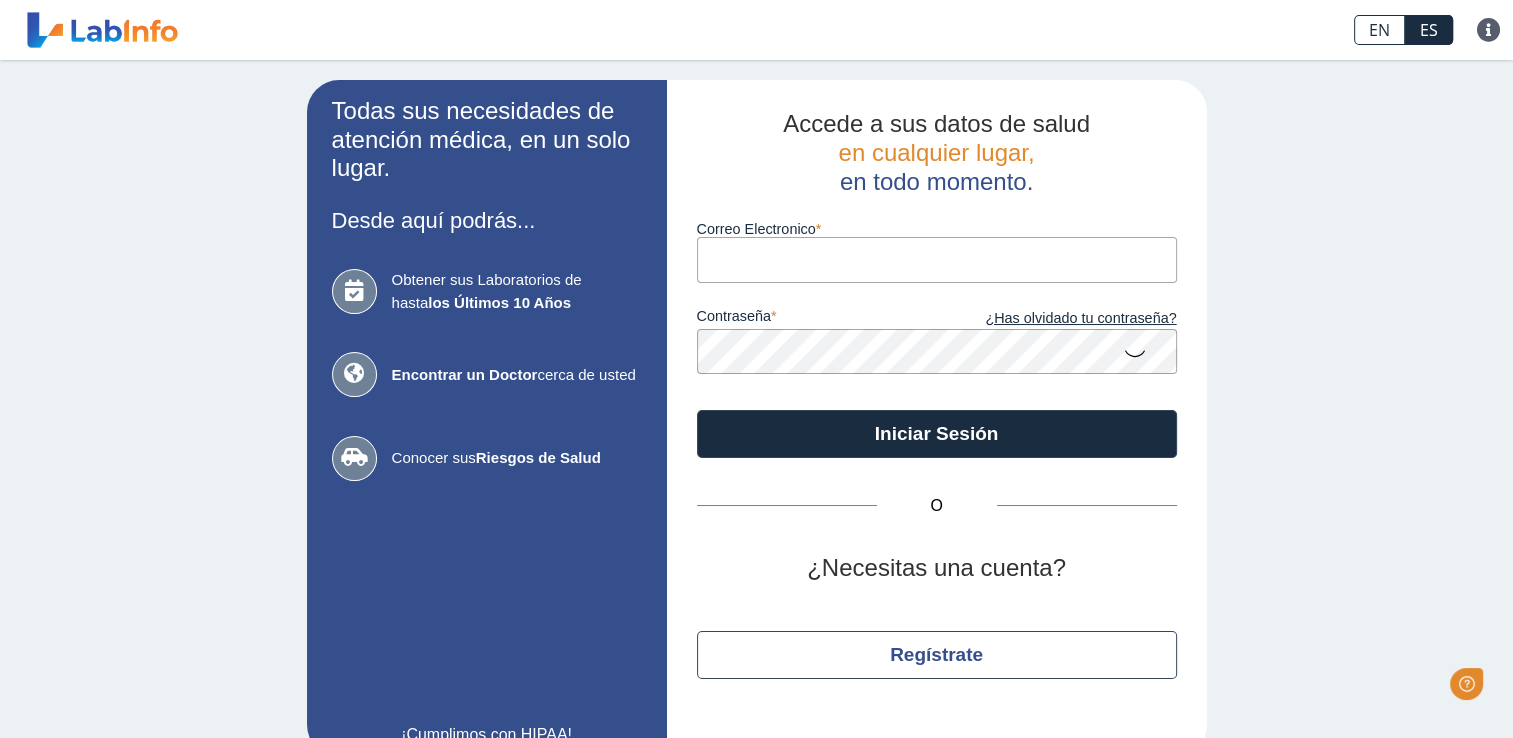 scroll, scrollTop: 0, scrollLeft: 0, axis: both 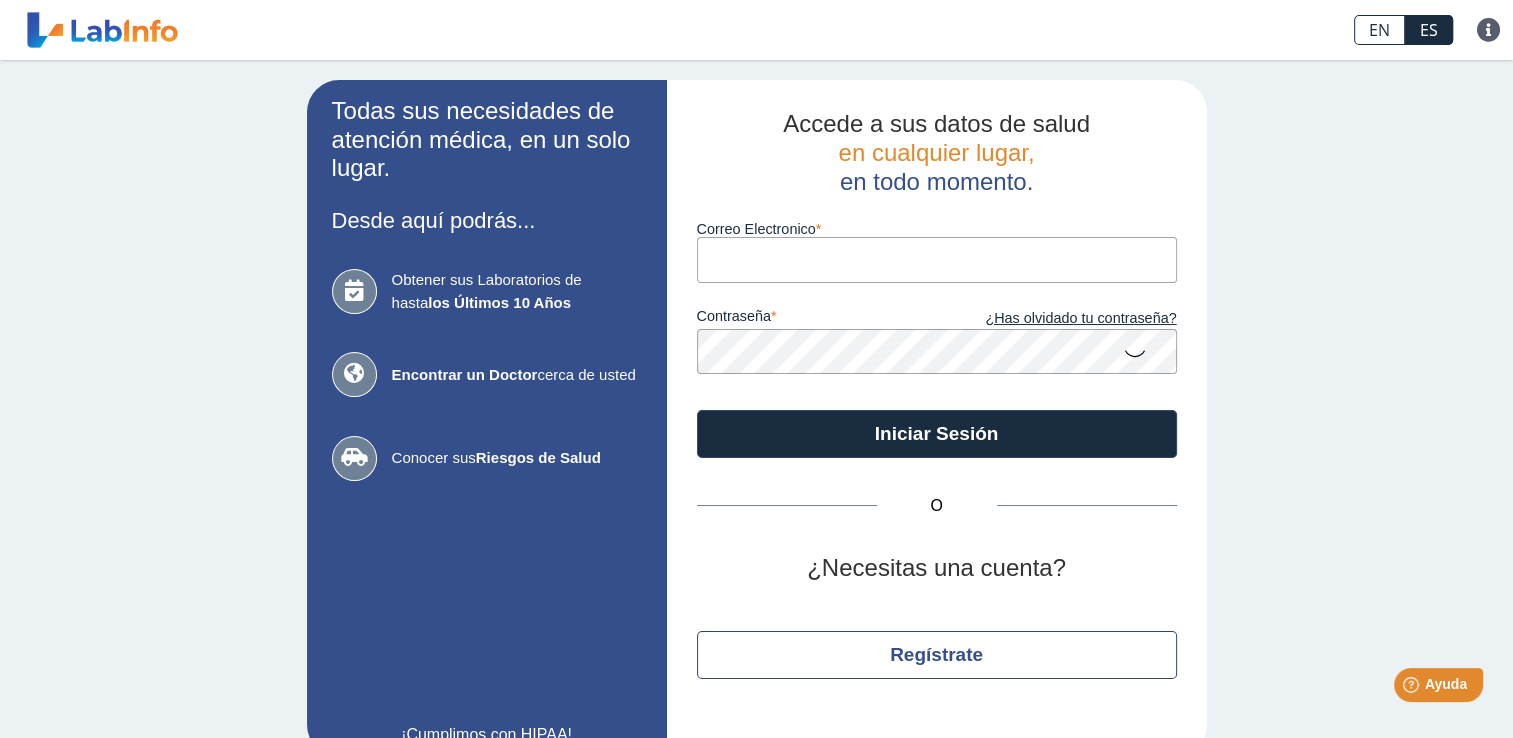 click on "Correo Electronico" at bounding box center [937, 259] 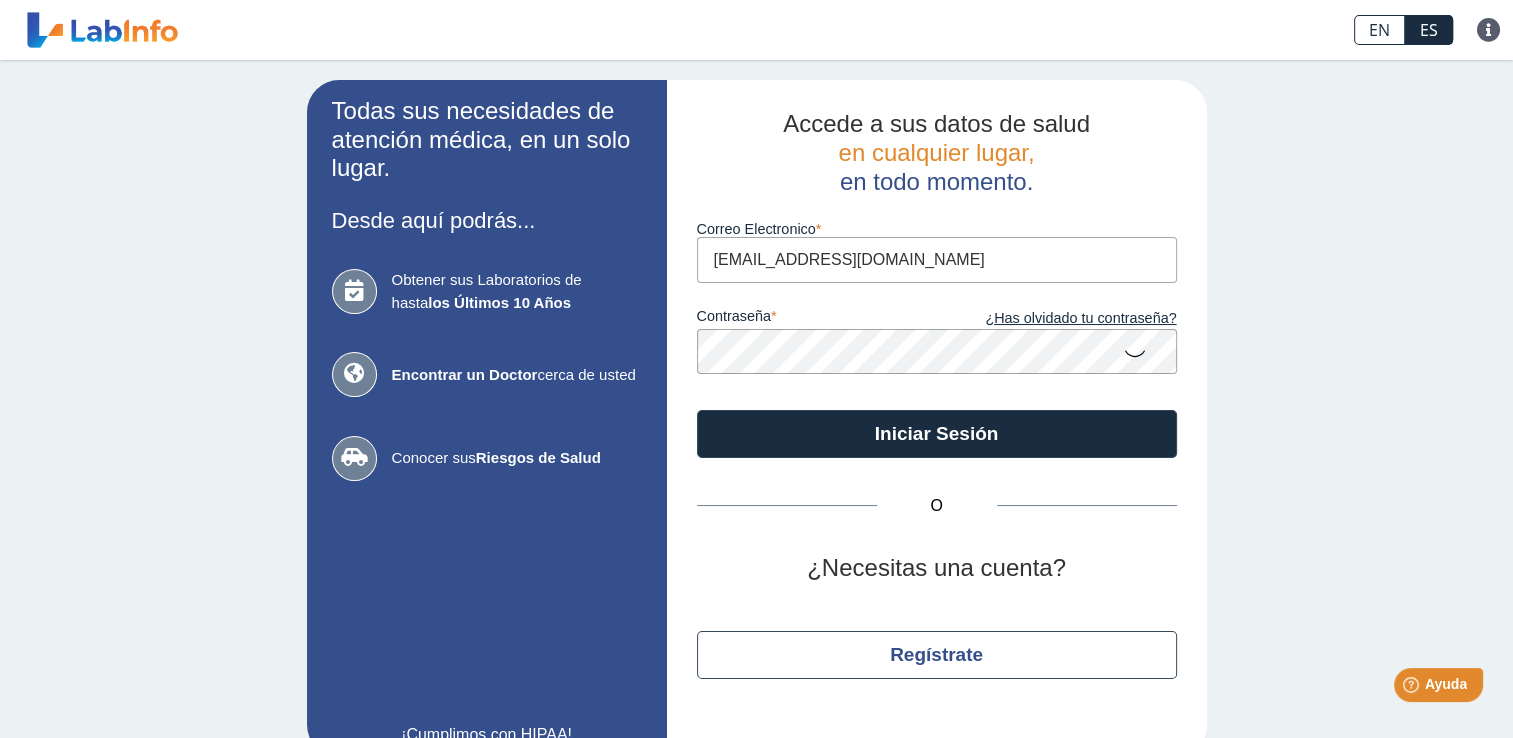 click on "Iniciar Sesión" 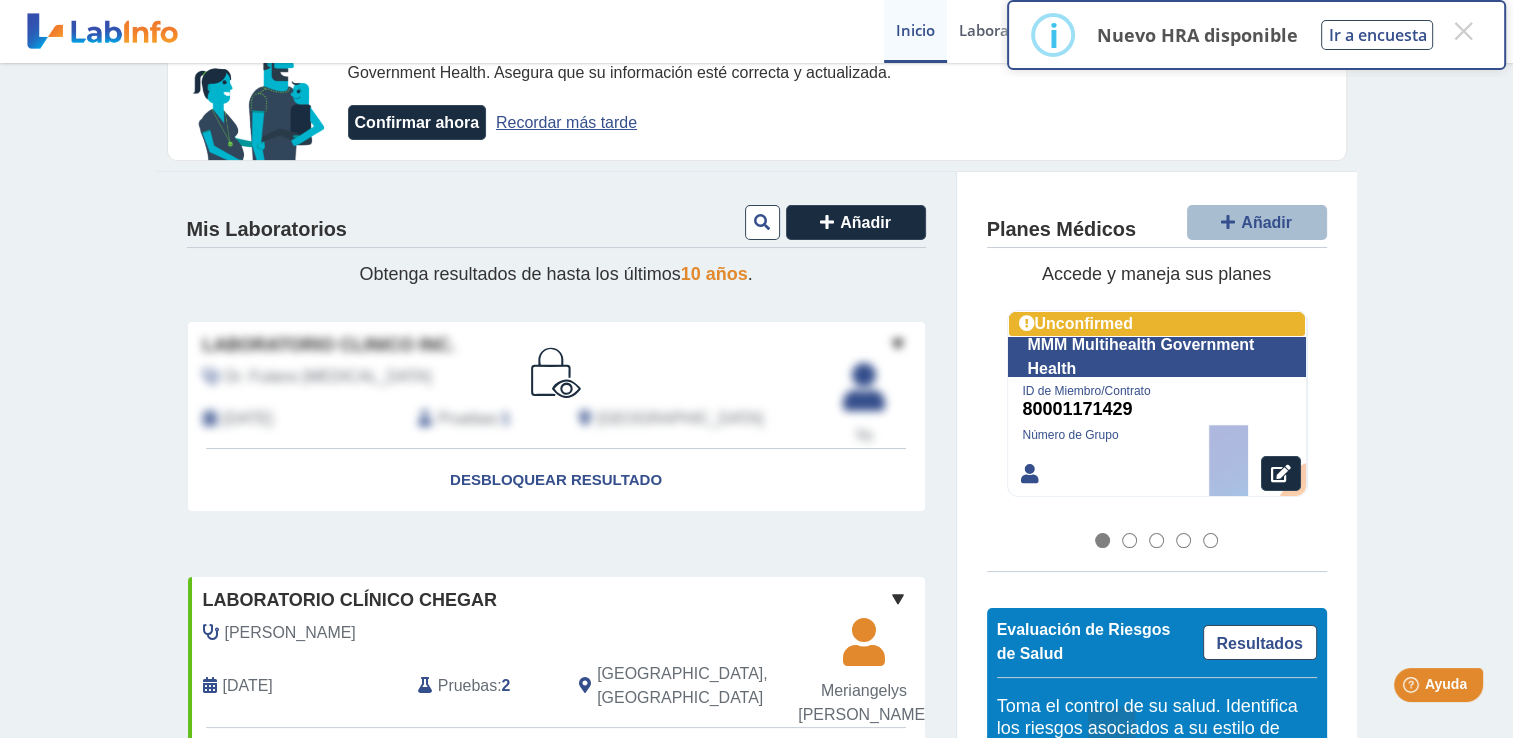 scroll, scrollTop: 0, scrollLeft: 0, axis: both 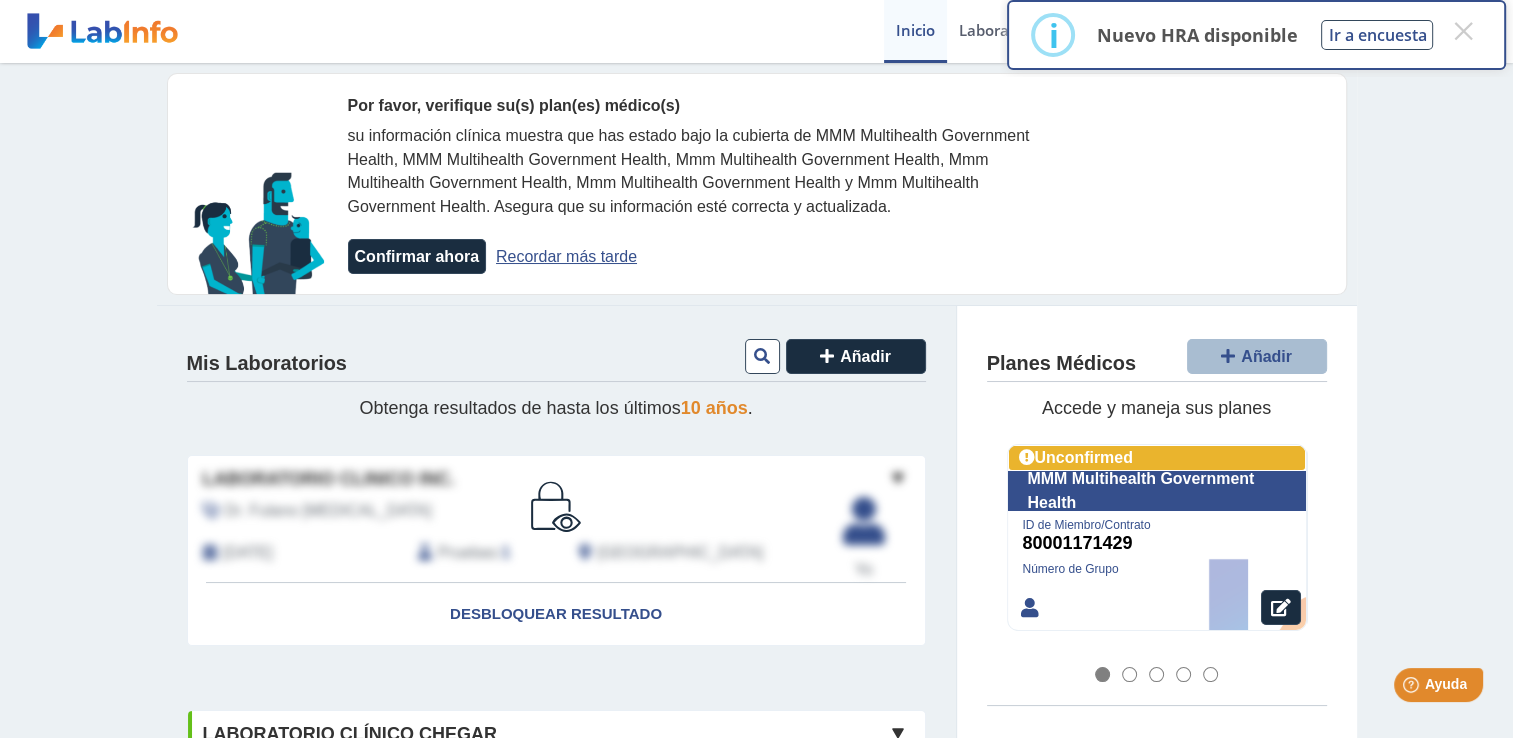 click on "Recordar más tarde" 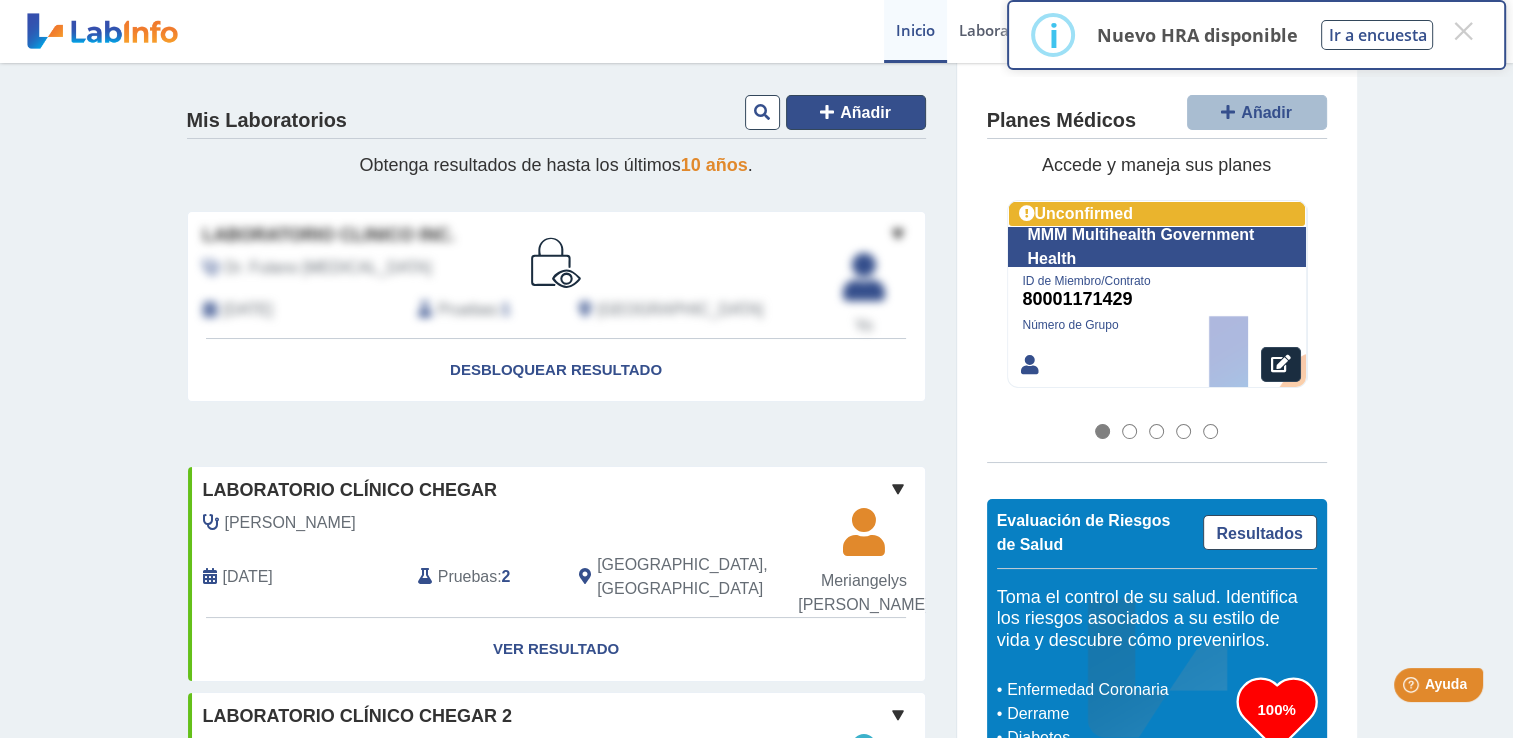 click on "Añadir" 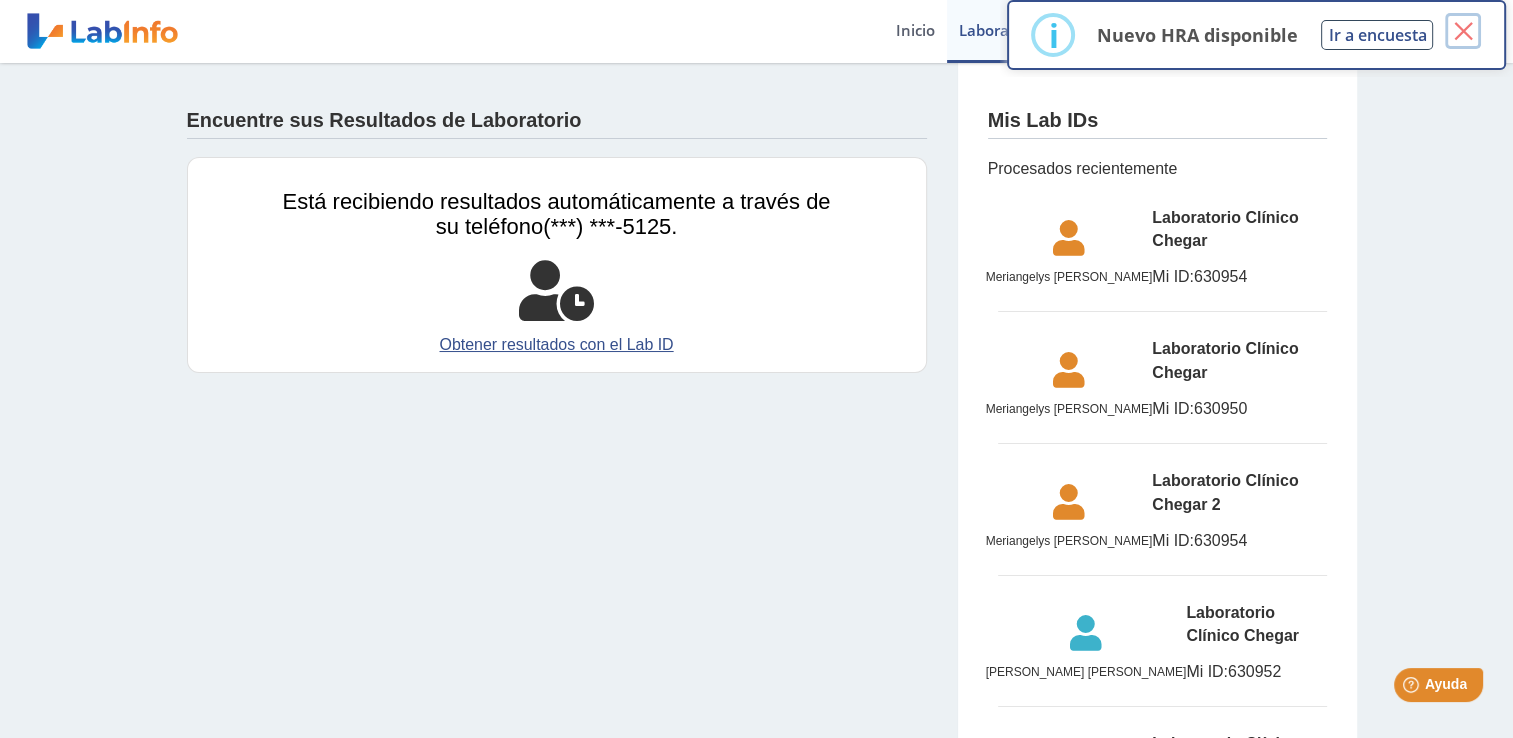 click on "×" at bounding box center (1463, 31) 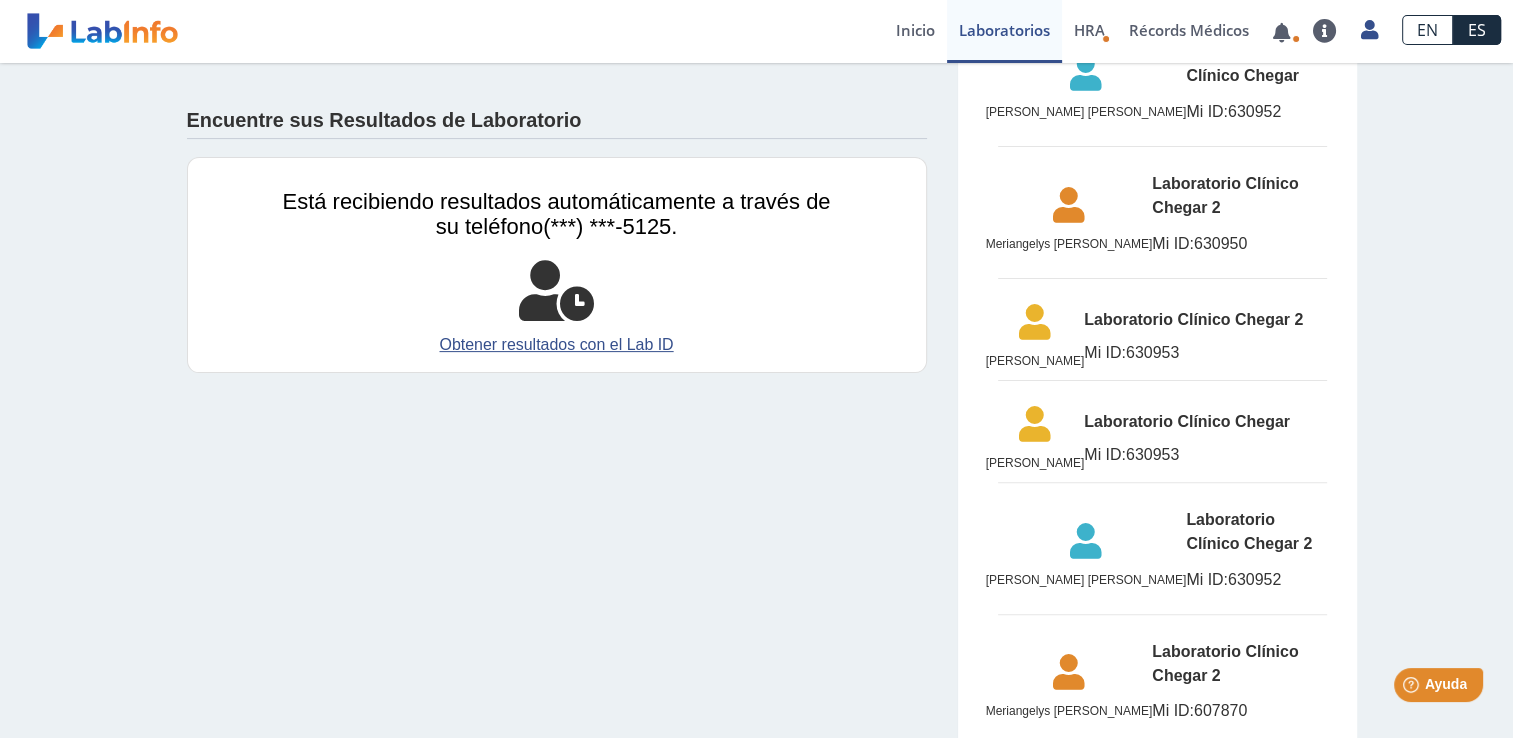 scroll, scrollTop: 460, scrollLeft: 0, axis: vertical 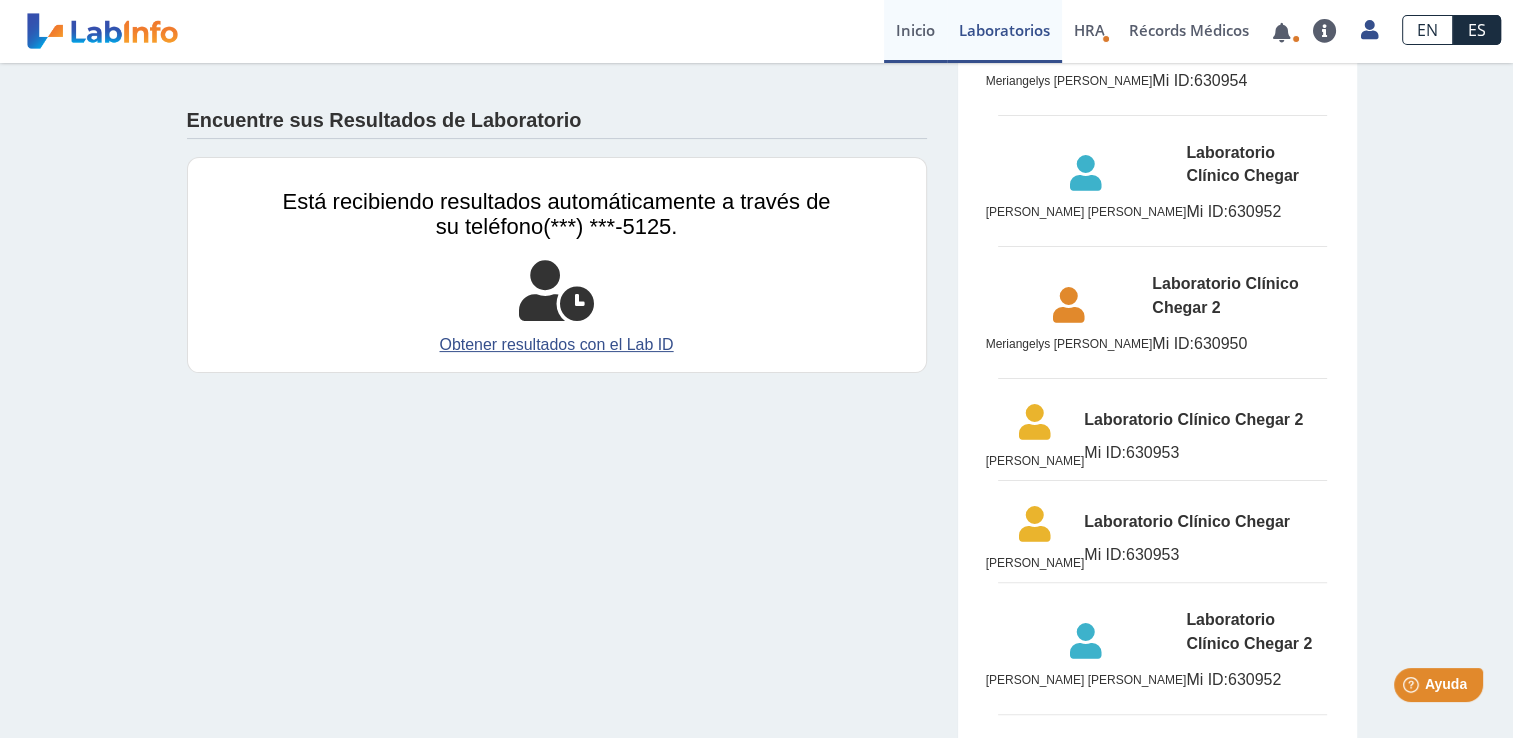 click on "Inicio" at bounding box center [915, 31] 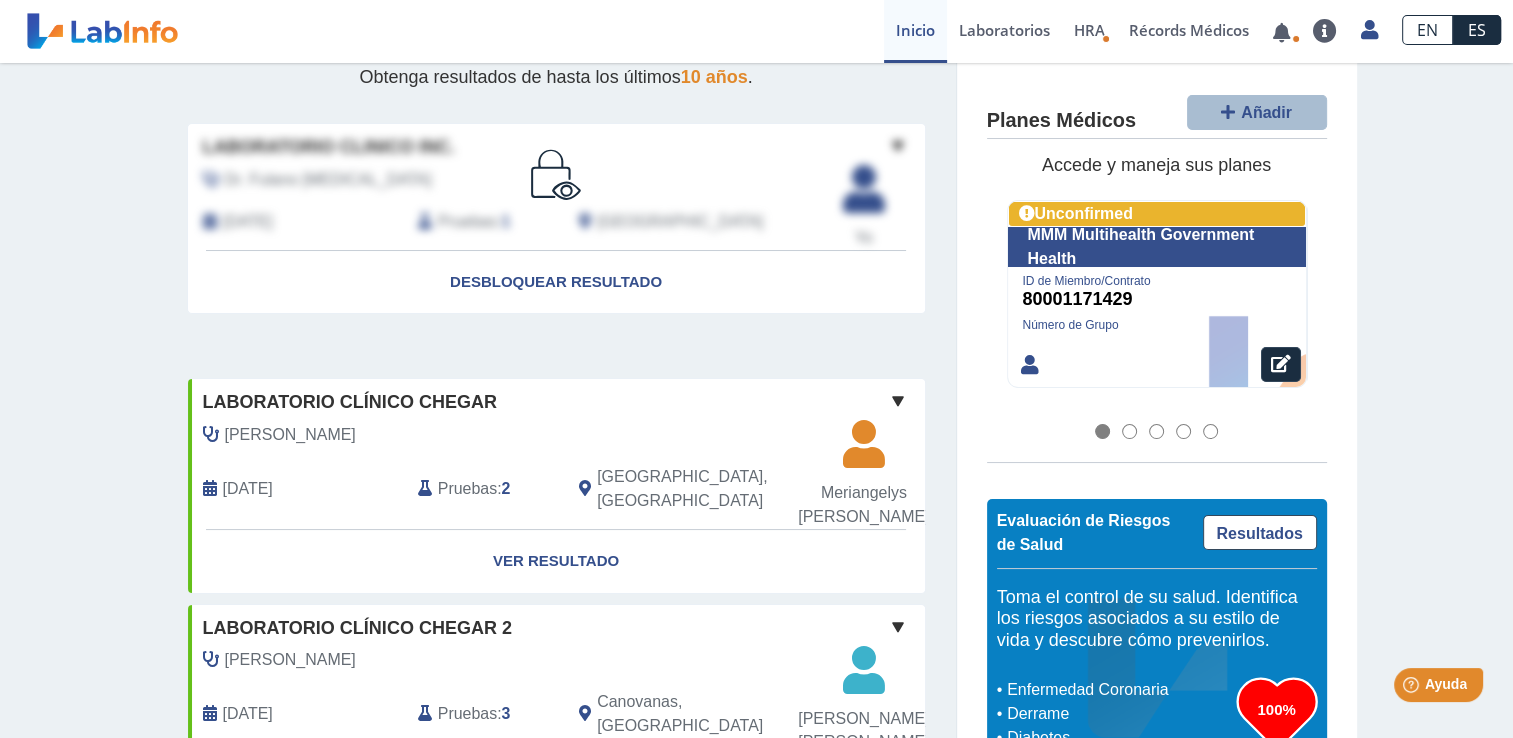 scroll, scrollTop: 0, scrollLeft: 0, axis: both 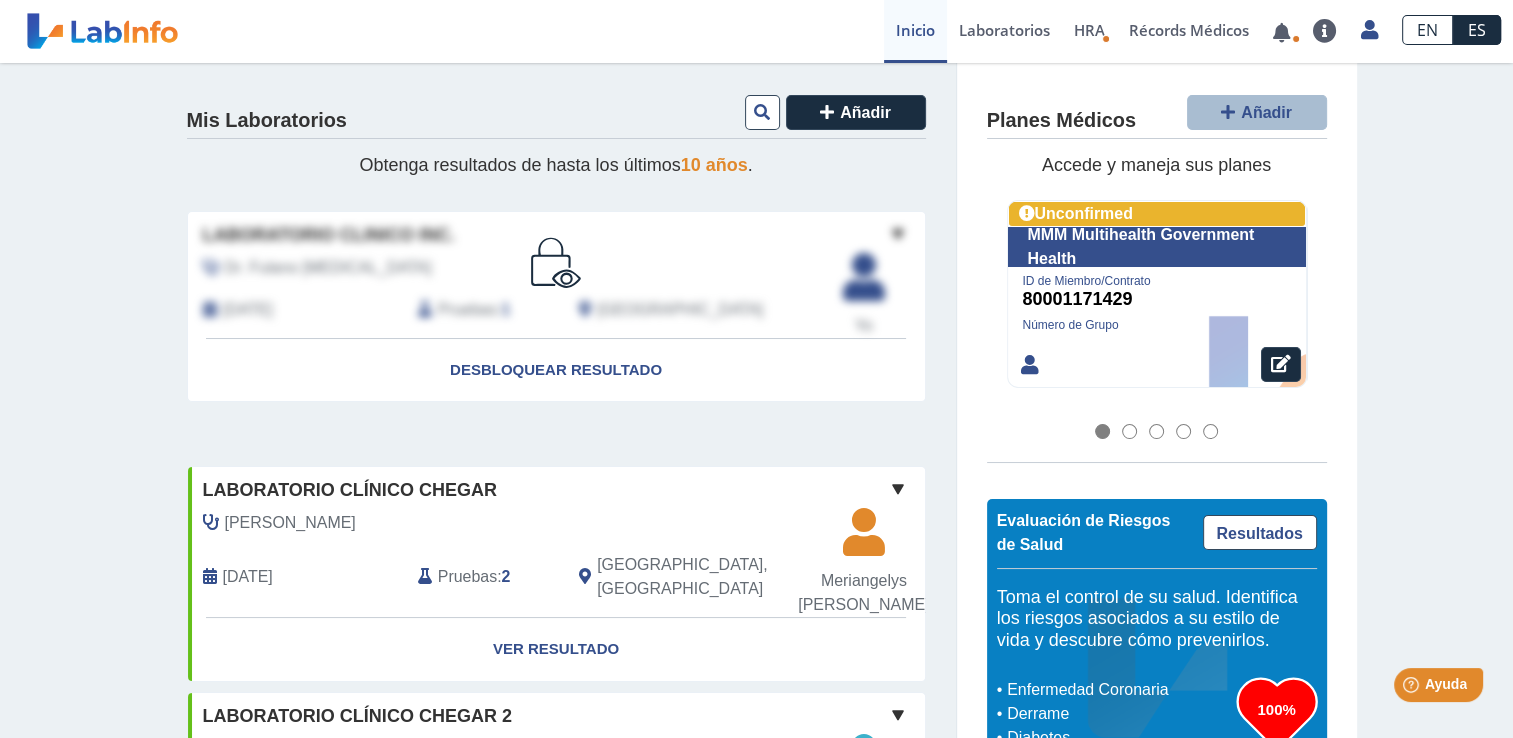 drag, startPoint x: 1172, startPoint y: 335, endPoint x: 933, endPoint y: 347, distance: 239.30107 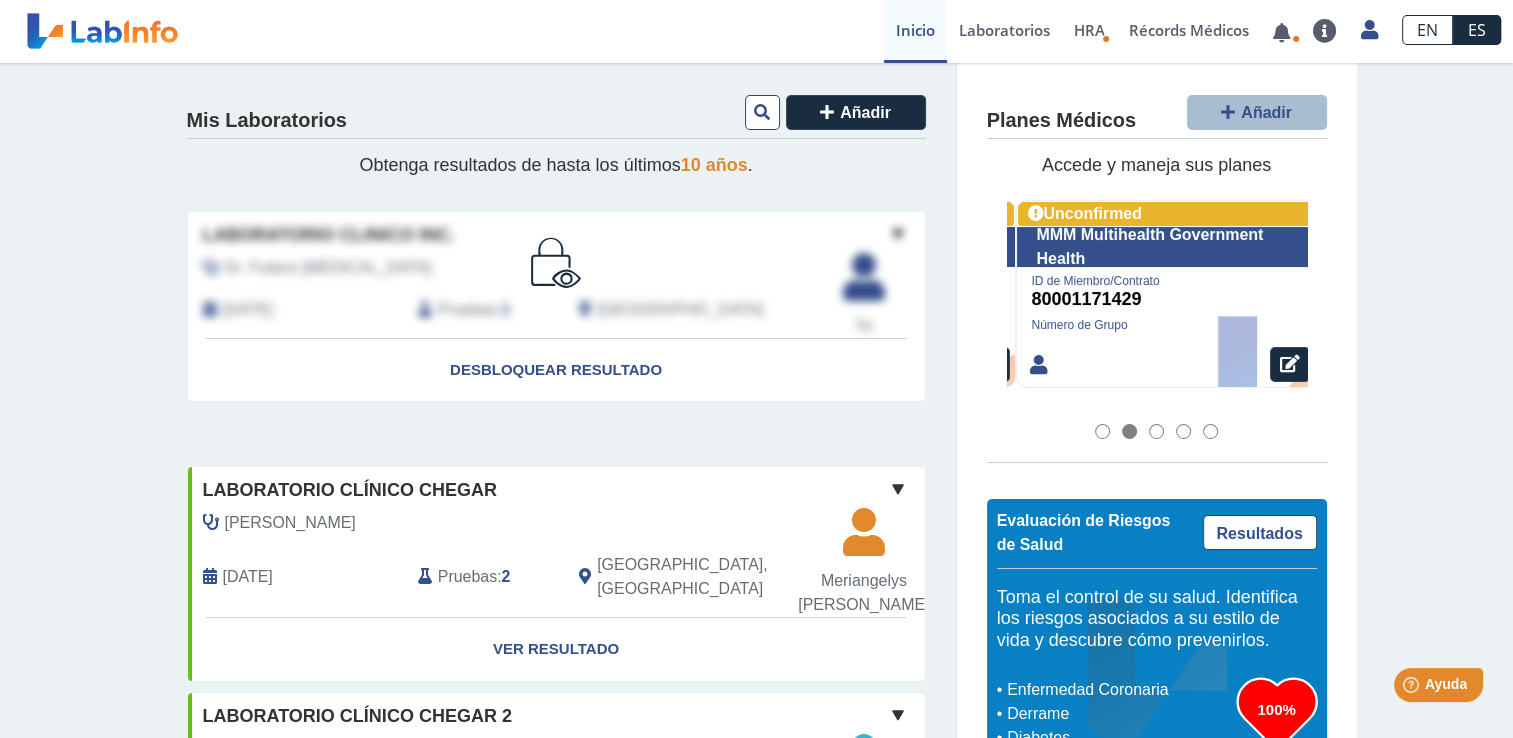 scroll, scrollTop: 0, scrollLeft: 300, axis: horizontal 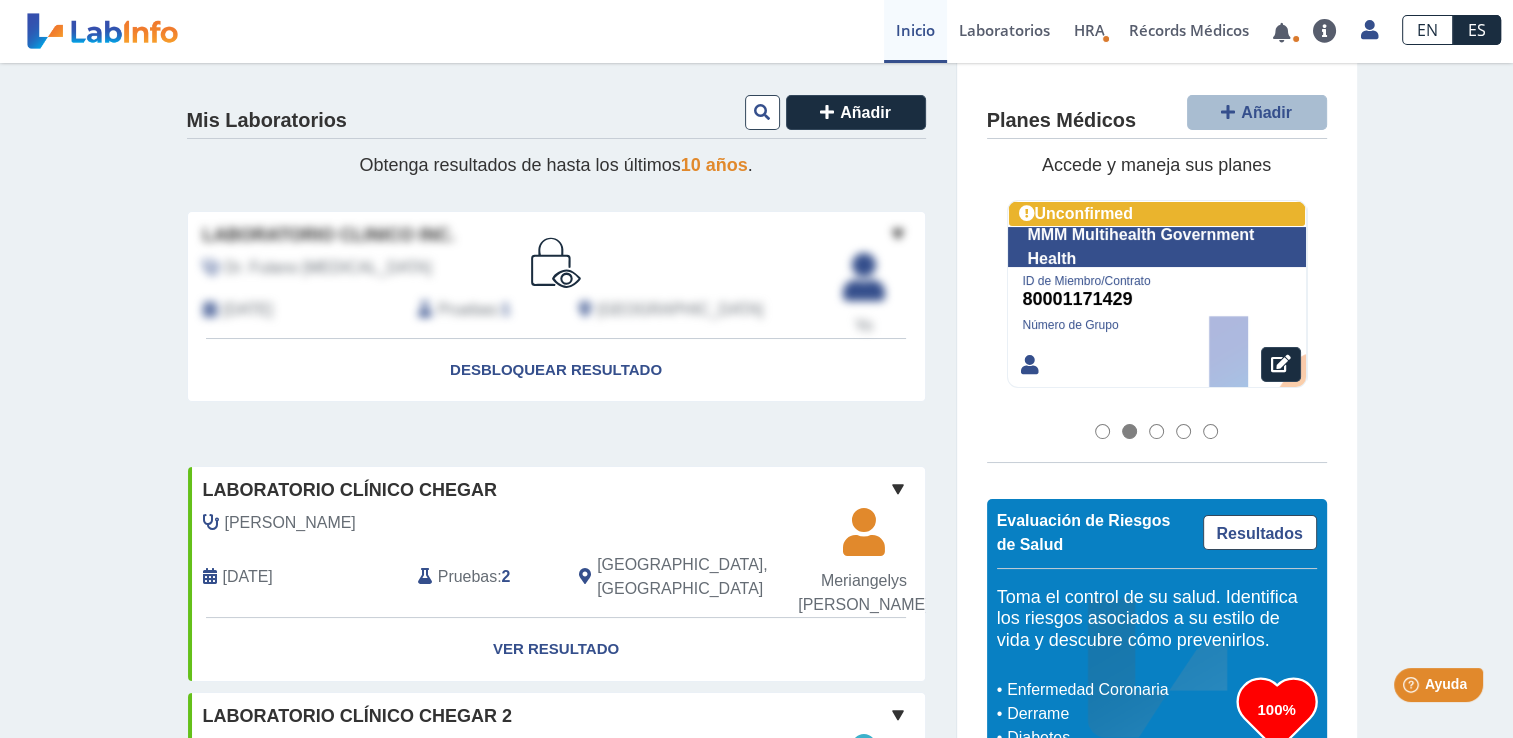 click 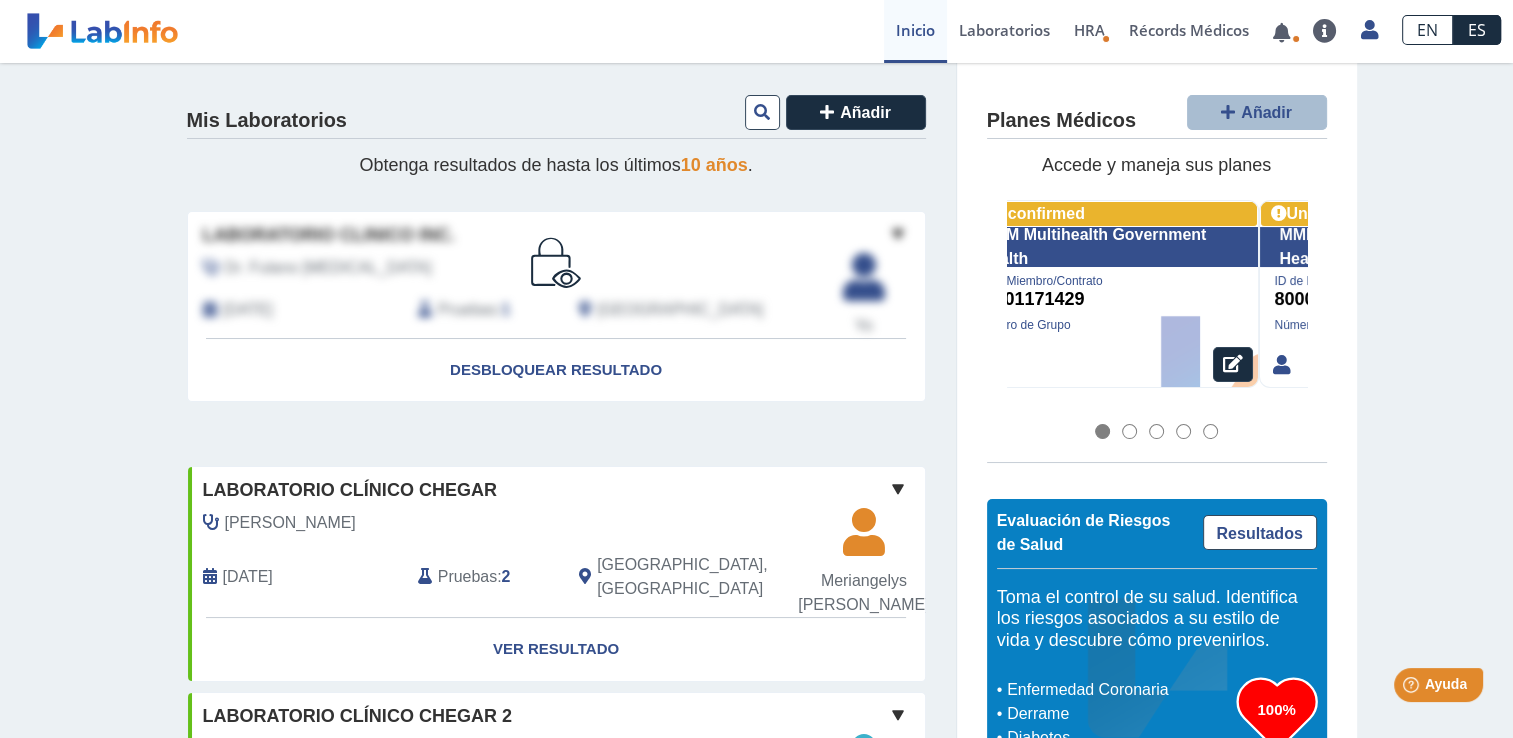 scroll, scrollTop: 0, scrollLeft: 0, axis: both 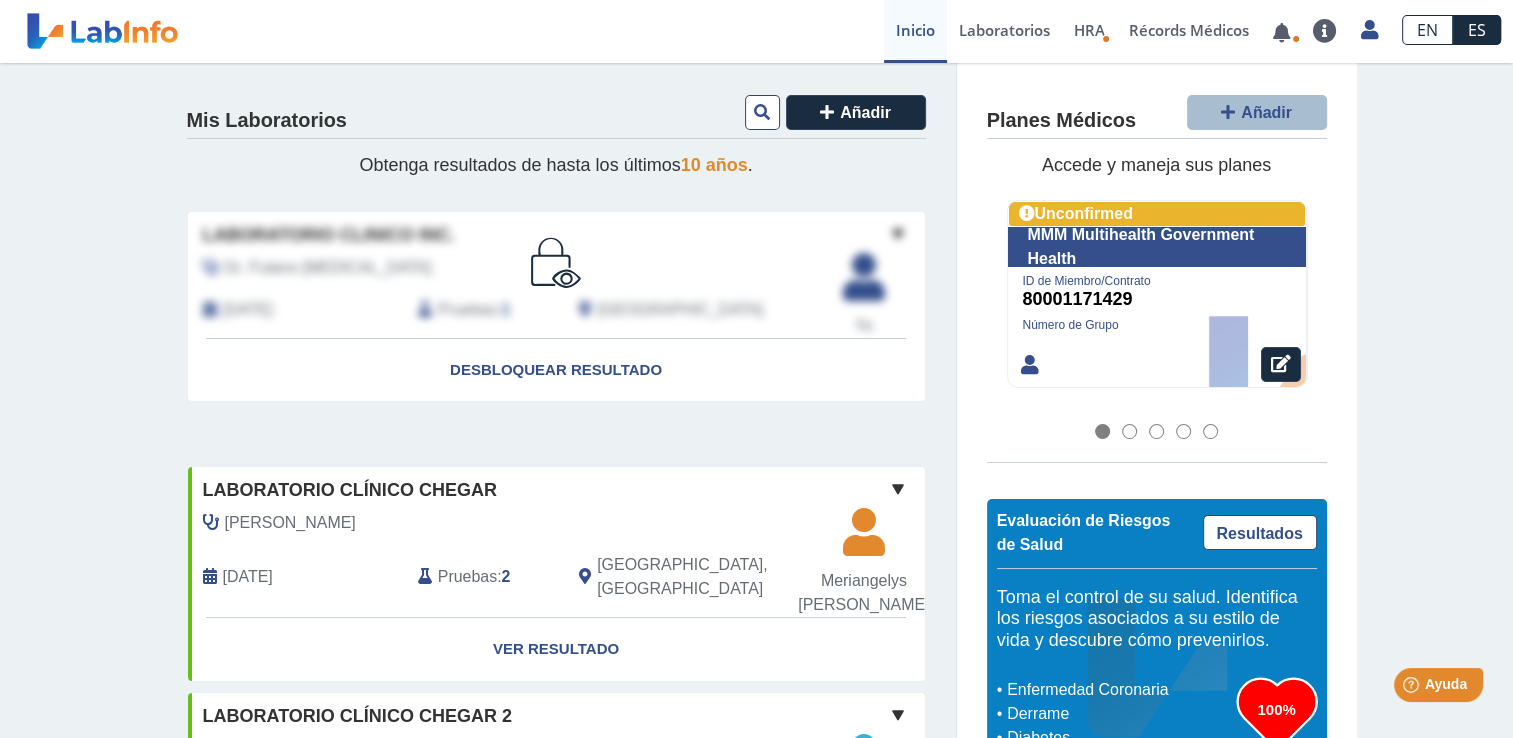 click 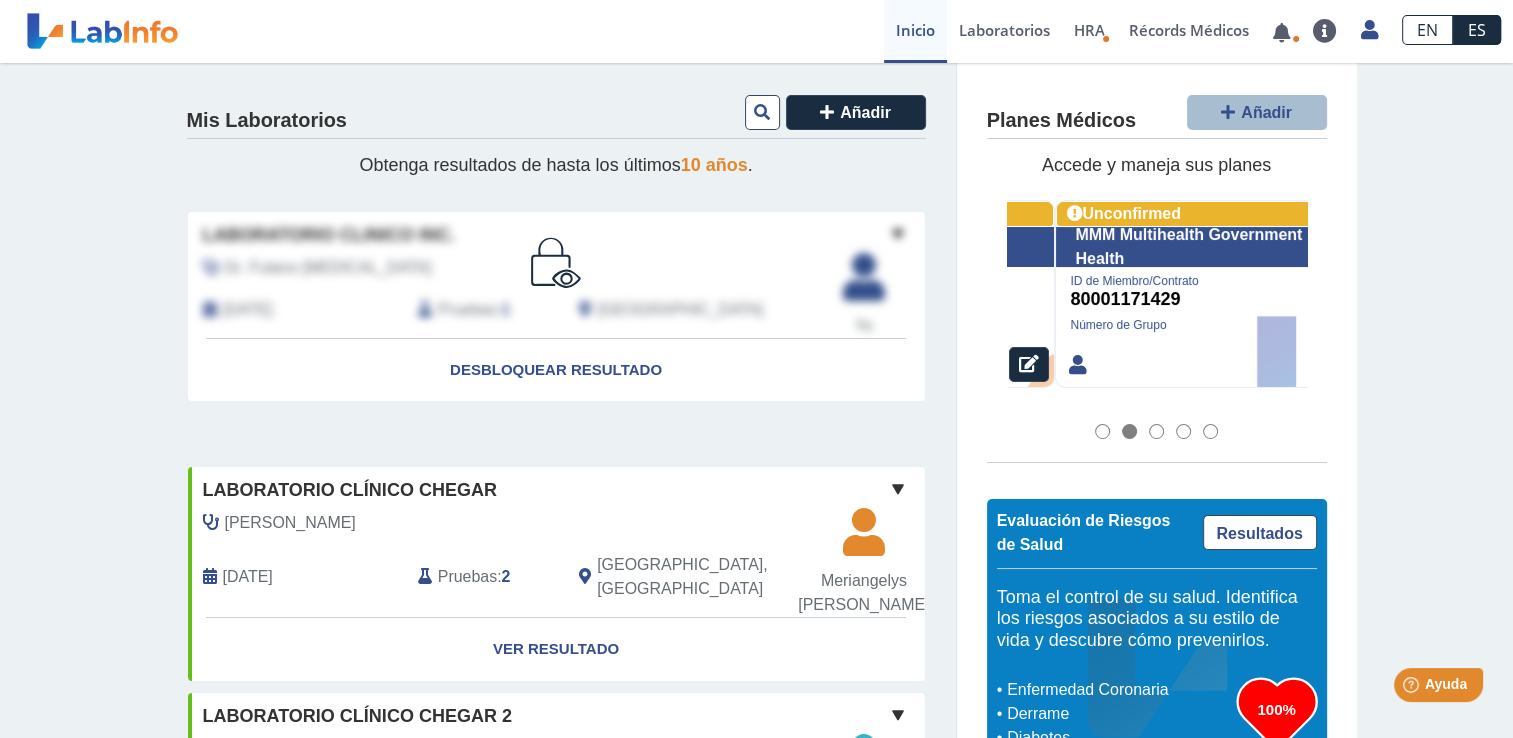 scroll, scrollTop: 0, scrollLeft: 300, axis: horizontal 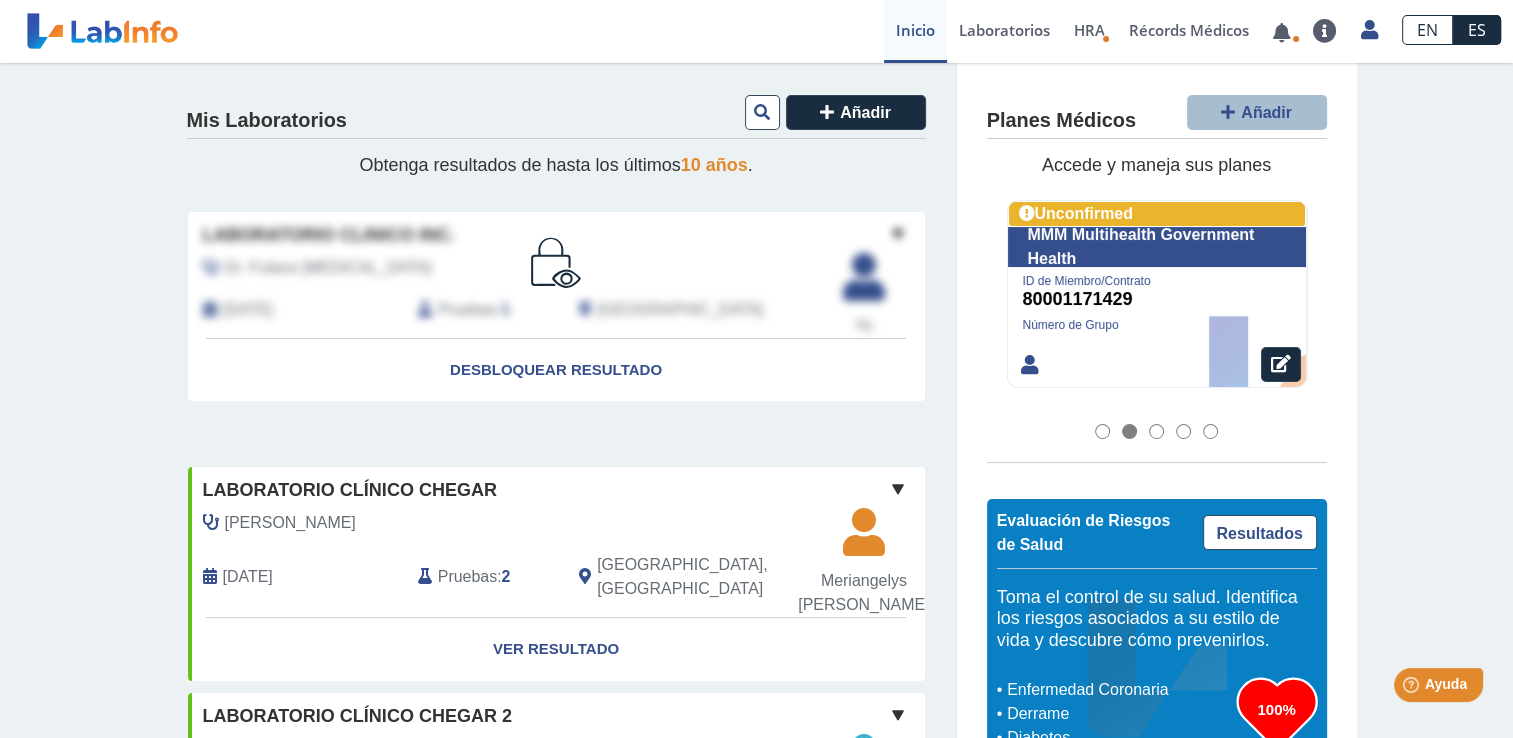 click 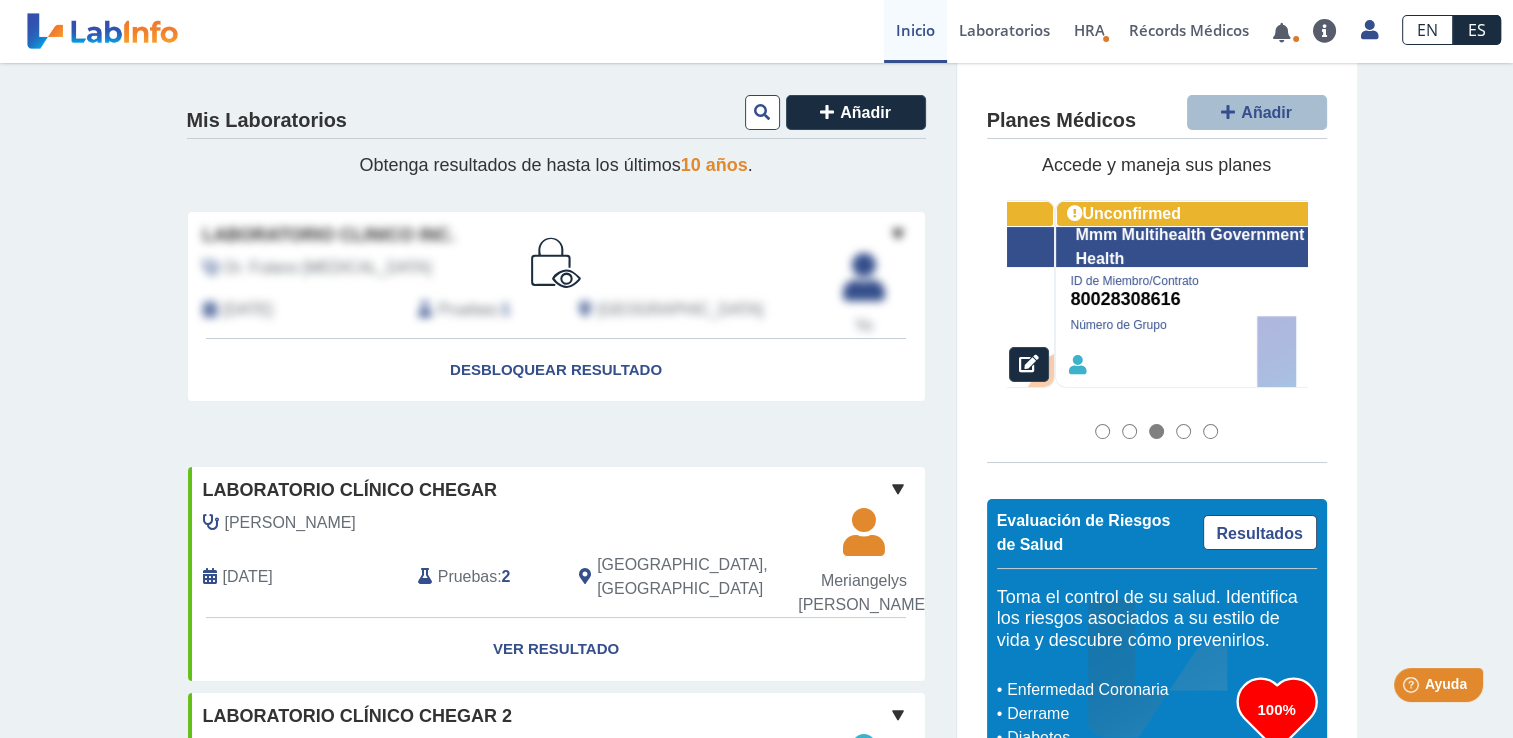 scroll, scrollTop: 0, scrollLeft: 600, axis: horizontal 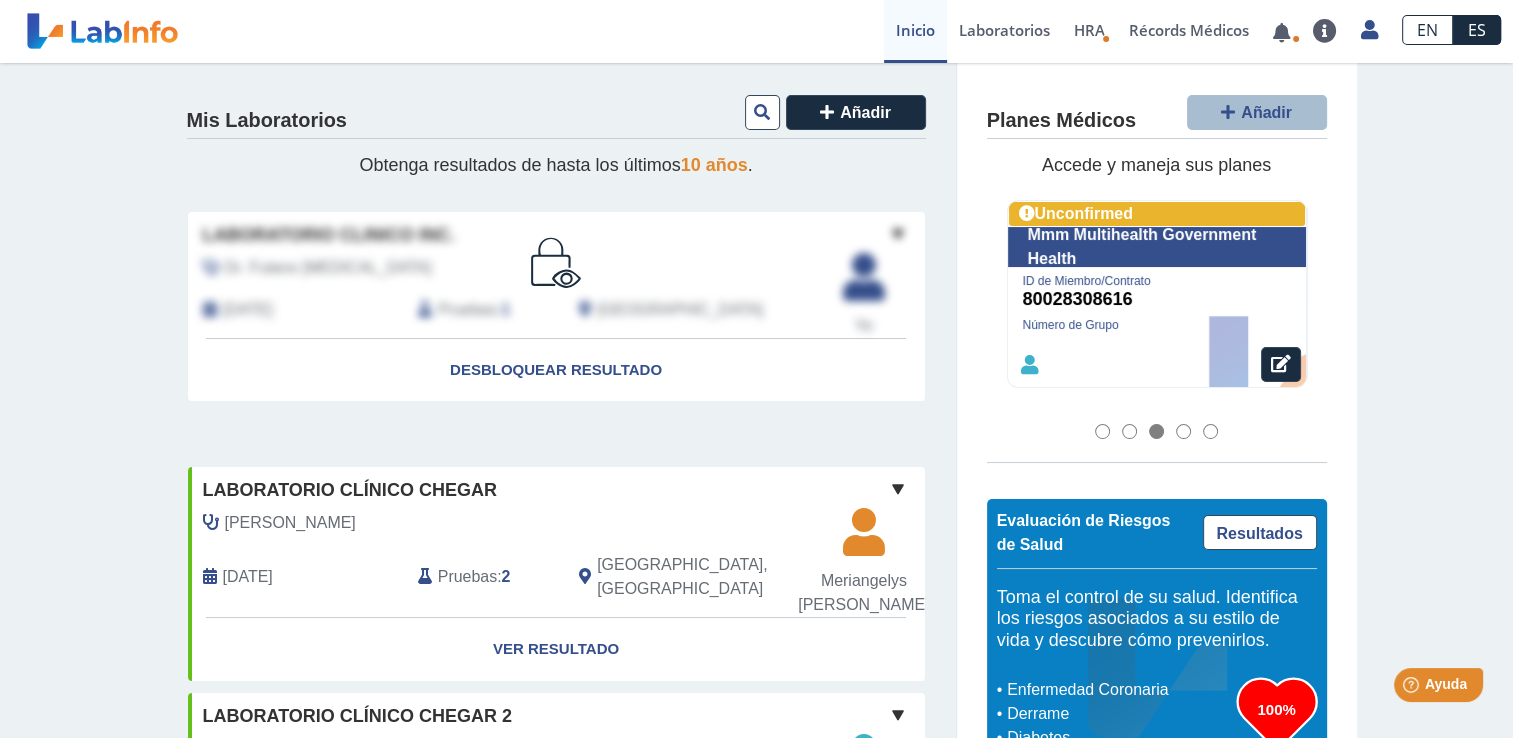 click 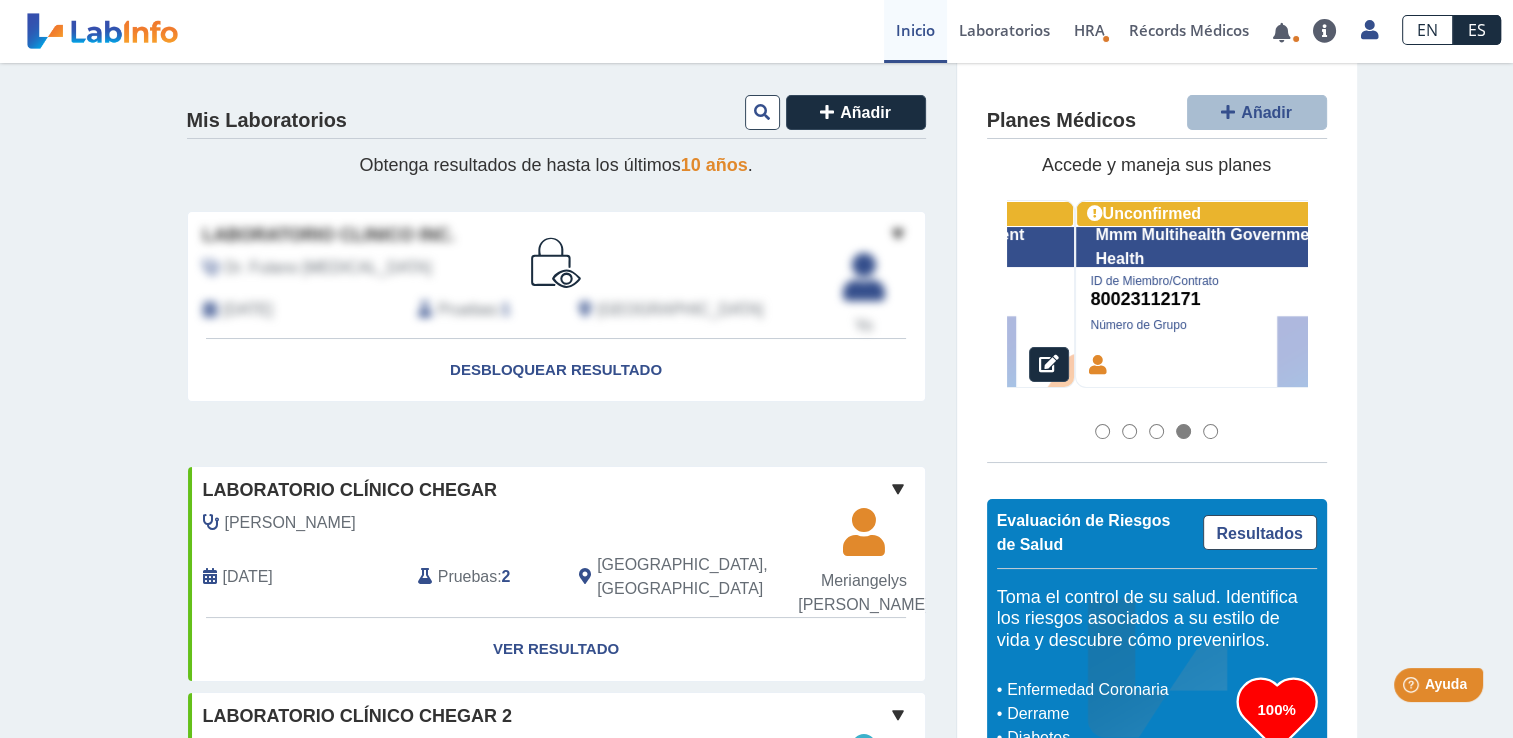 scroll, scrollTop: 0, scrollLeft: 900, axis: horizontal 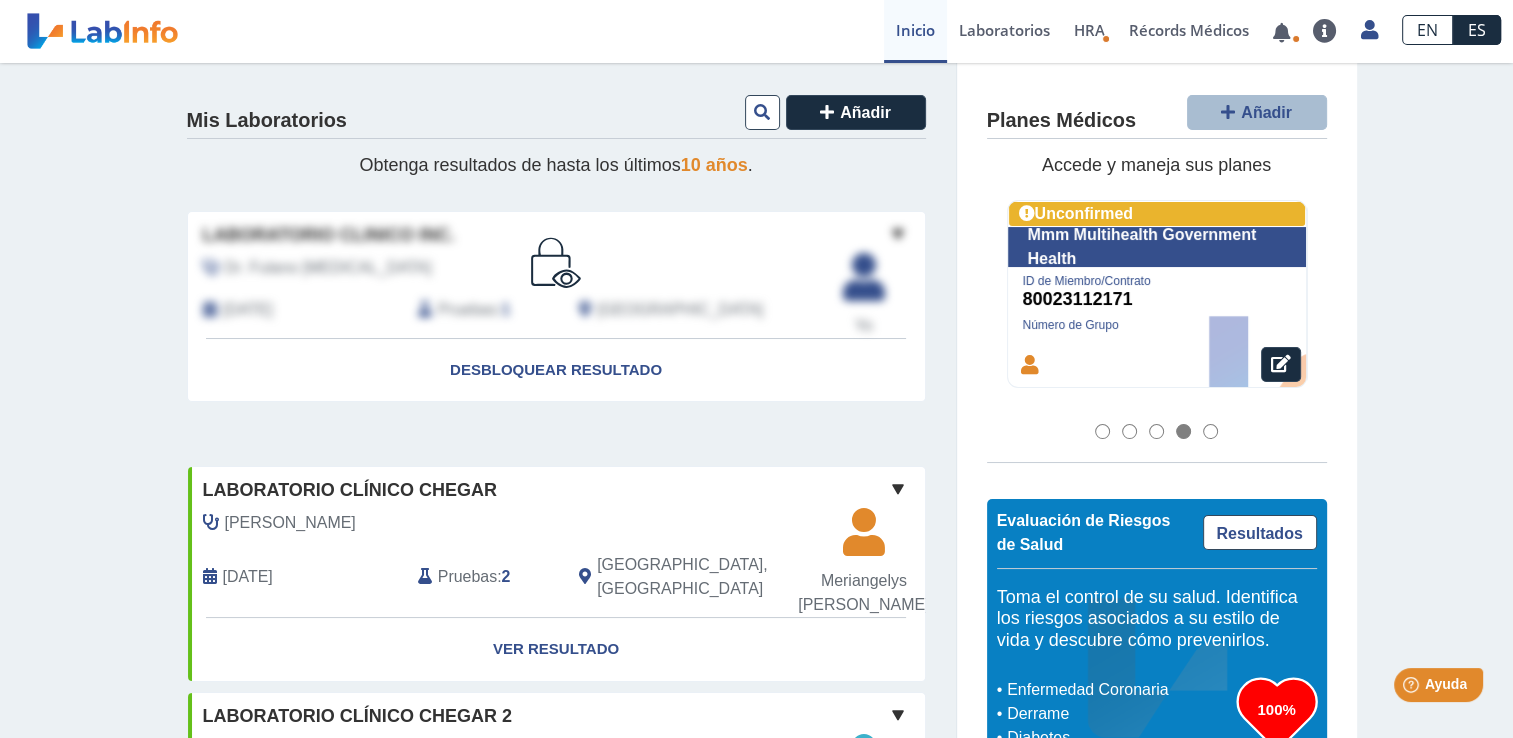 click 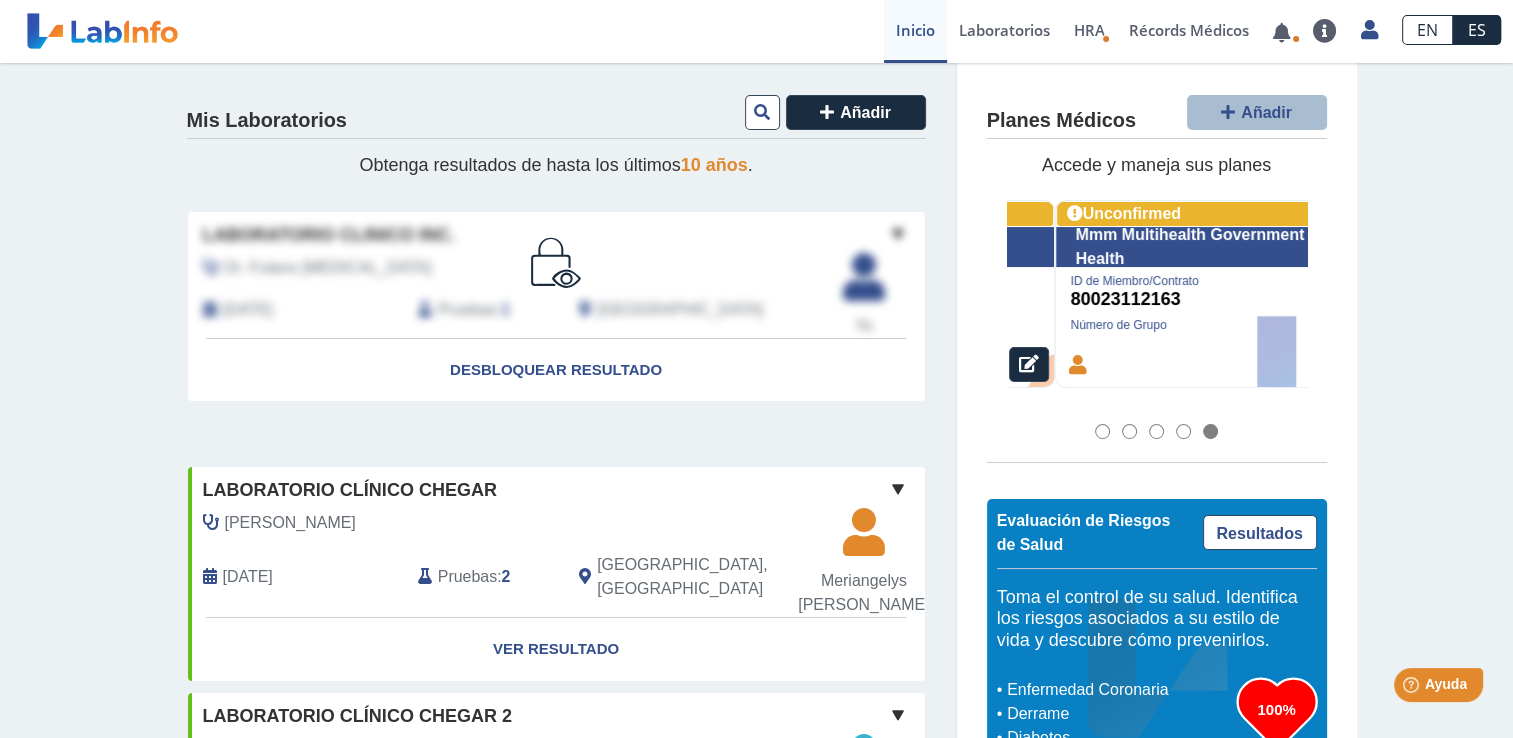 scroll, scrollTop: 0, scrollLeft: 1200, axis: horizontal 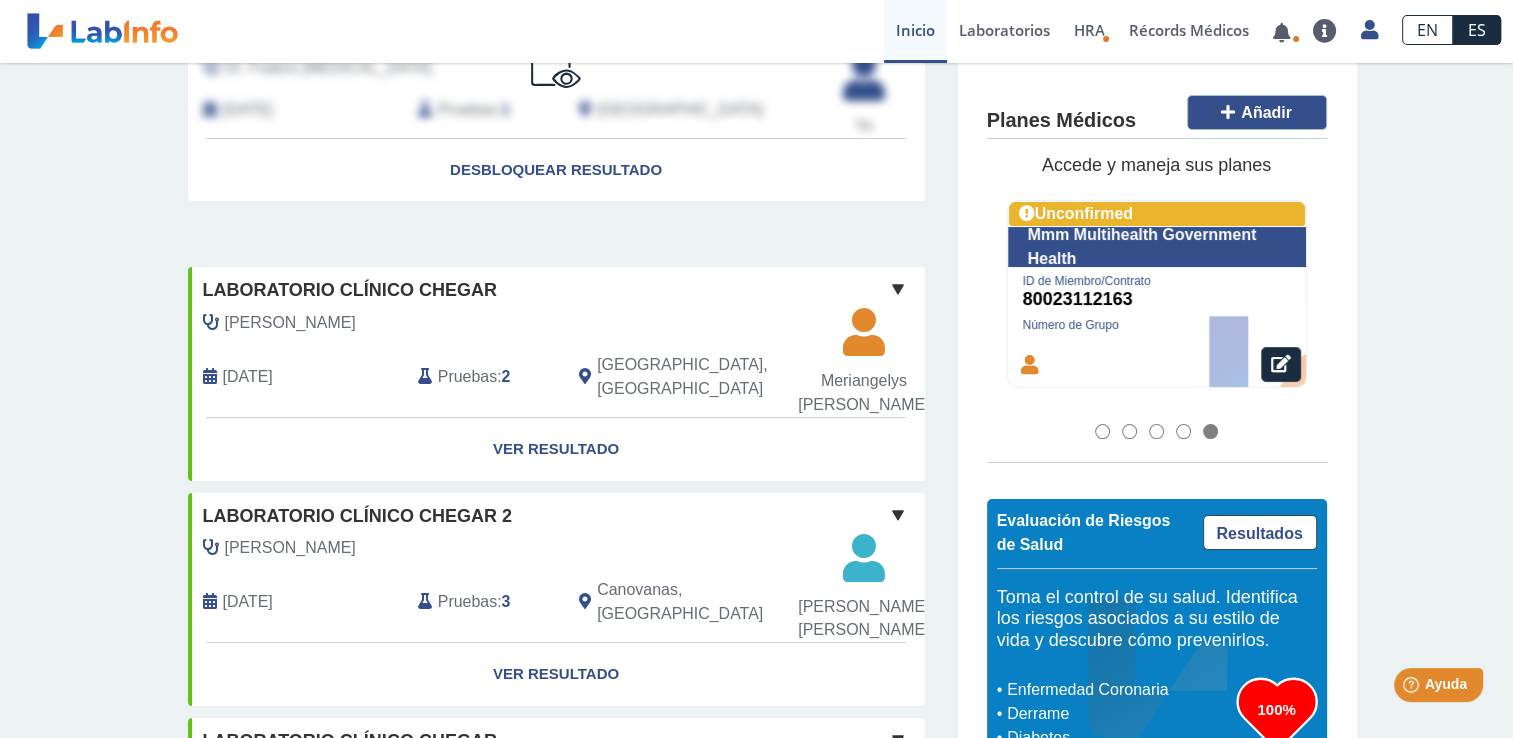 click on "Añadir" 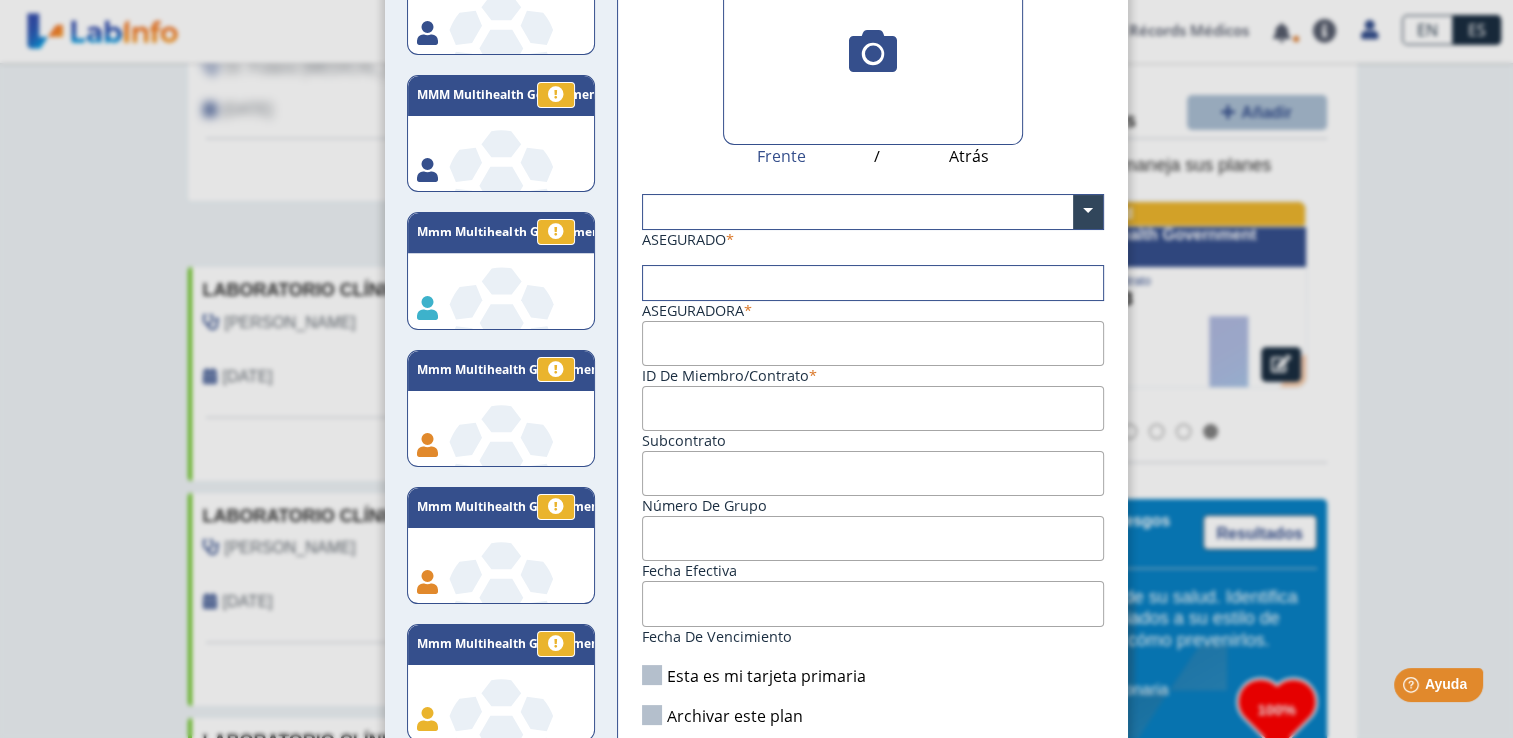 scroll, scrollTop: 0, scrollLeft: 0, axis: both 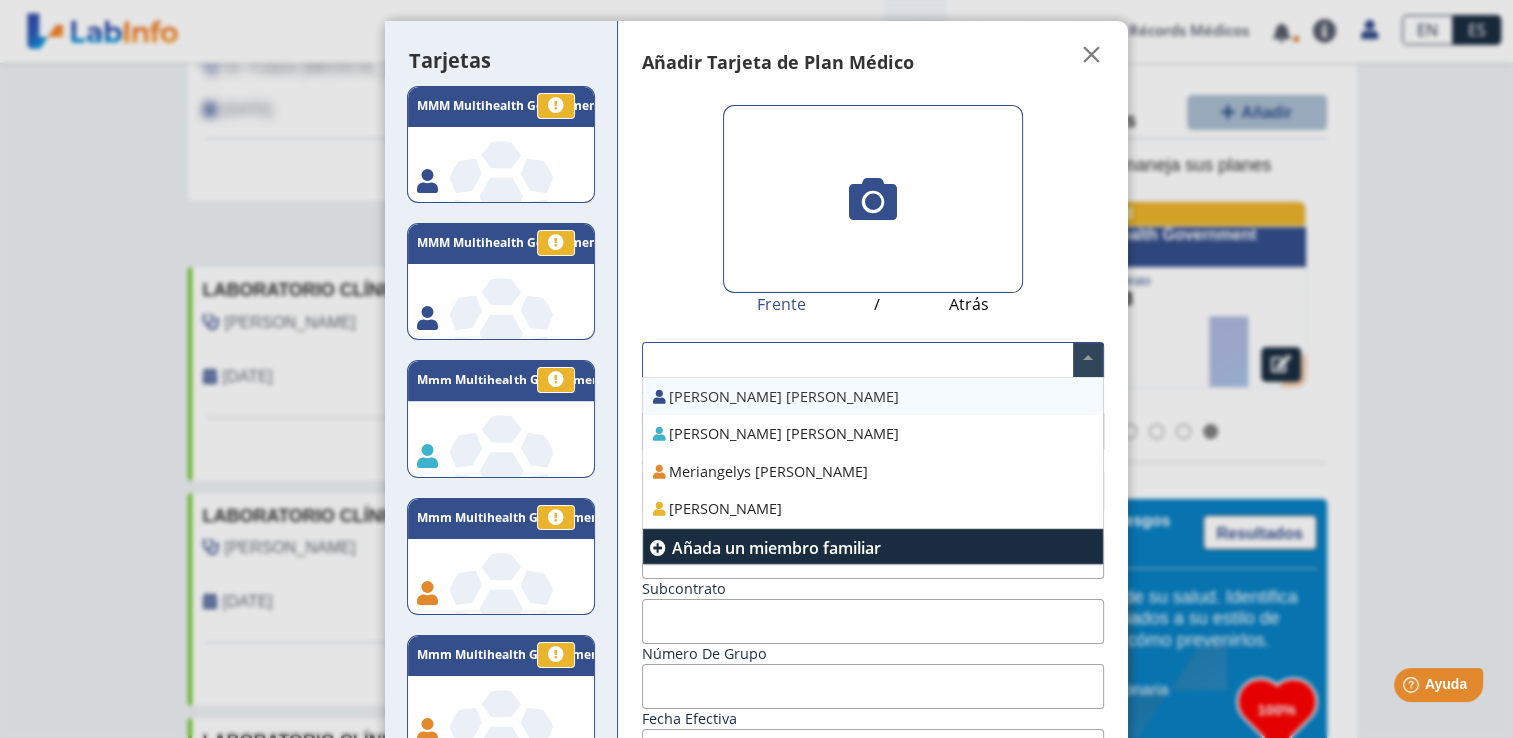 click at bounding box center (1088, 360) 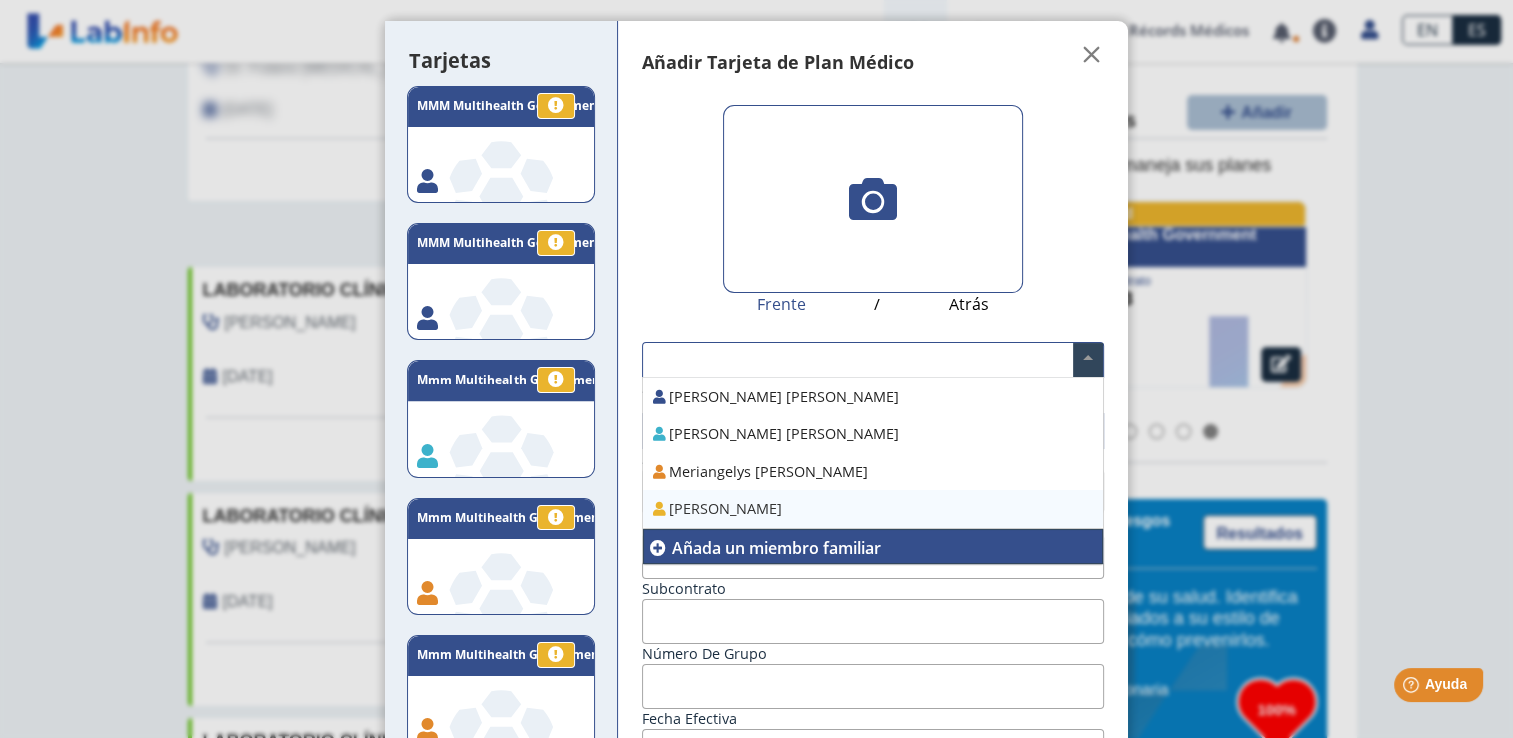 click on "Añada un miembro familiar" at bounding box center [776, 548] 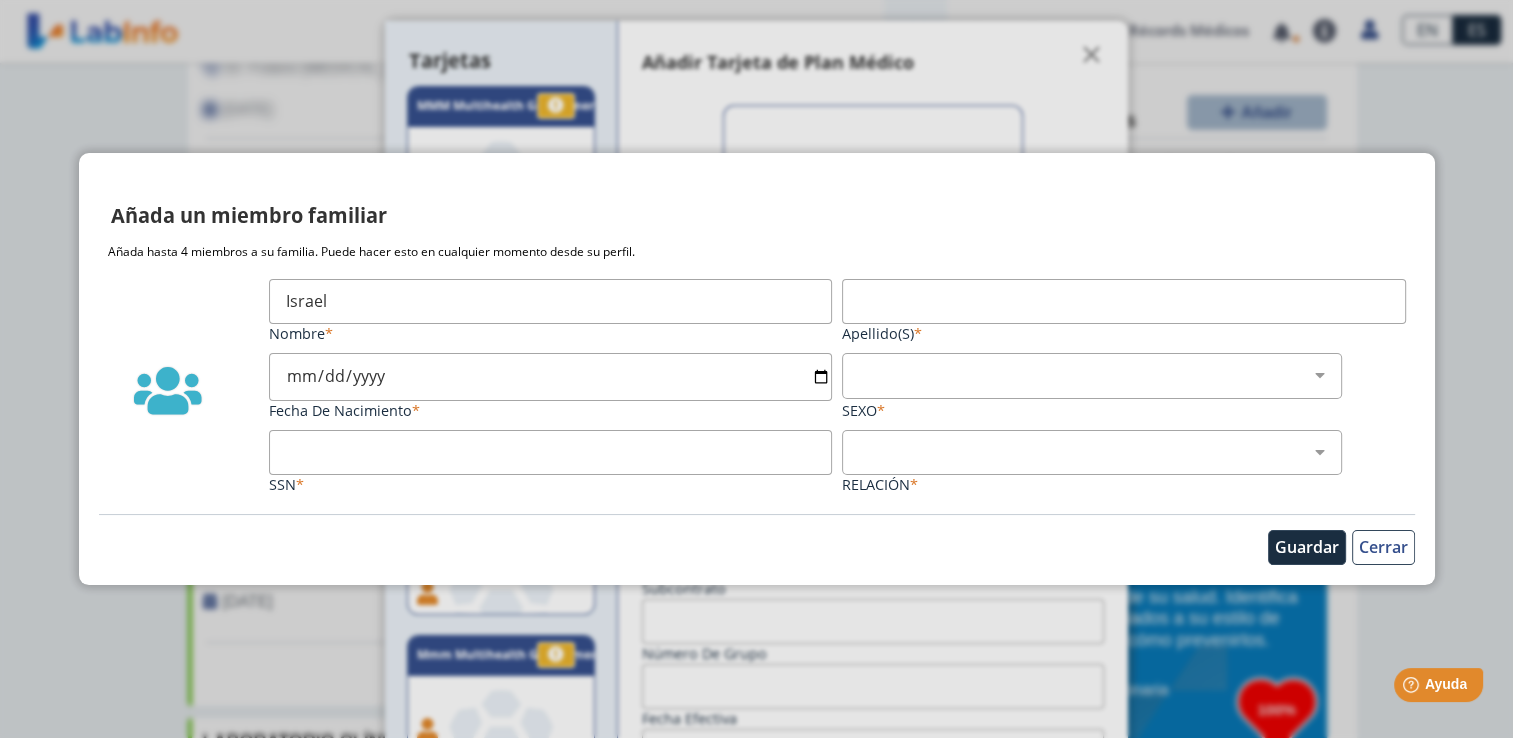 type on "Israel" 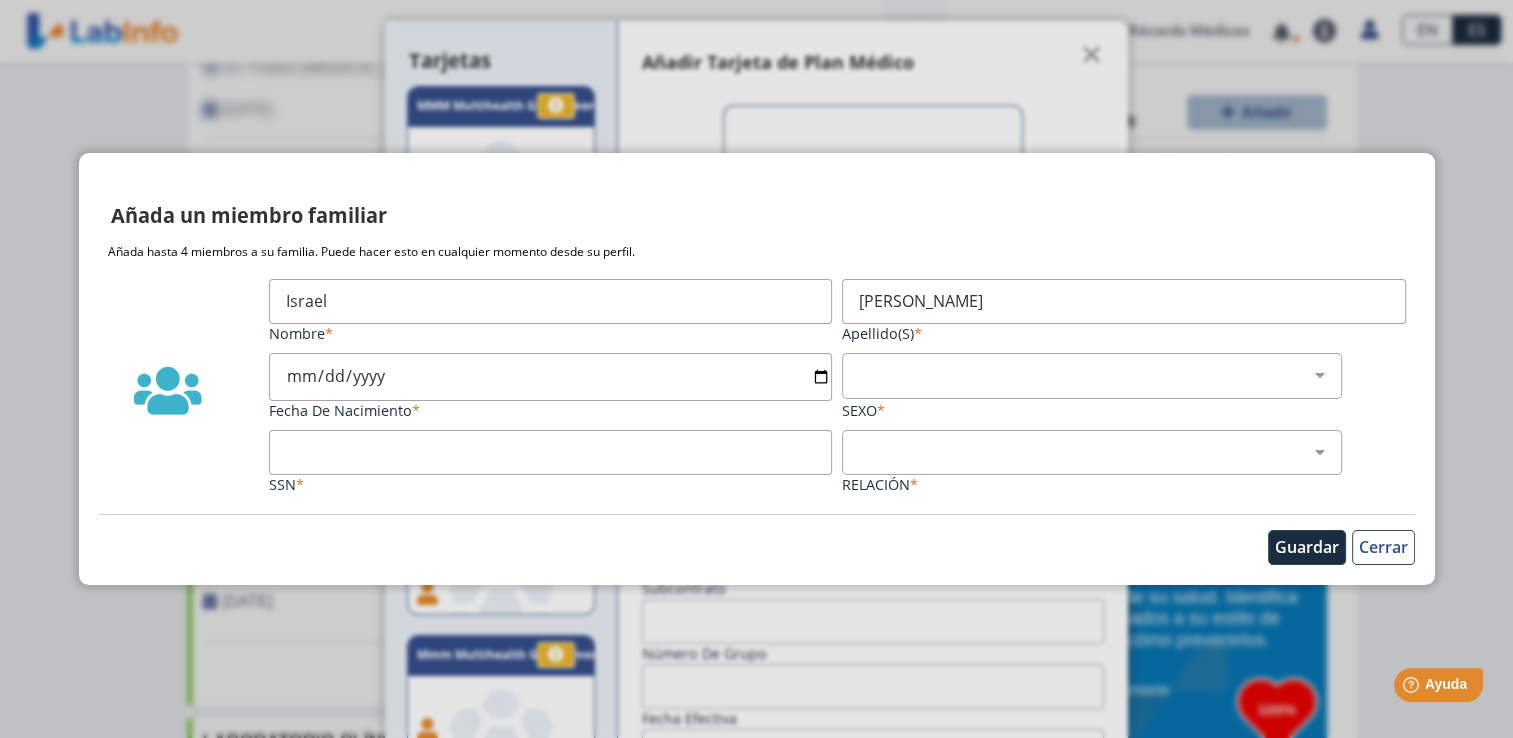 type on "[PERSON_NAME]" 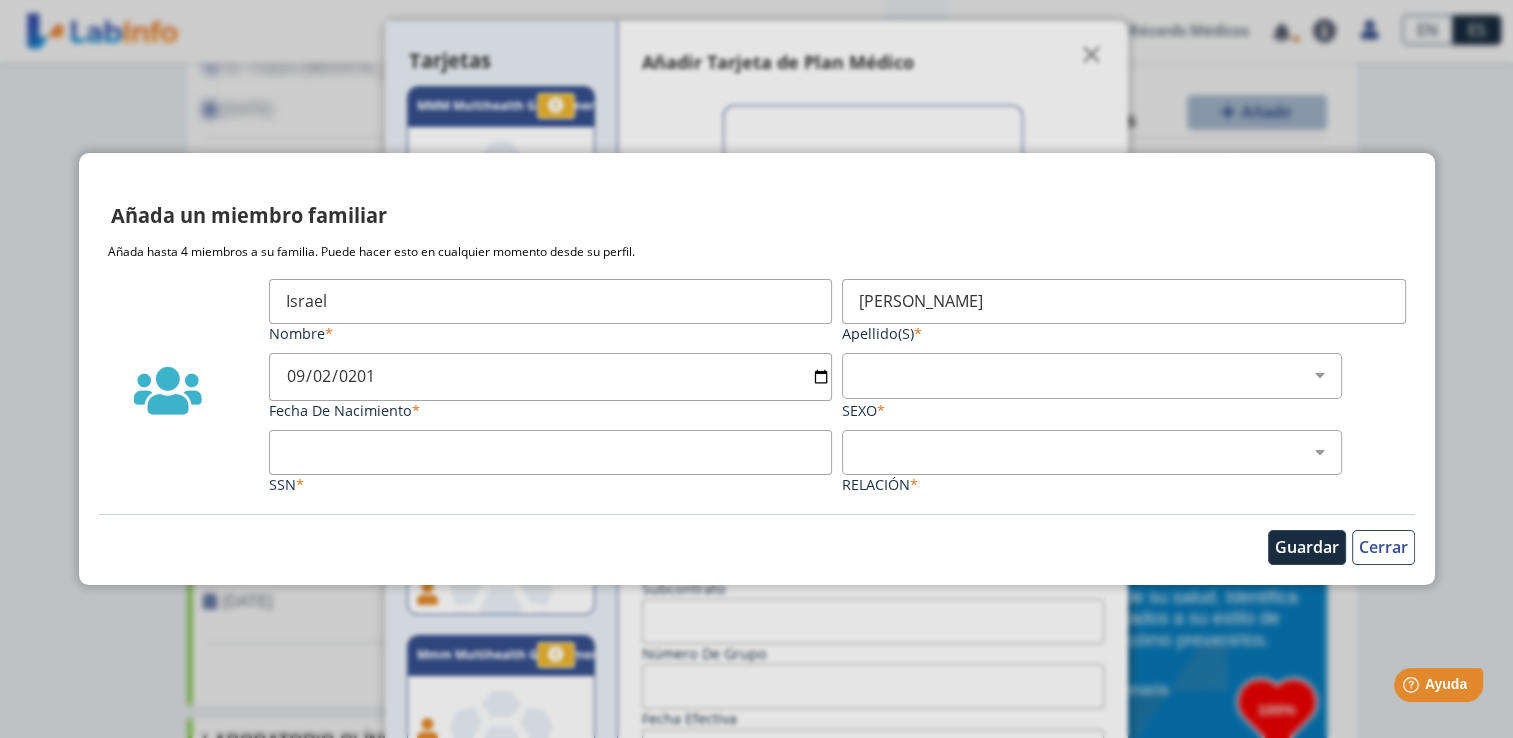 type on "[DATE]" 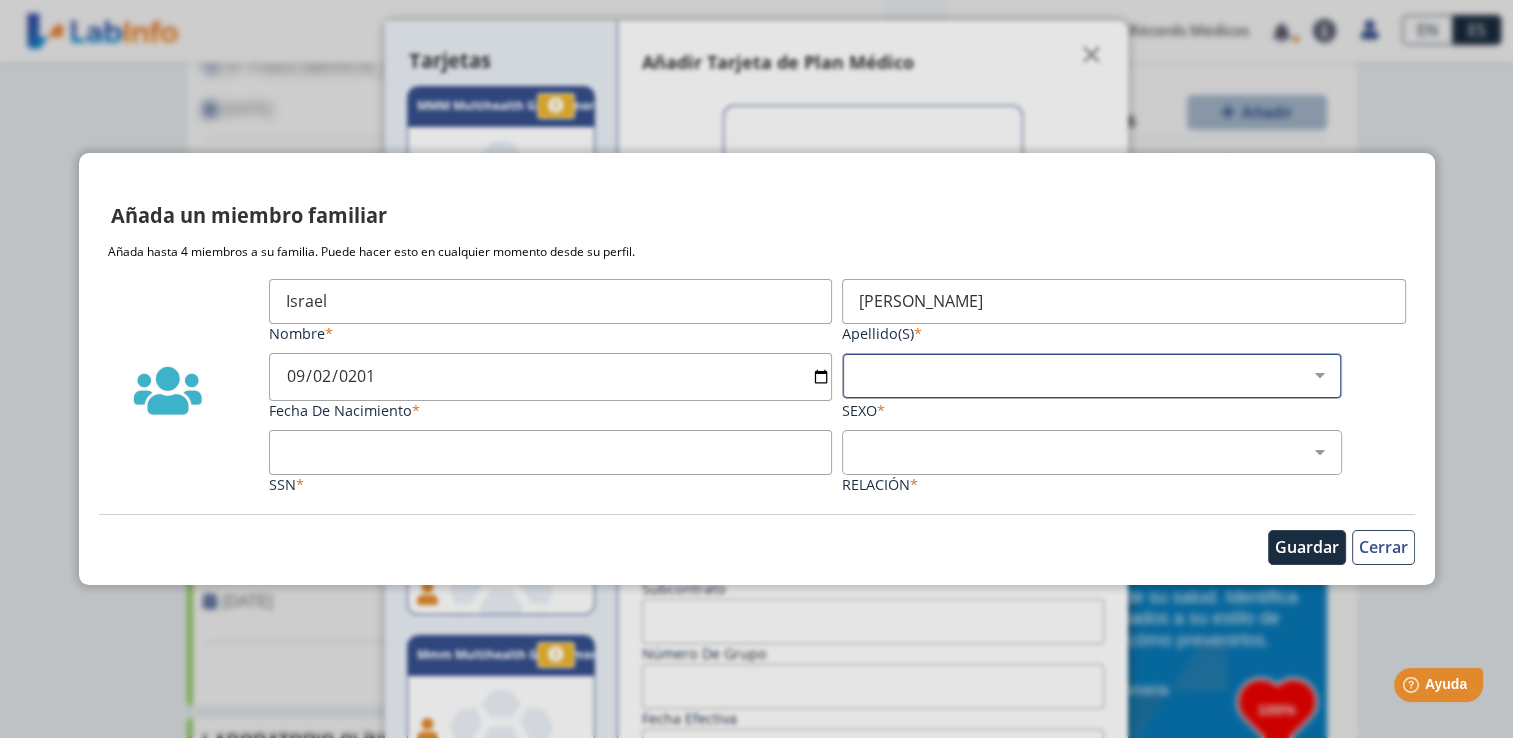 click on "Masculino Femenino" at bounding box center [1100, 375] 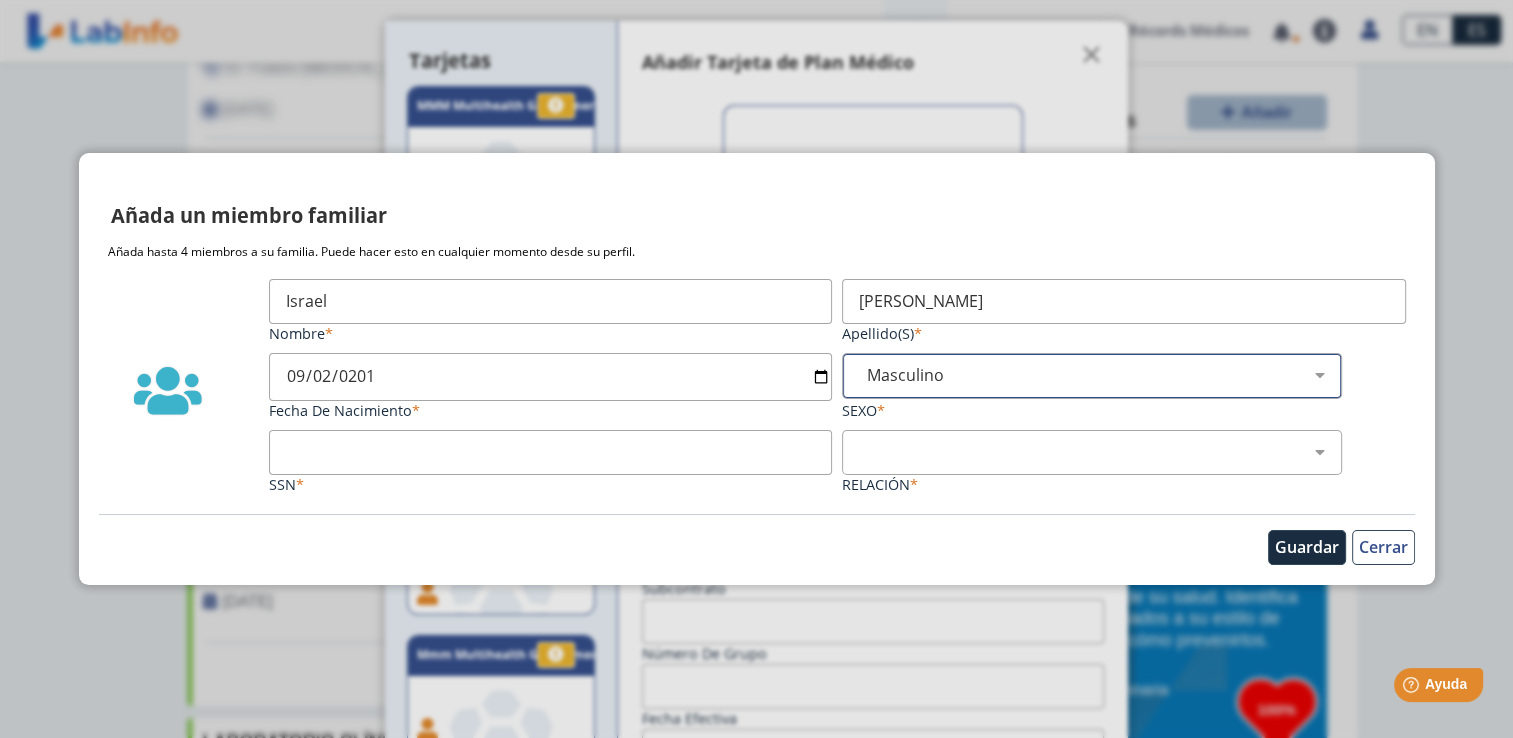 click on "Masculino Femenino" at bounding box center [1100, 375] 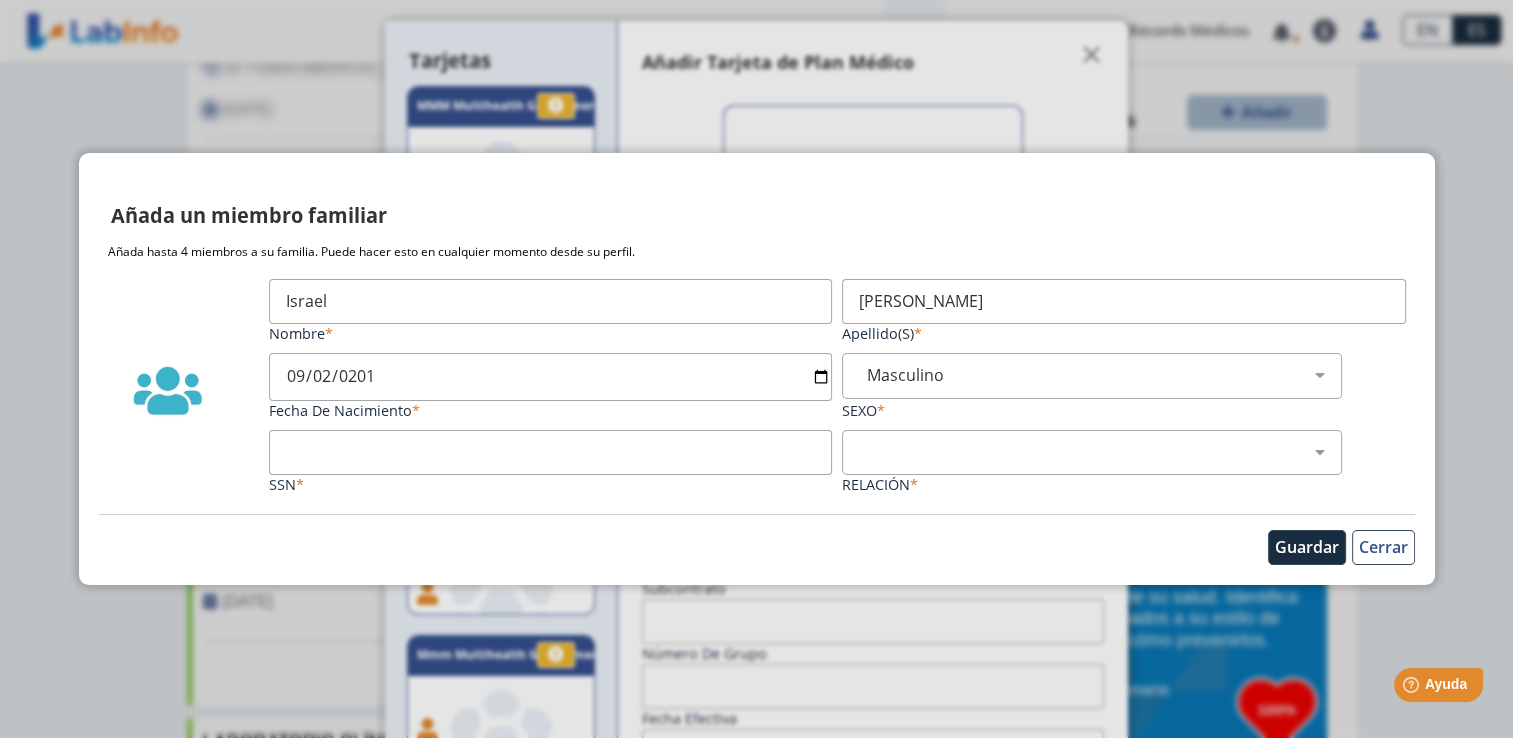 click on "SSN" at bounding box center [551, 452] 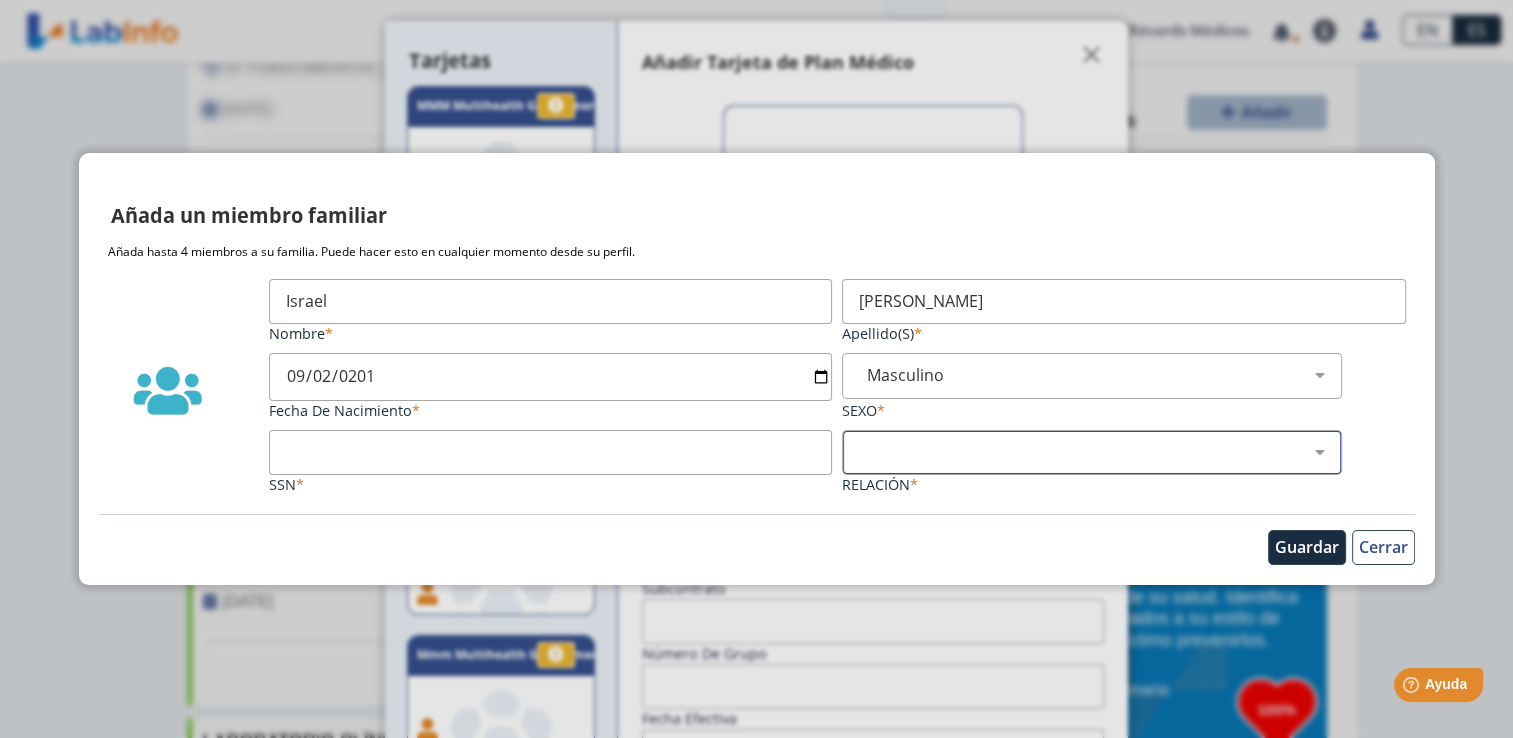 click on "Hijo   Padre   Pareja   Otro" at bounding box center (1100, 452) 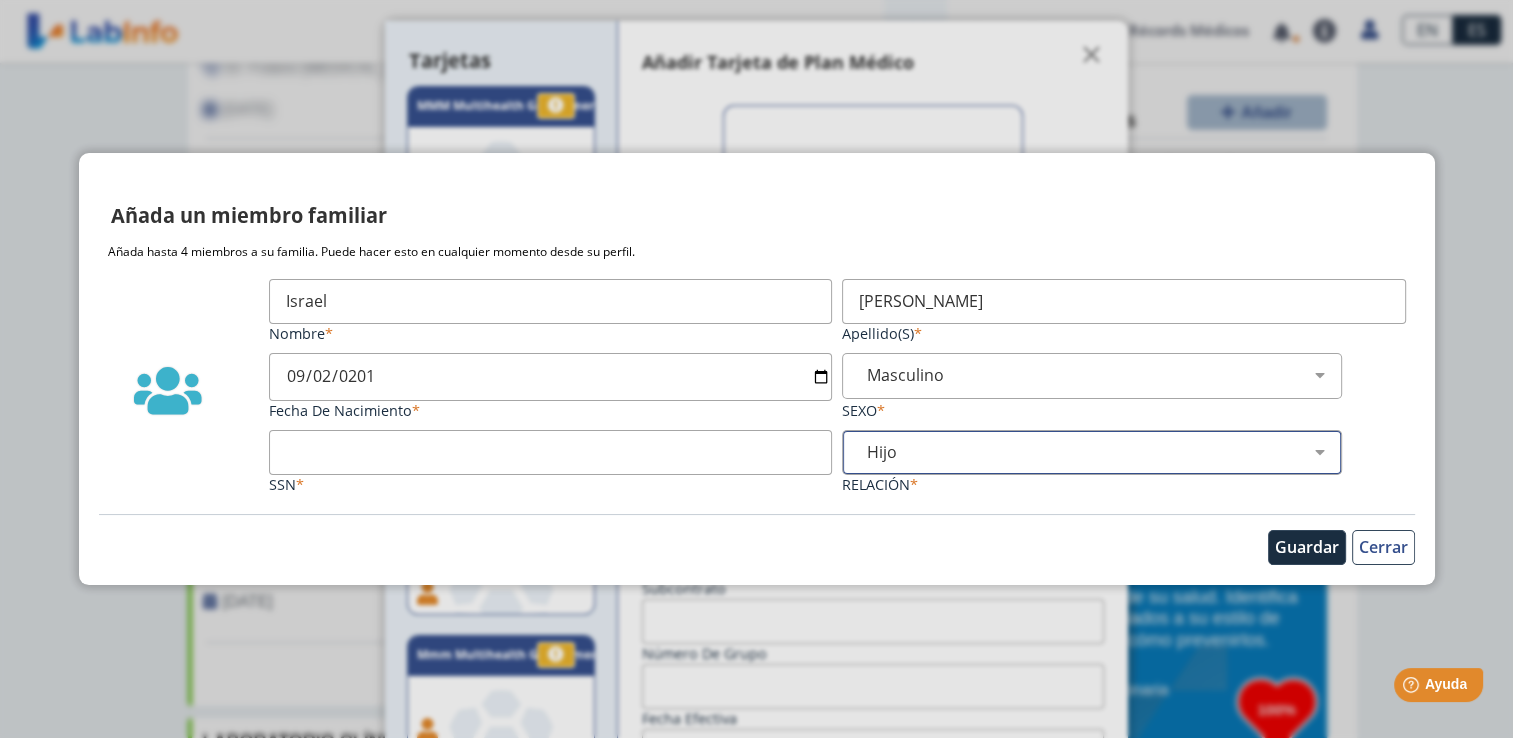 click on "Hijo   Padre   Pareja   Otro" at bounding box center (1100, 452) 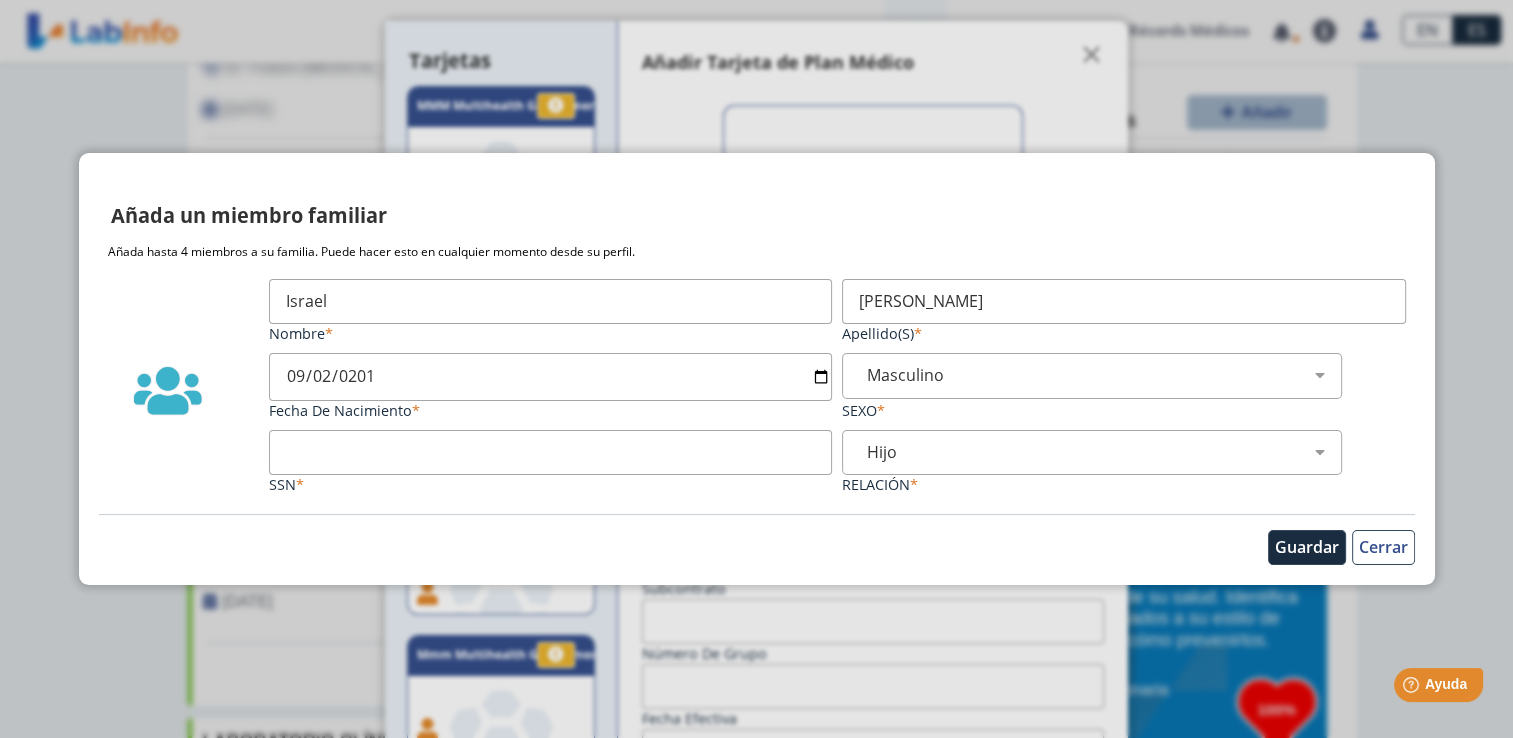 click on "SSN" at bounding box center [551, 452] 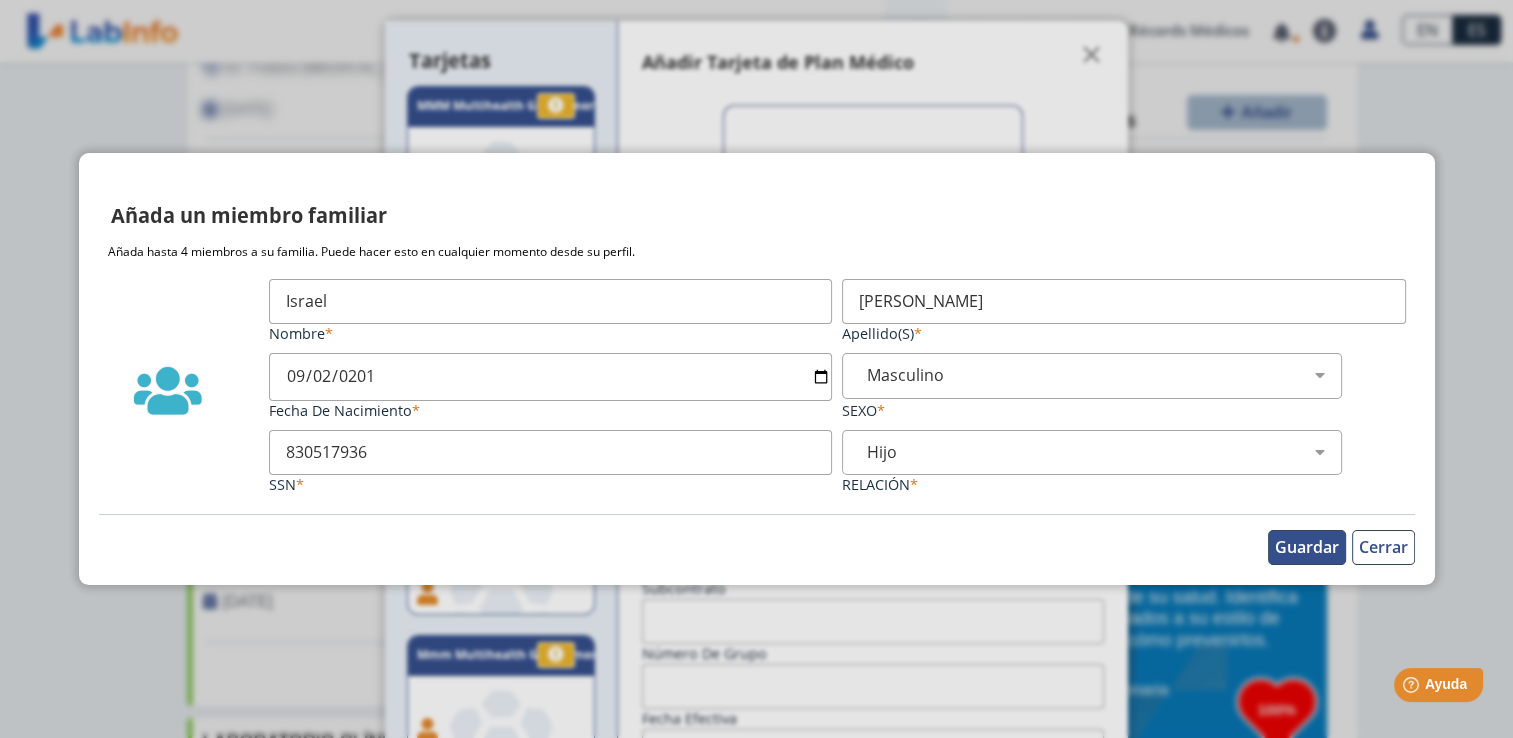 type on "830517936" 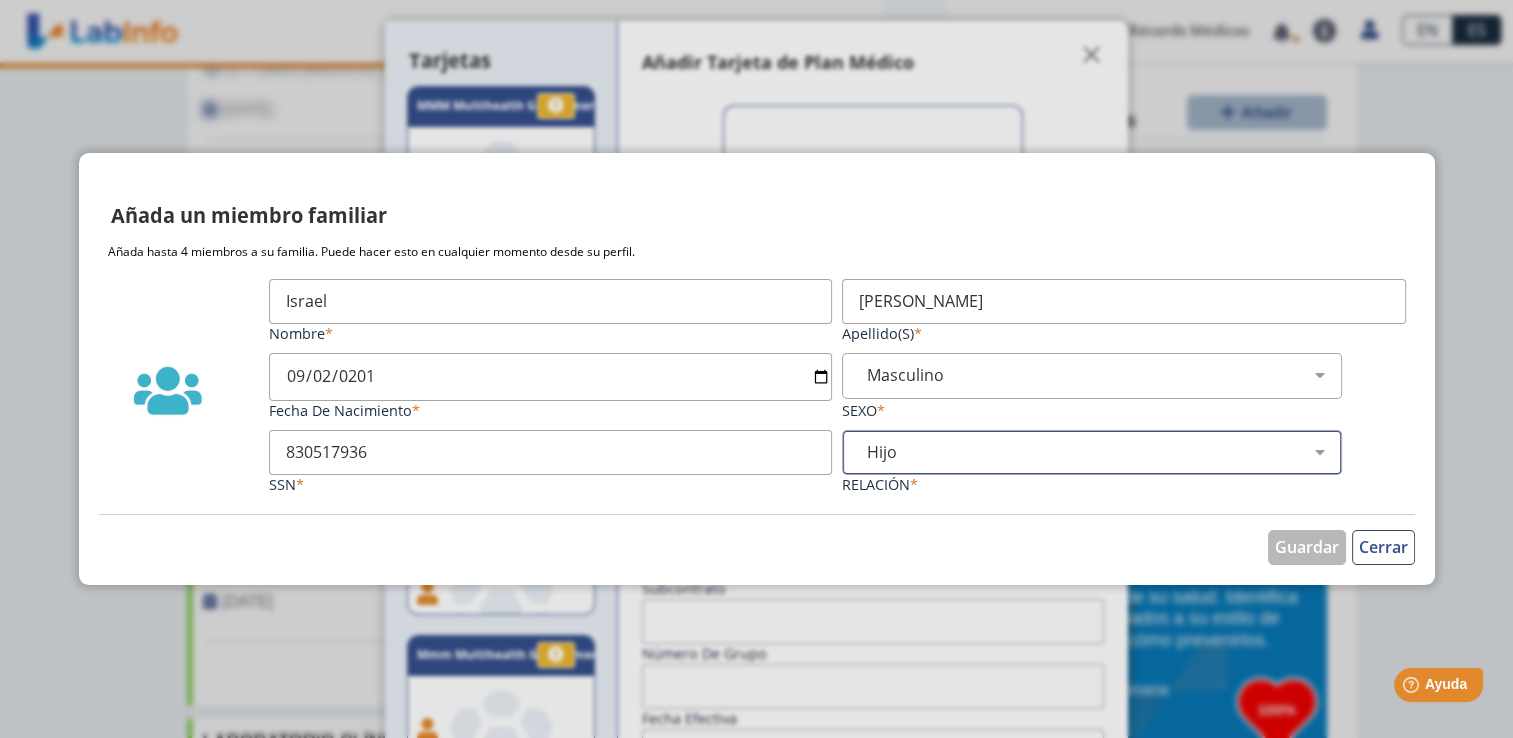 scroll, scrollTop: 0, scrollLeft: 900, axis: horizontal 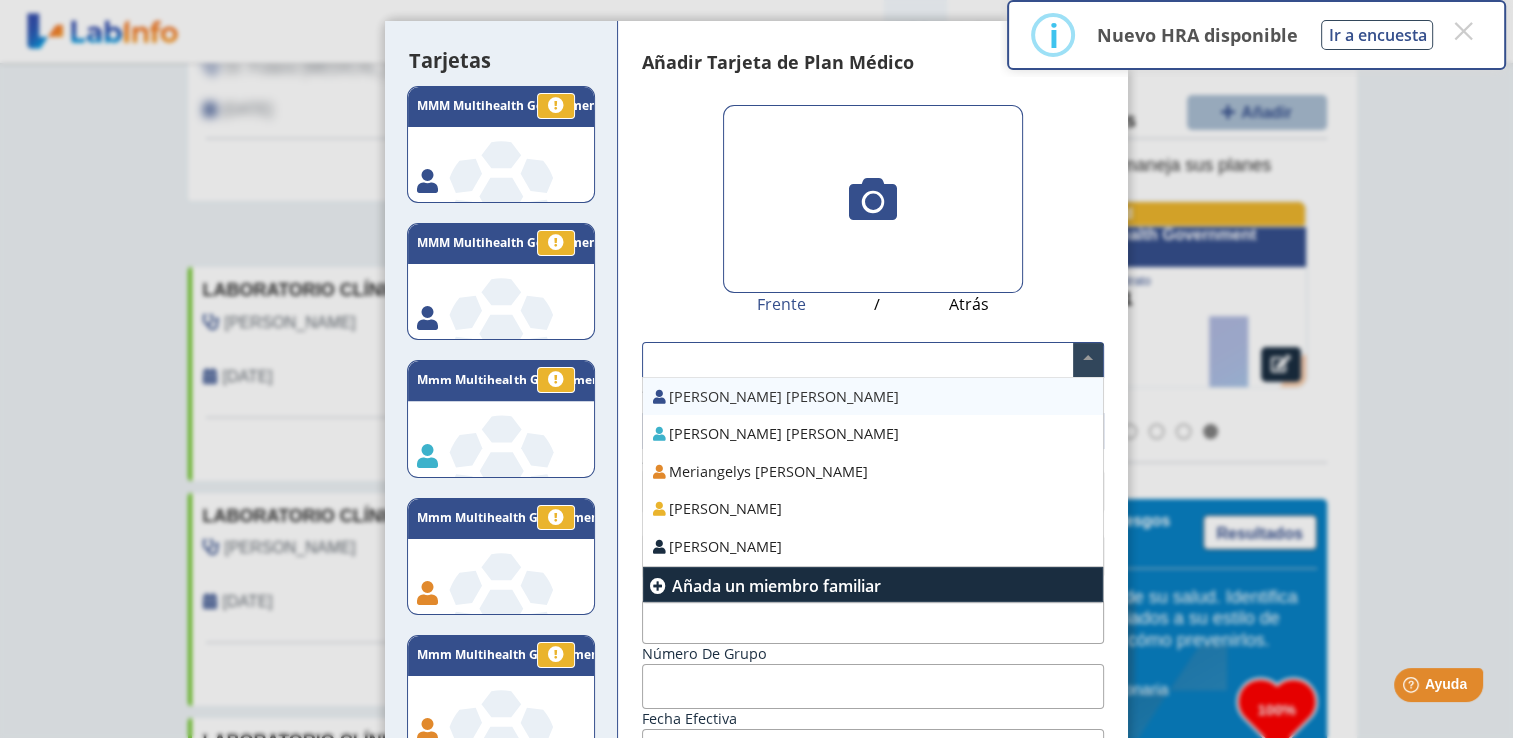 click at bounding box center [1088, 360] 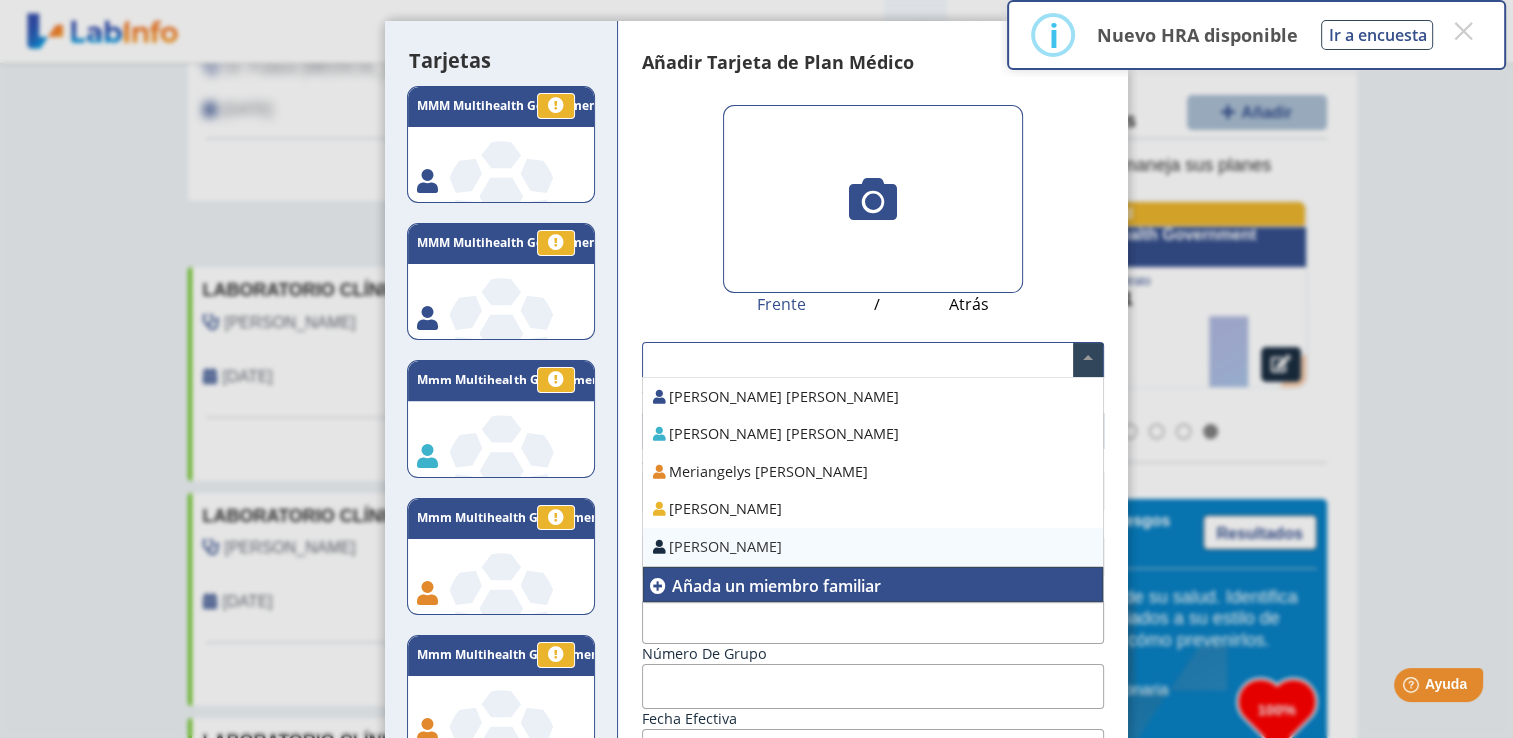 click on "Añada un miembro familiar" at bounding box center [776, 586] 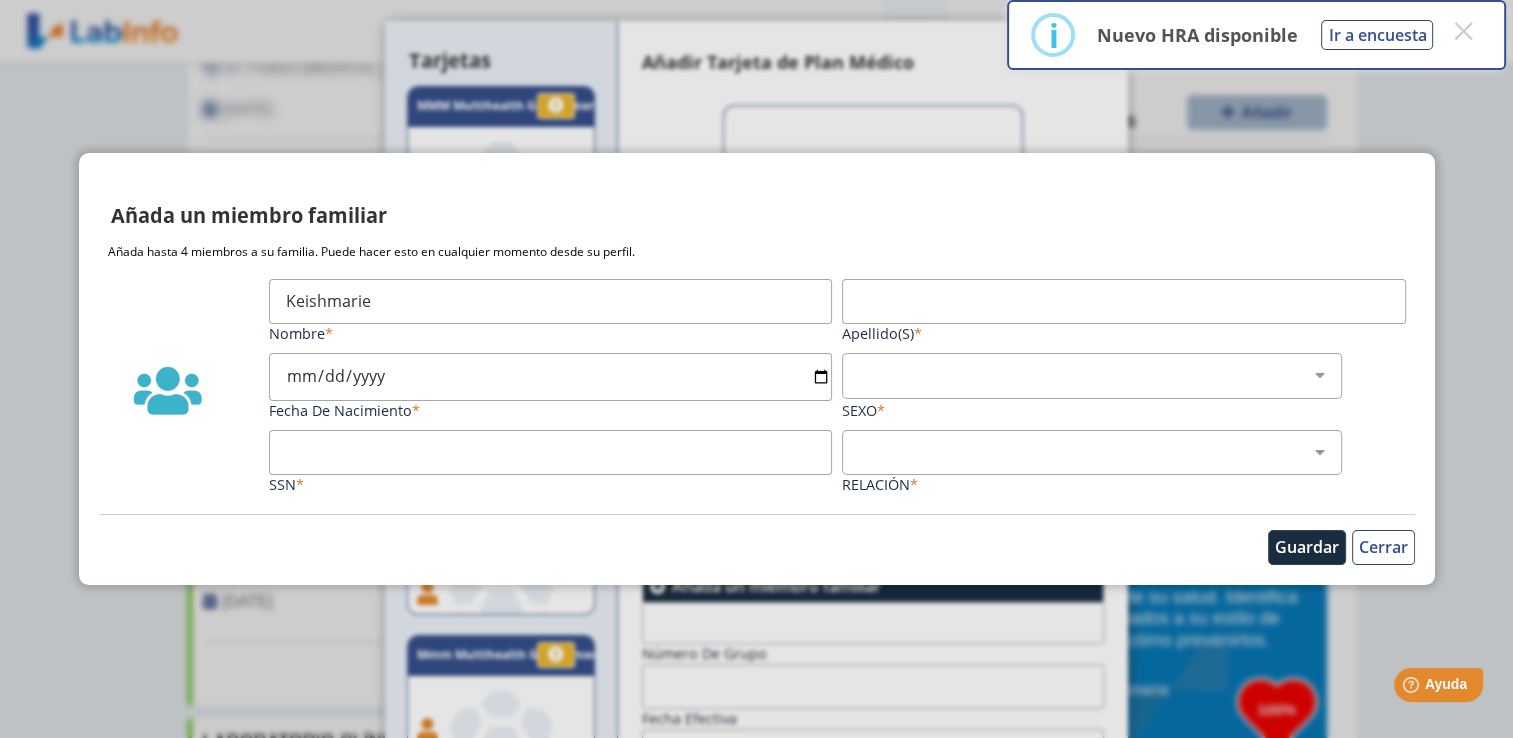 type on "Keishmarie" 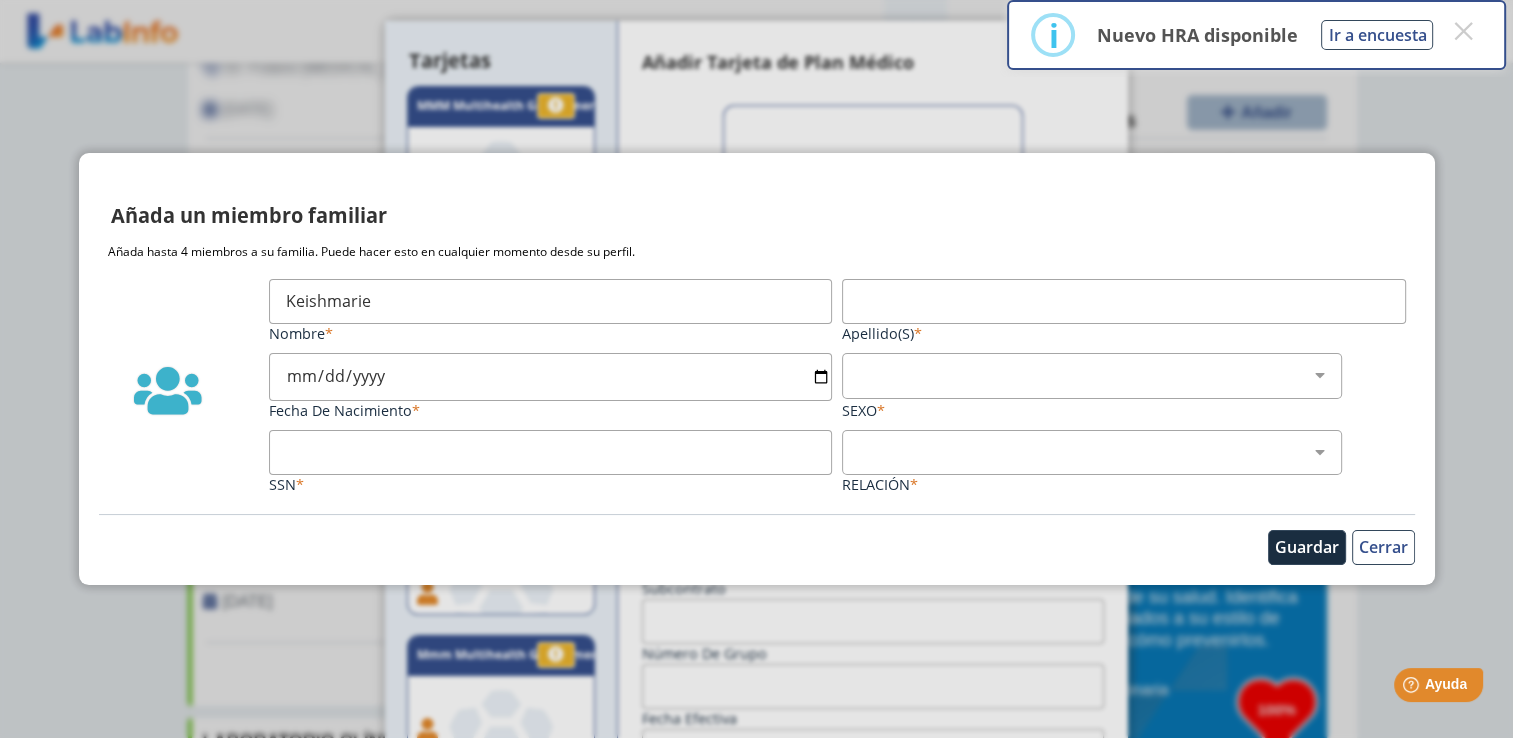 type on "[PERSON_NAME]" 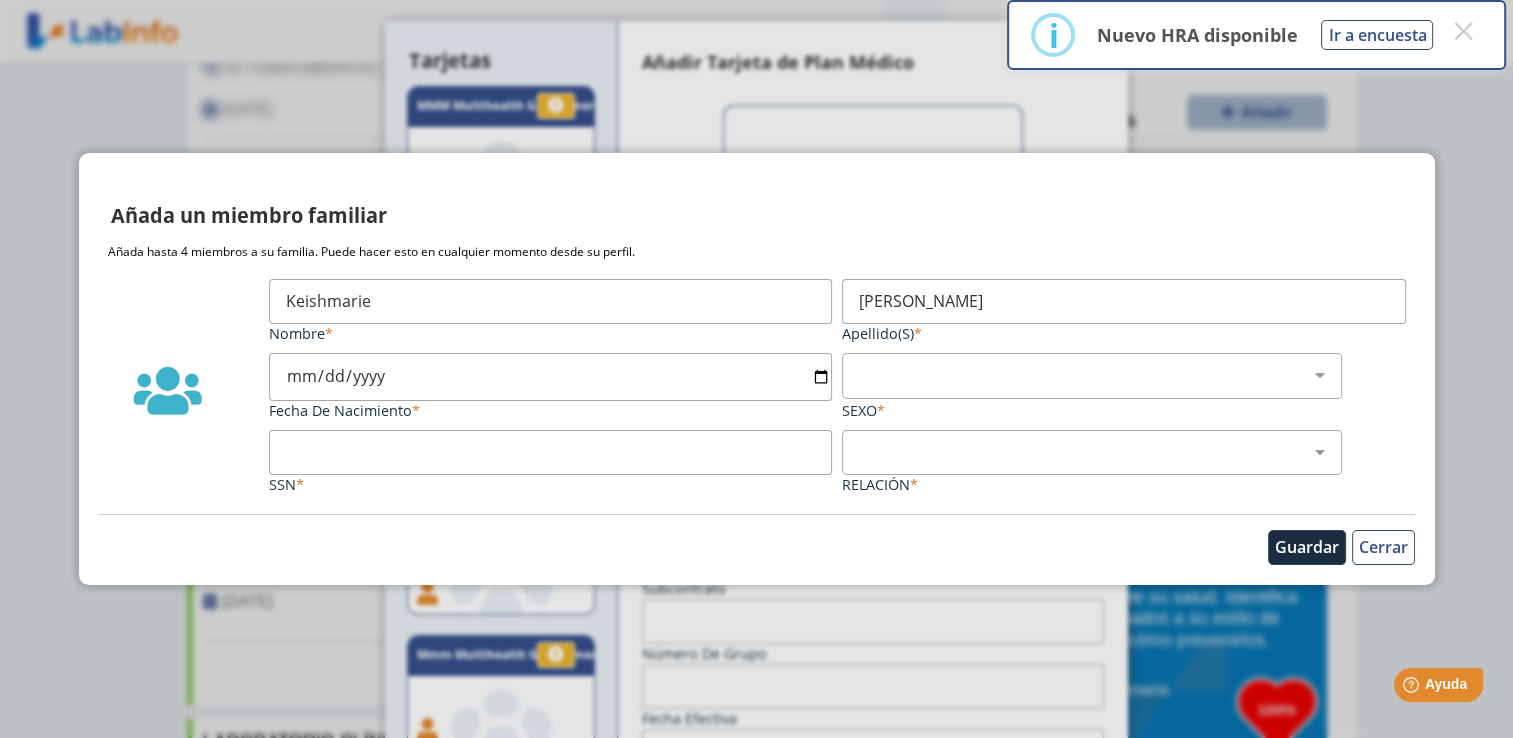 type on "[DATE]" 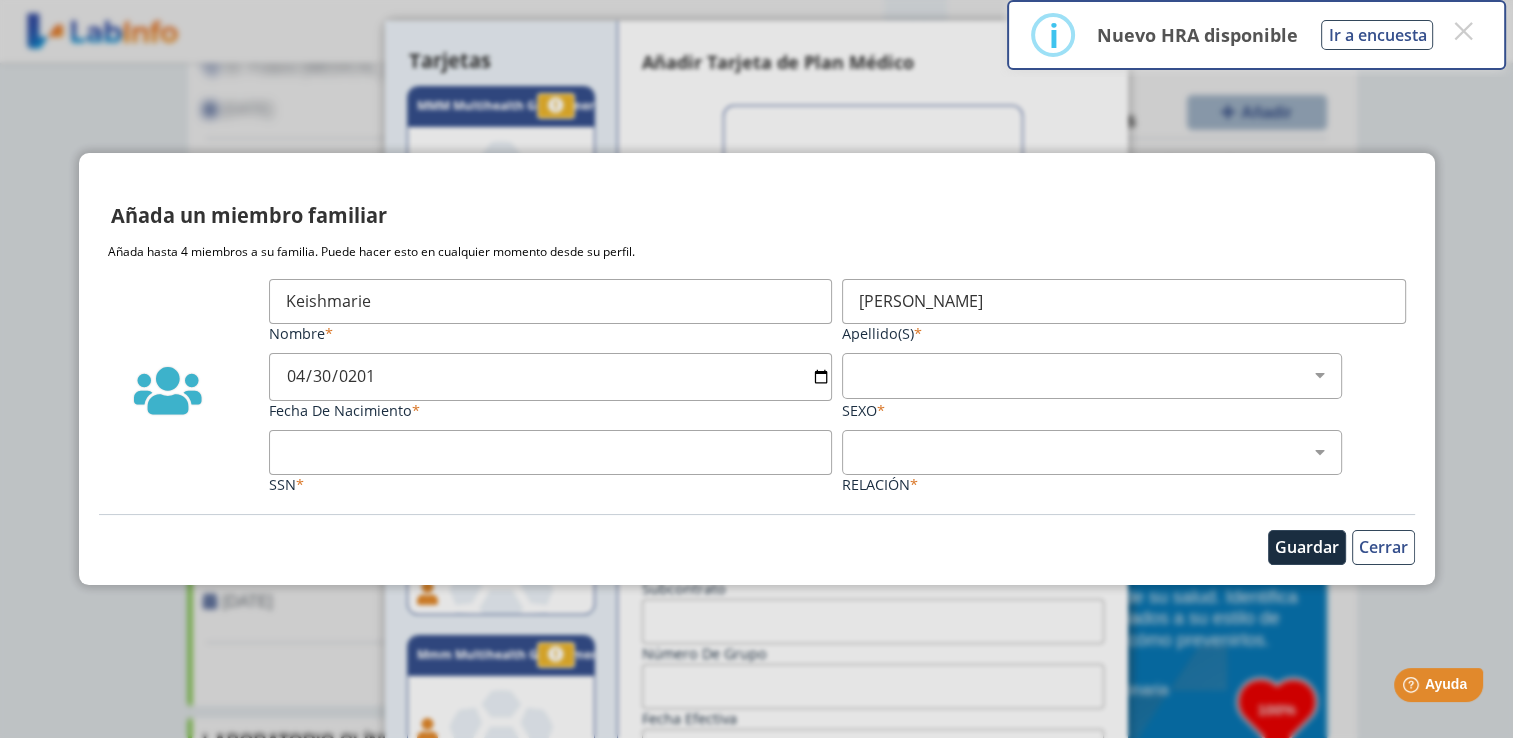 type on "[DATE]" 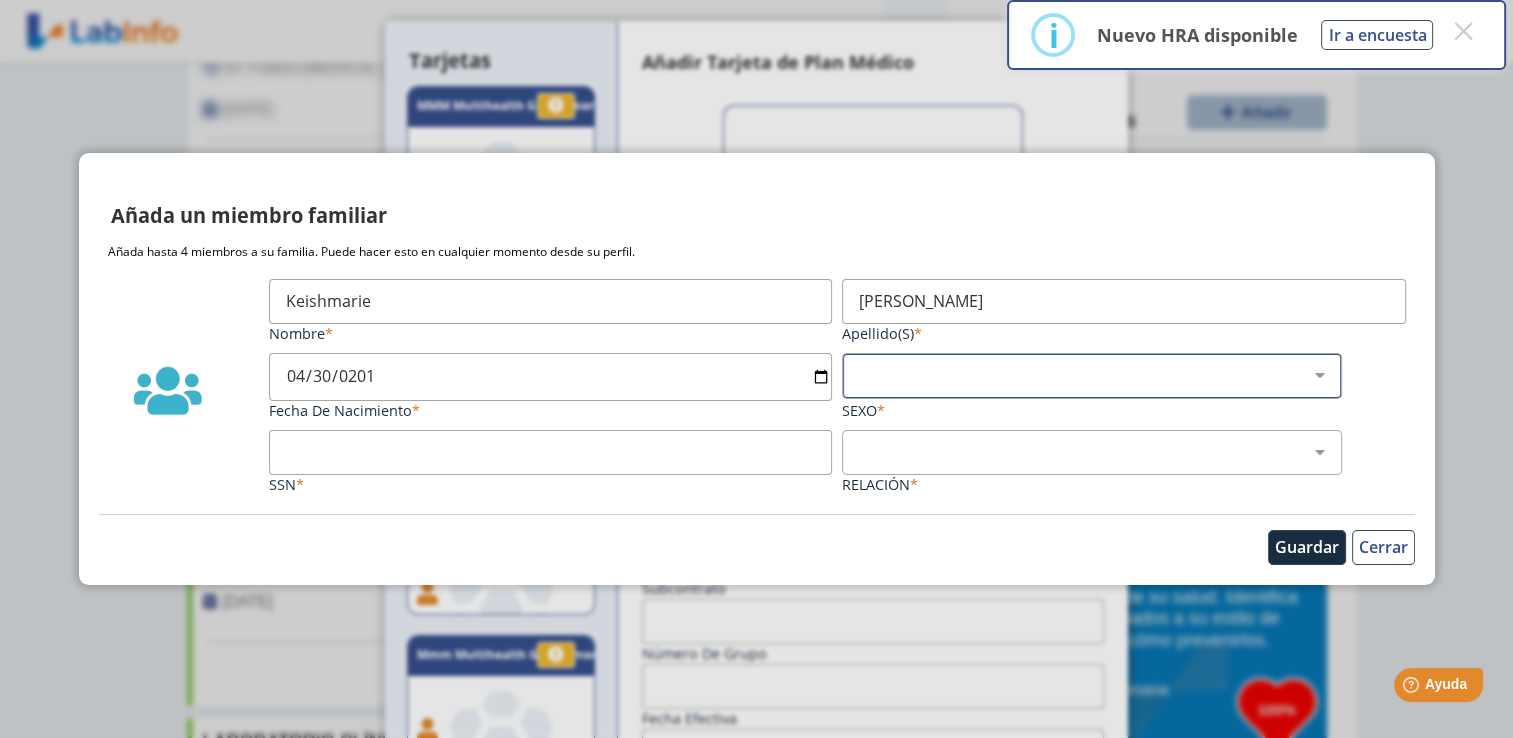 click on "Masculino Femenino" at bounding box center (1100, 375) 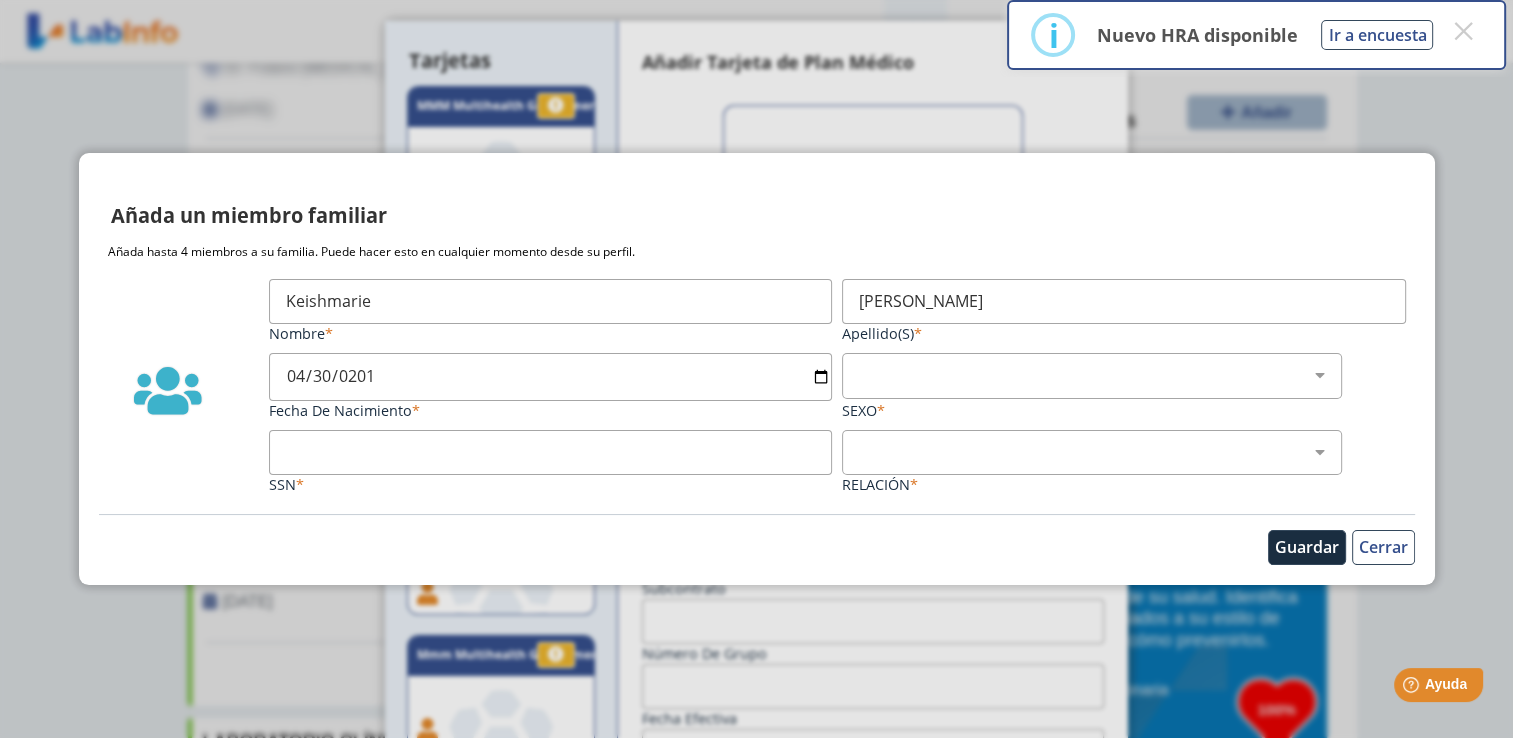 select on "2" 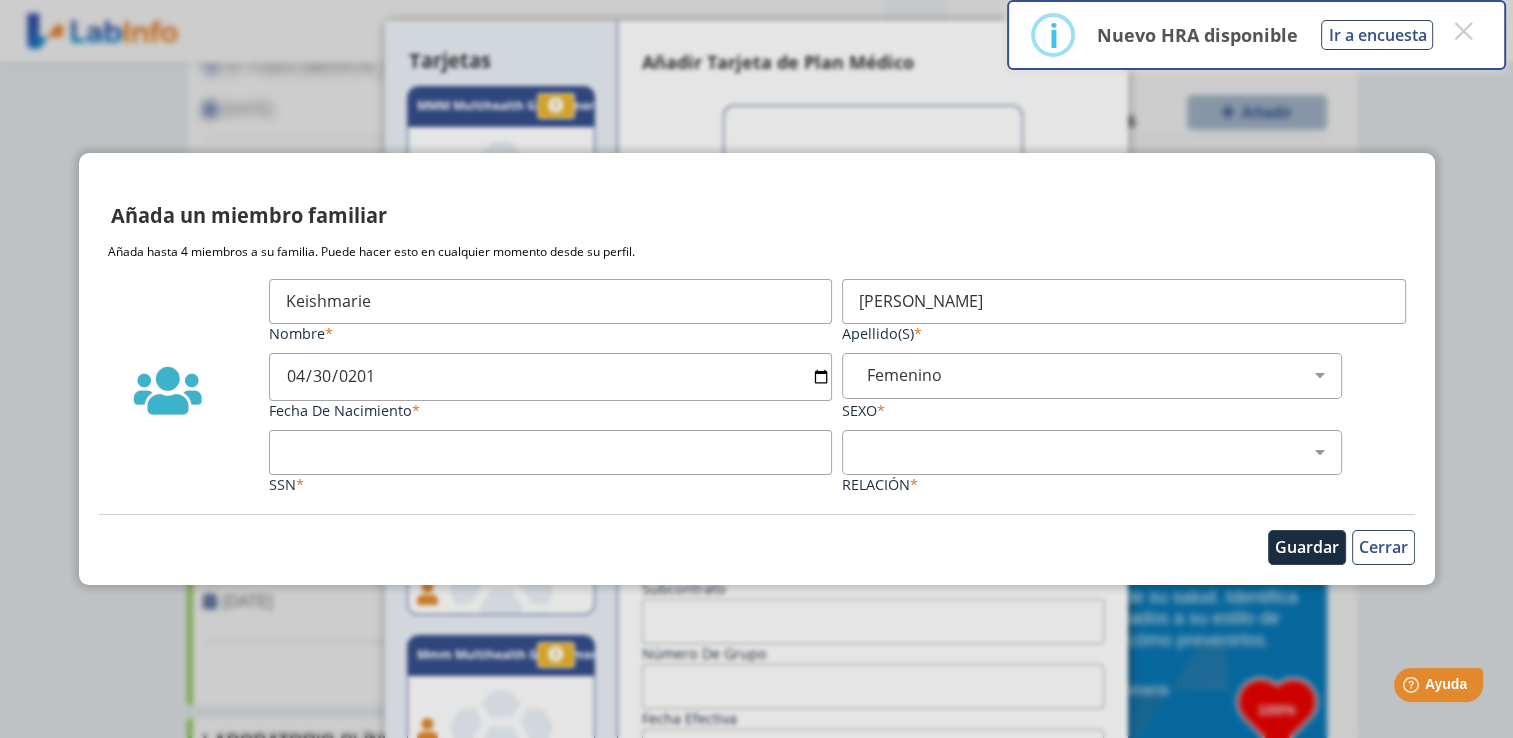 click on "Masculino Femenino" at bounding box center [1100, 375] 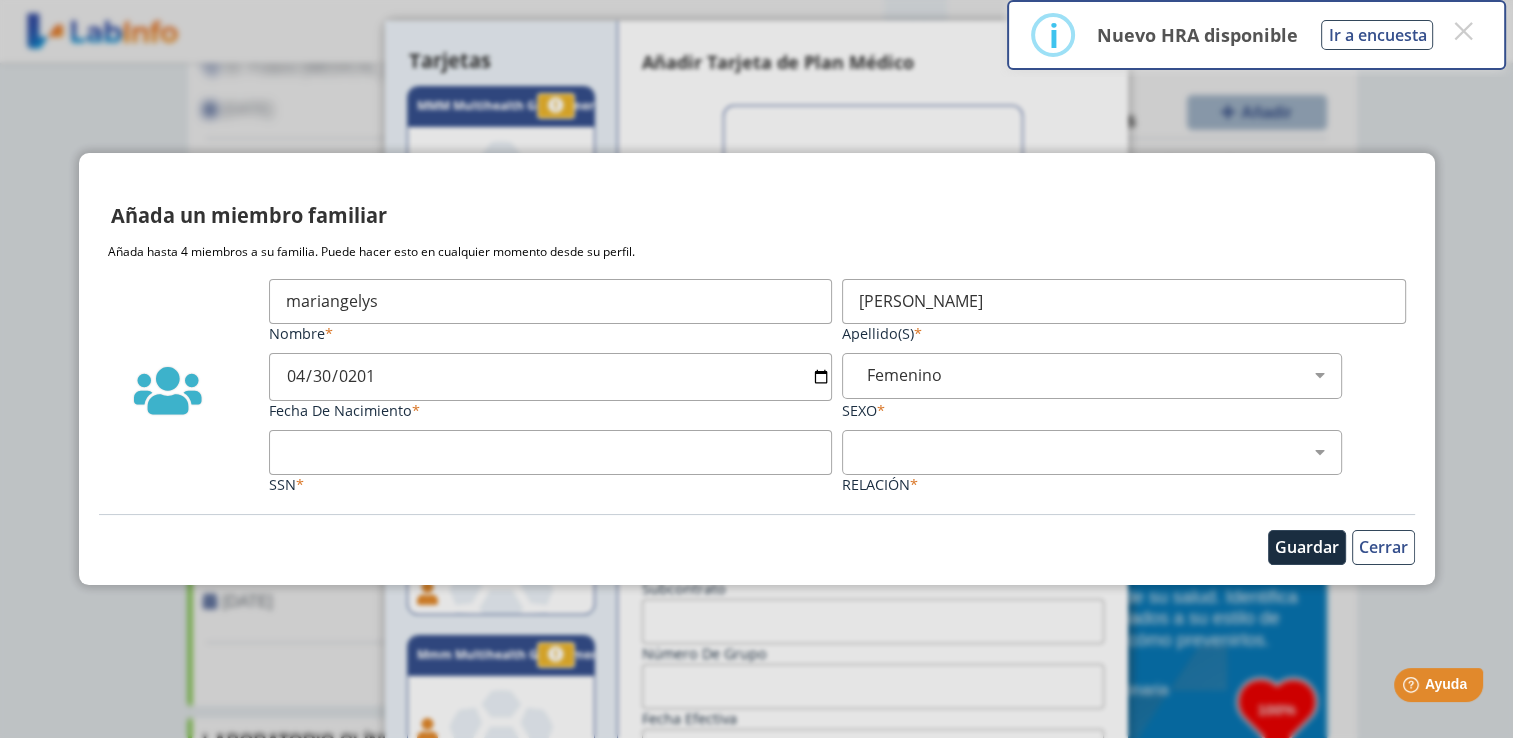drag, startPoint x: 355, startPoint y: 310, endPoint x: 436, endPoint y: 295, distance: 82.37718 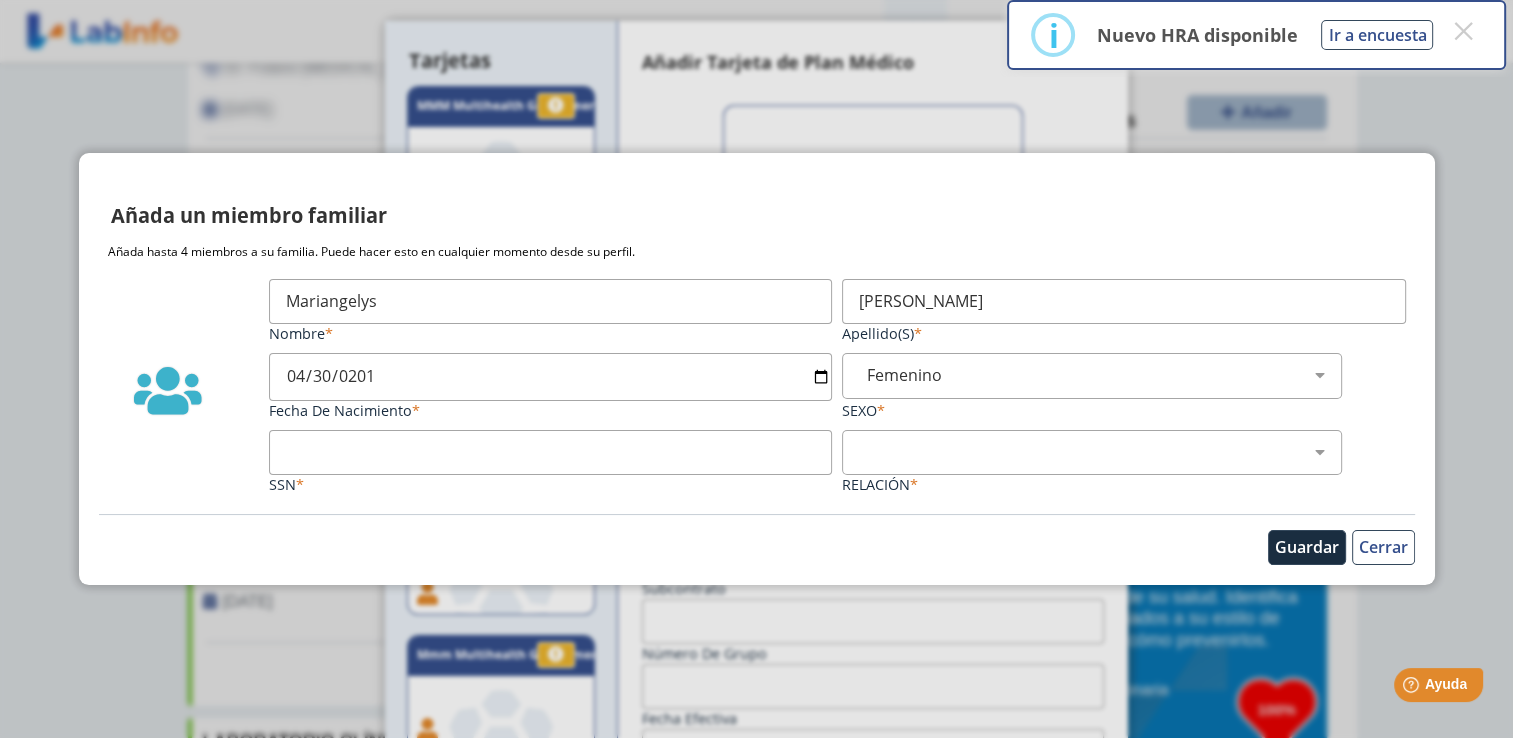 type on "Mariangelys" 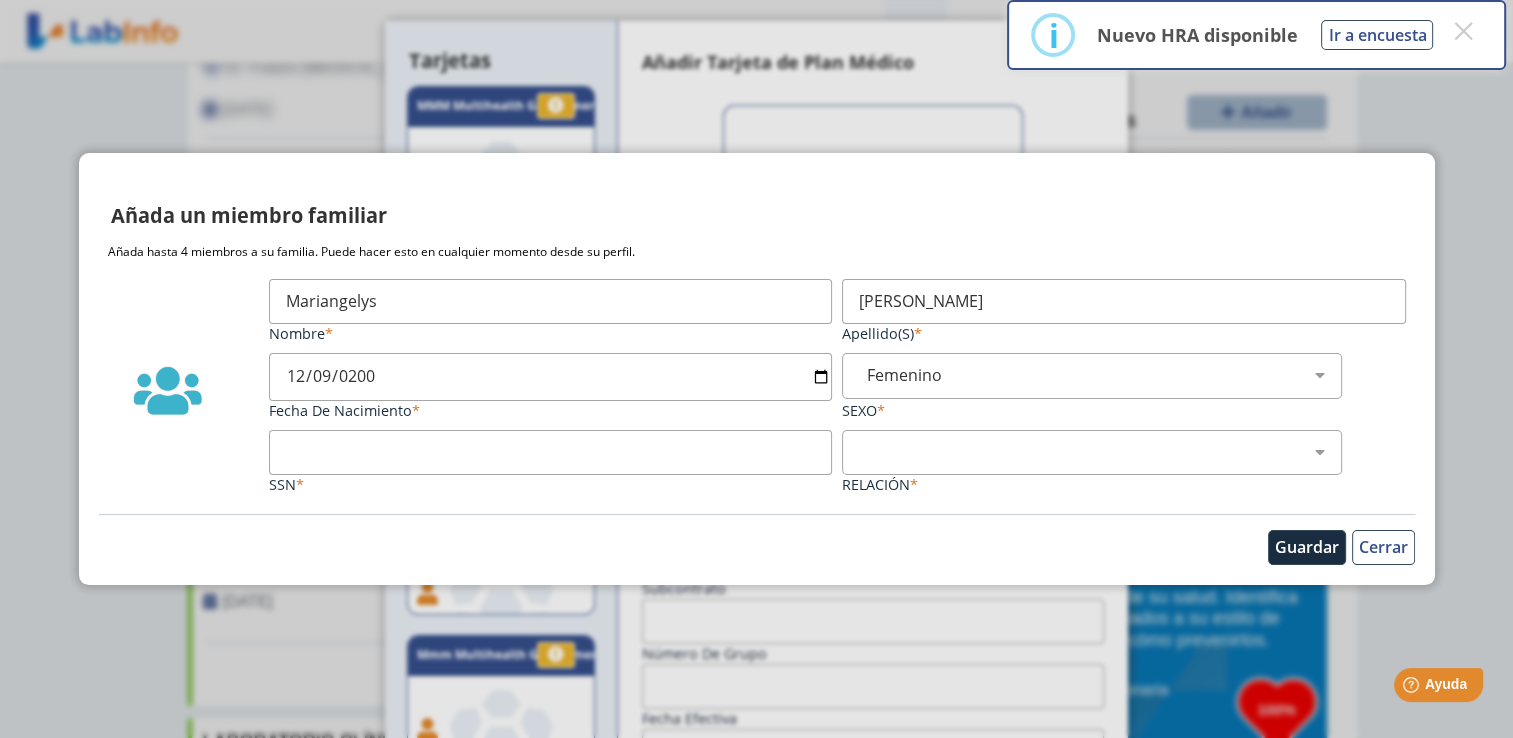 type on "[DATE]" 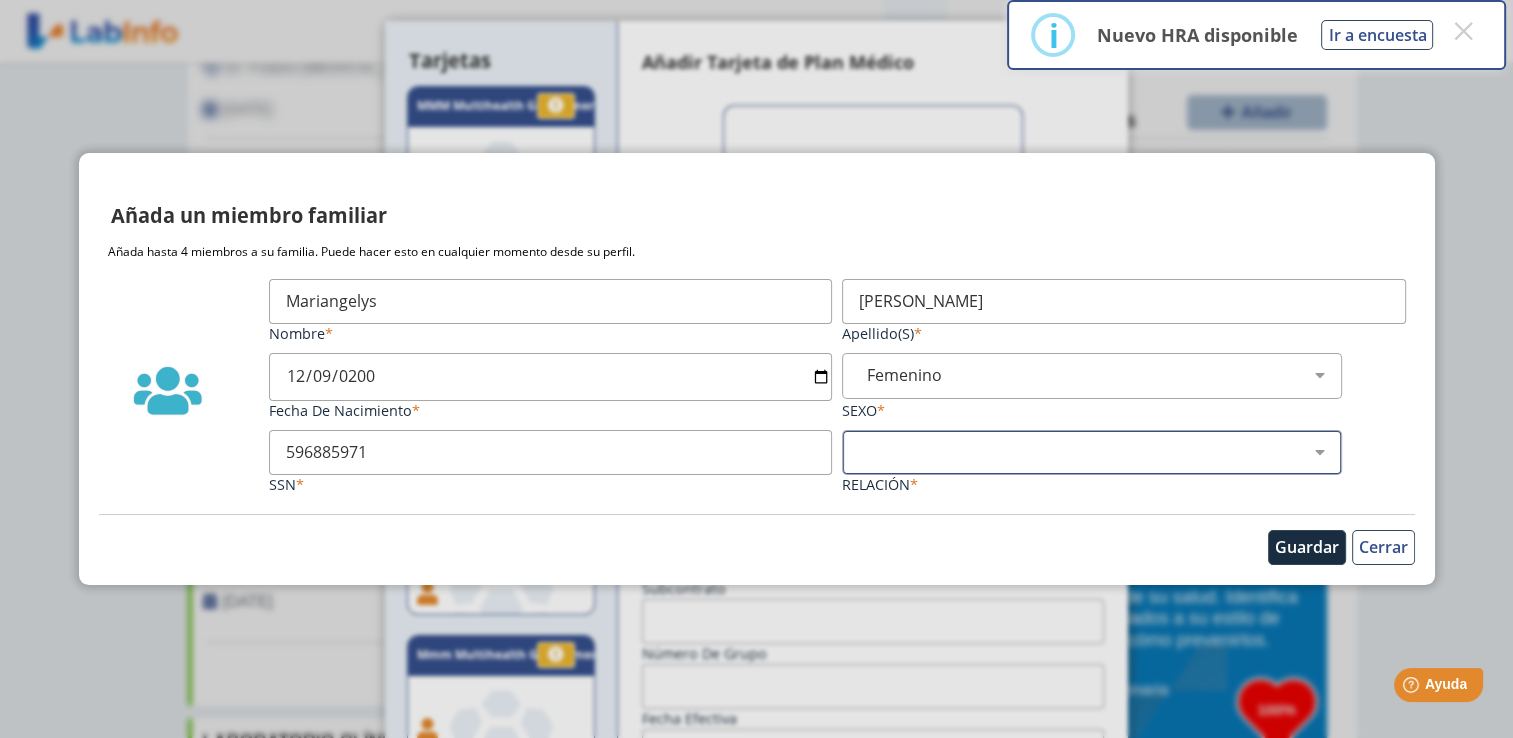 type on "596885971" 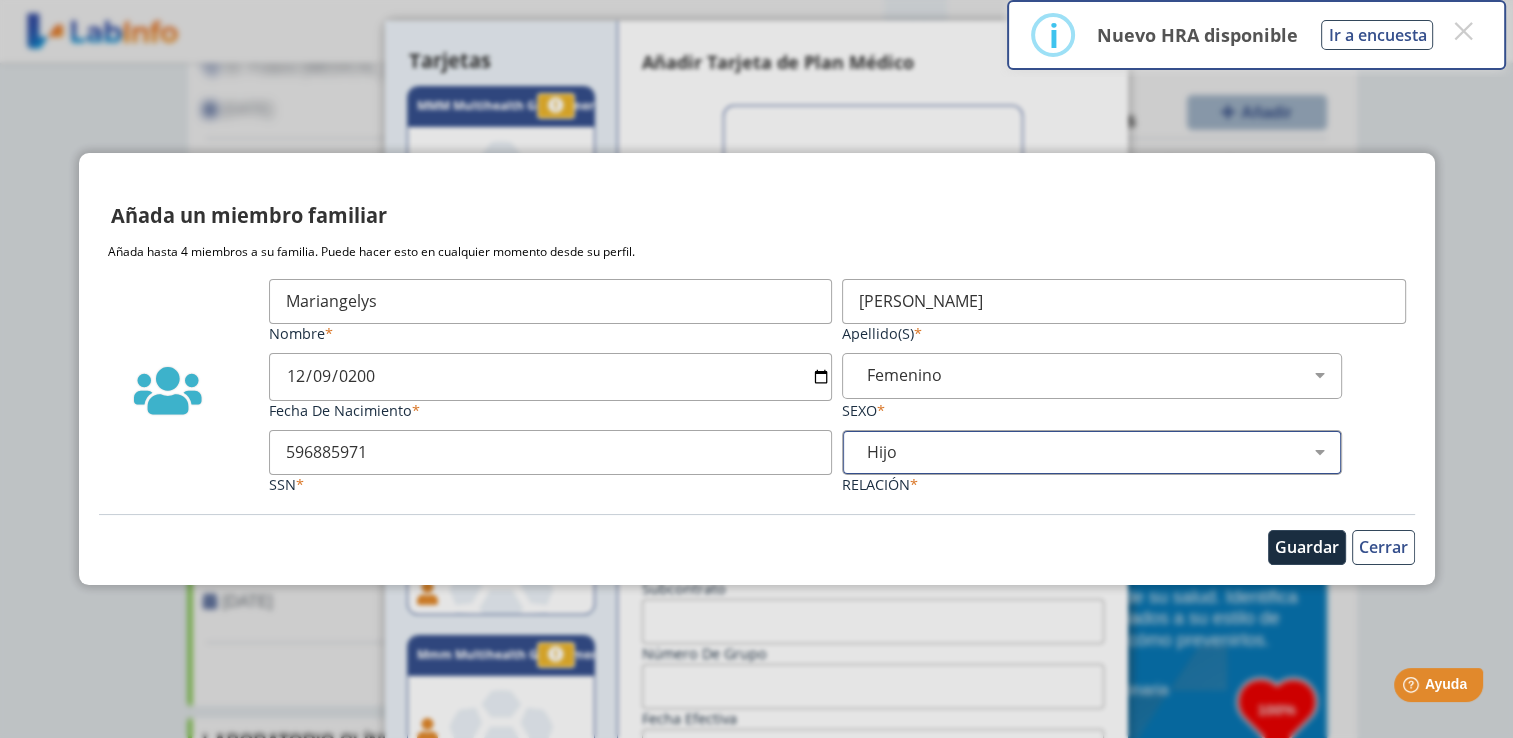 click on "Hijo   Padre   Pareja   Otro" at bounding box center [1100, 452] 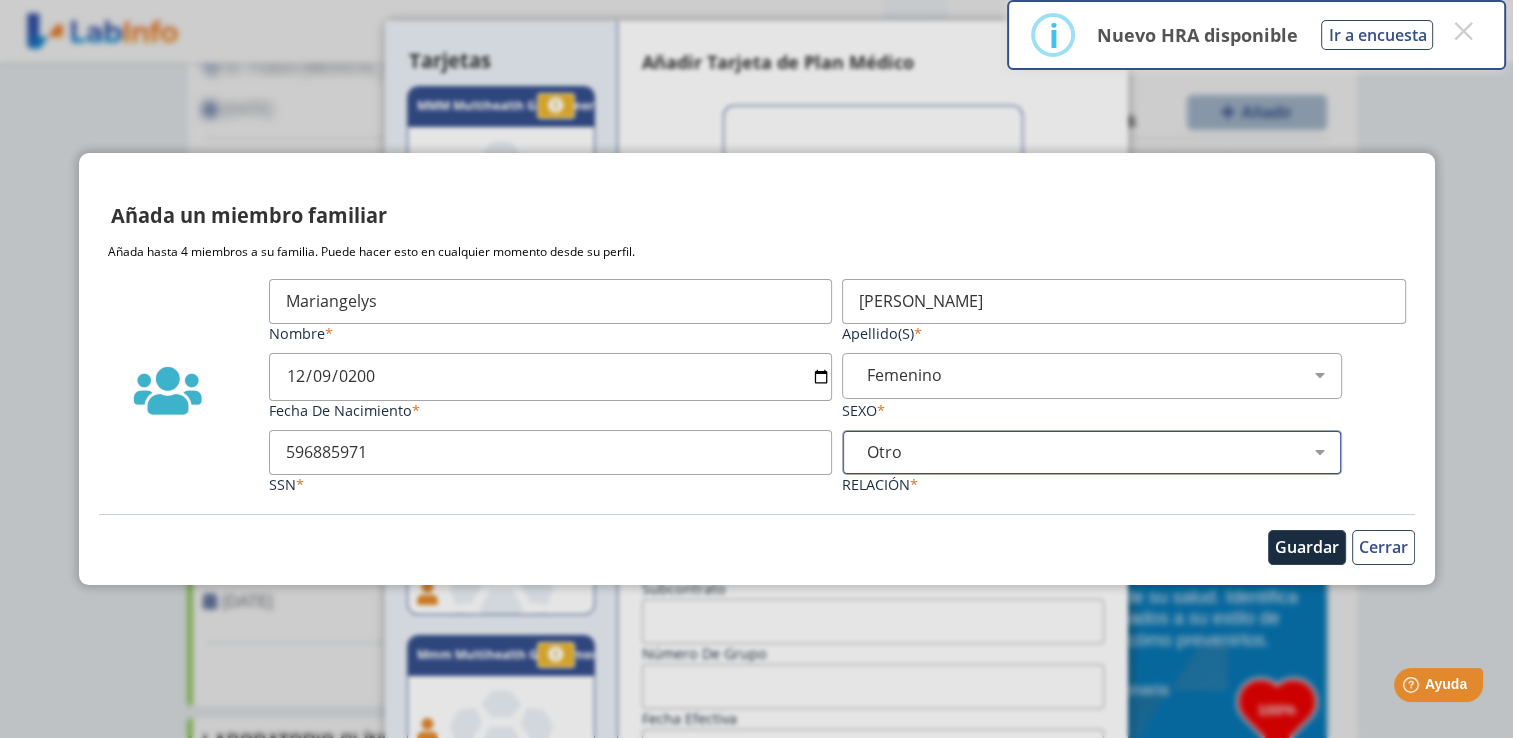 click on "Hijo   Padre   Pareja   Otro" at bounding box center (1100, 452) 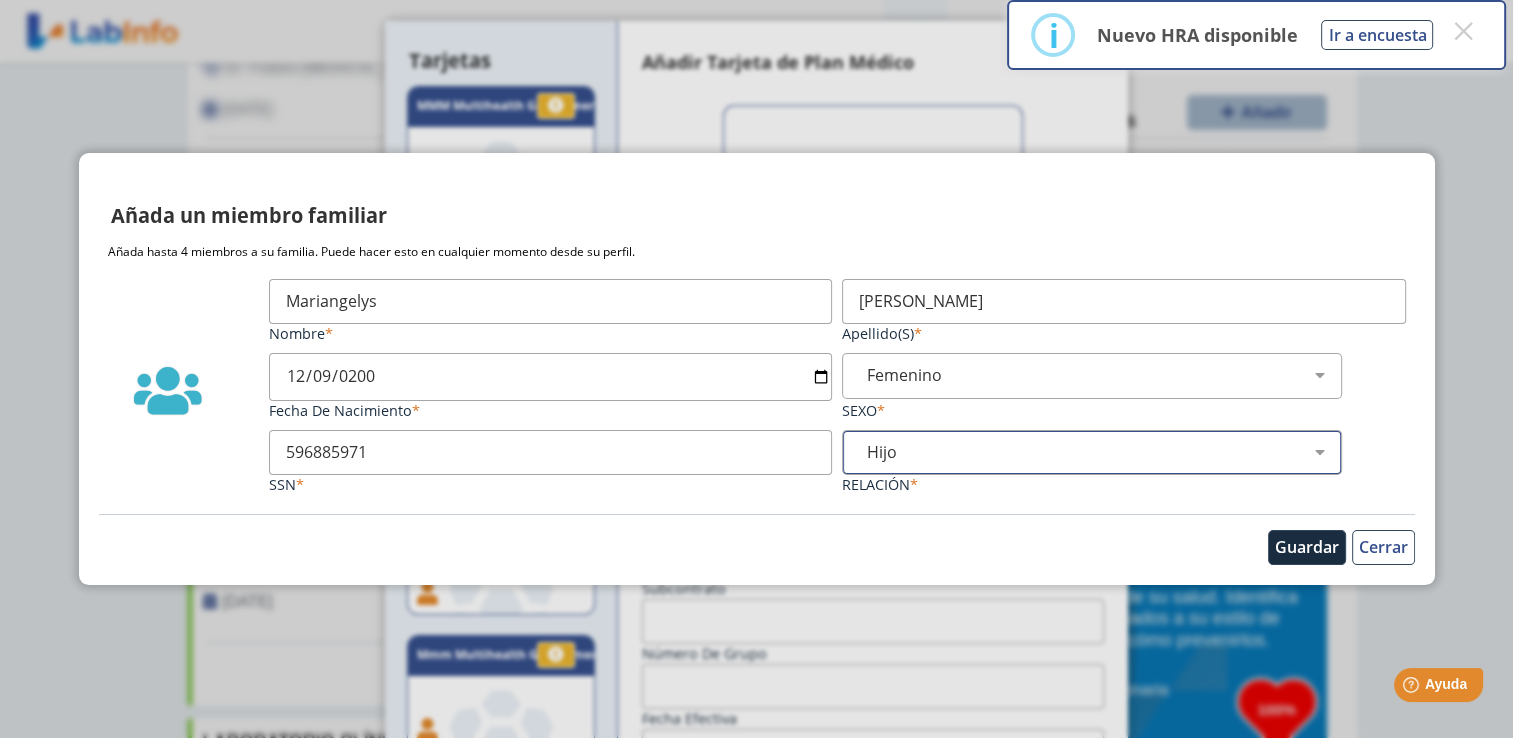click on "Hijo   Padre   Pareja   Otro" at bounding box center (1100, 452) 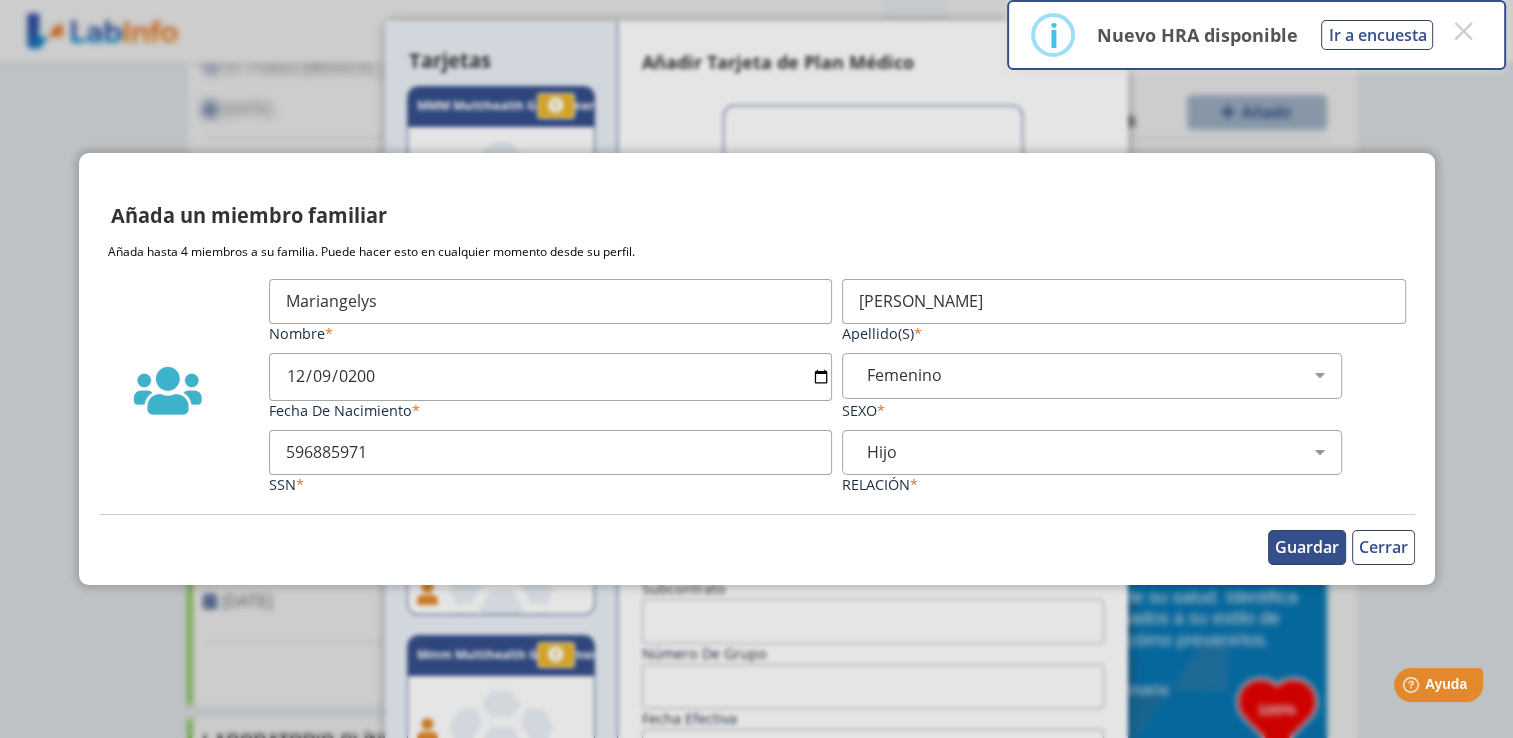 click on "Guardar" 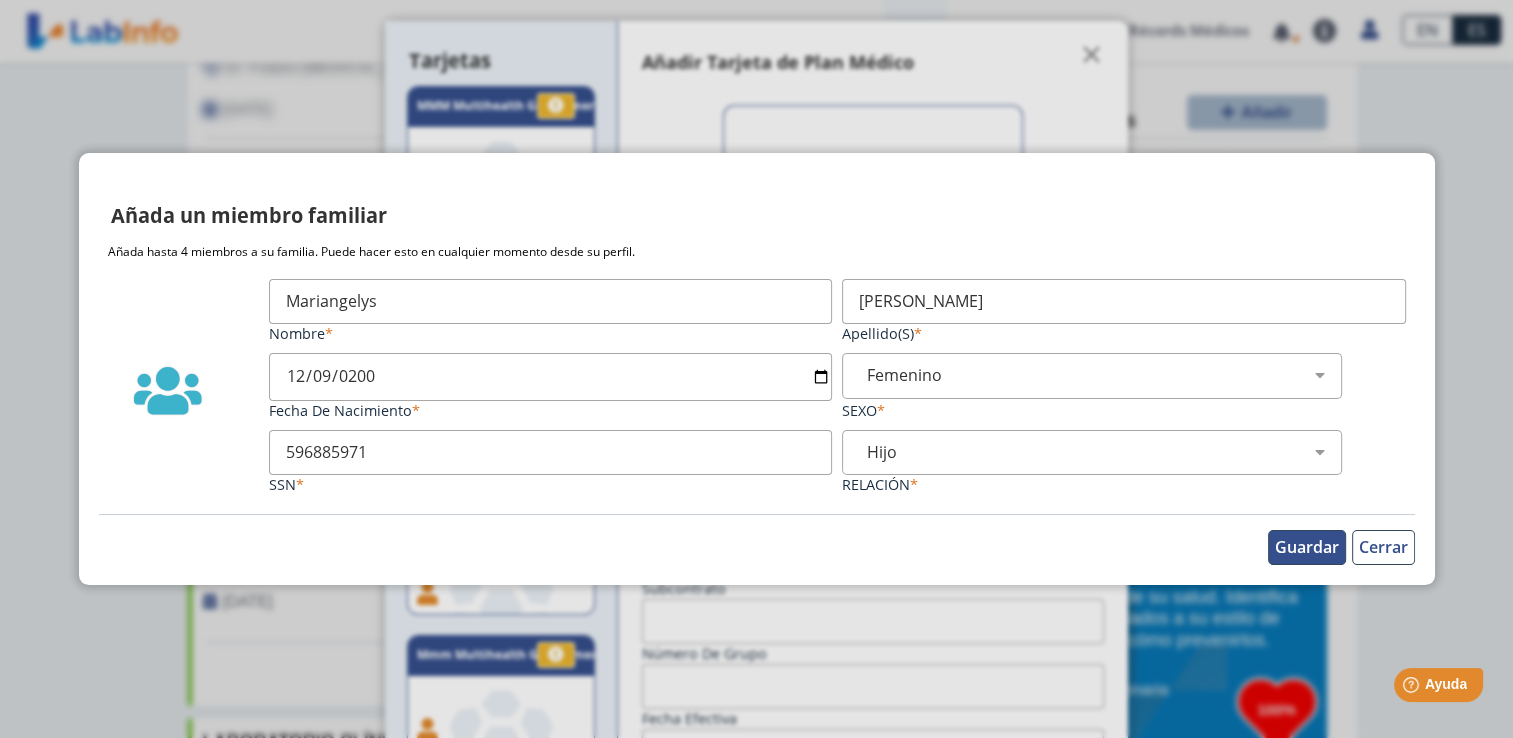 click on "Guardar" 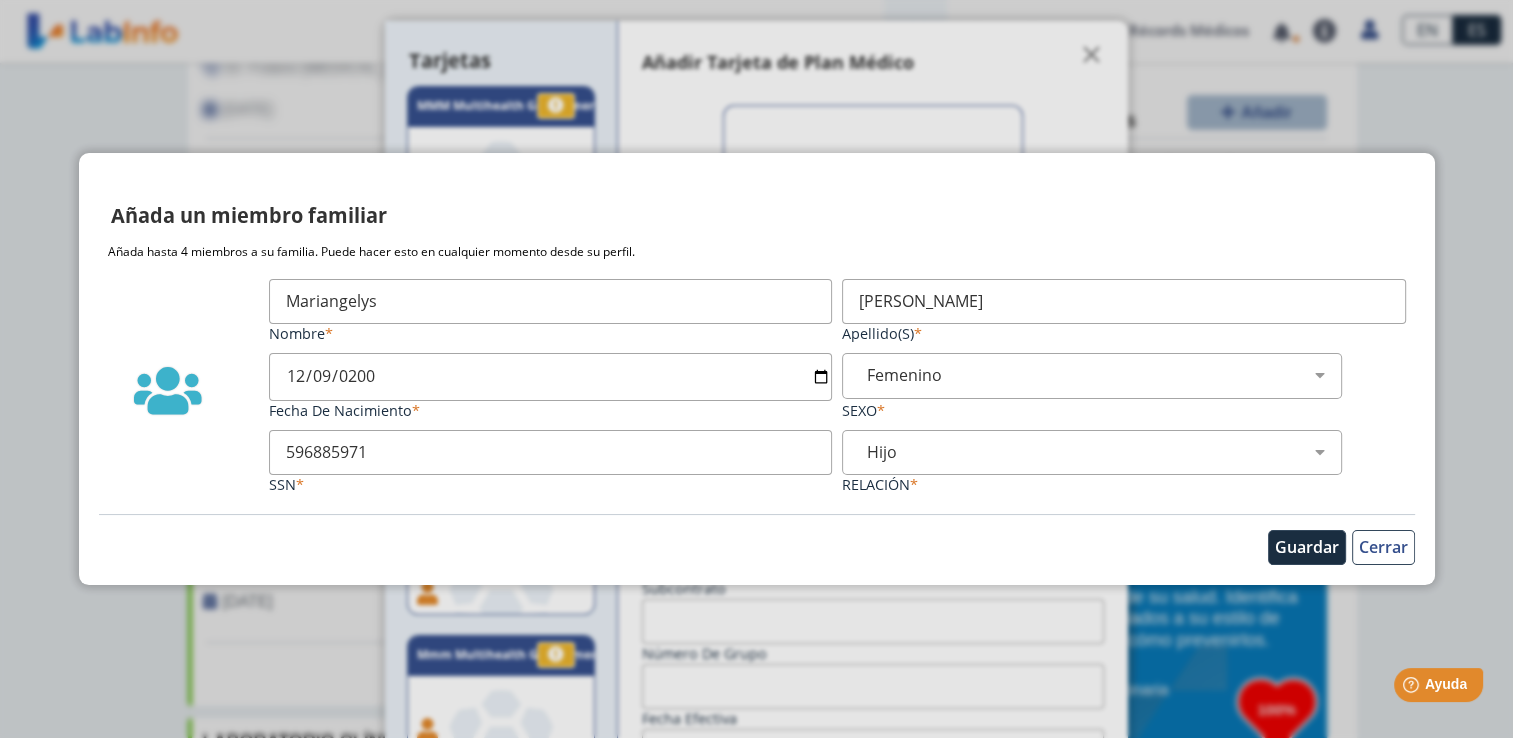 click on "596885971" at bounding box center [551, 452] 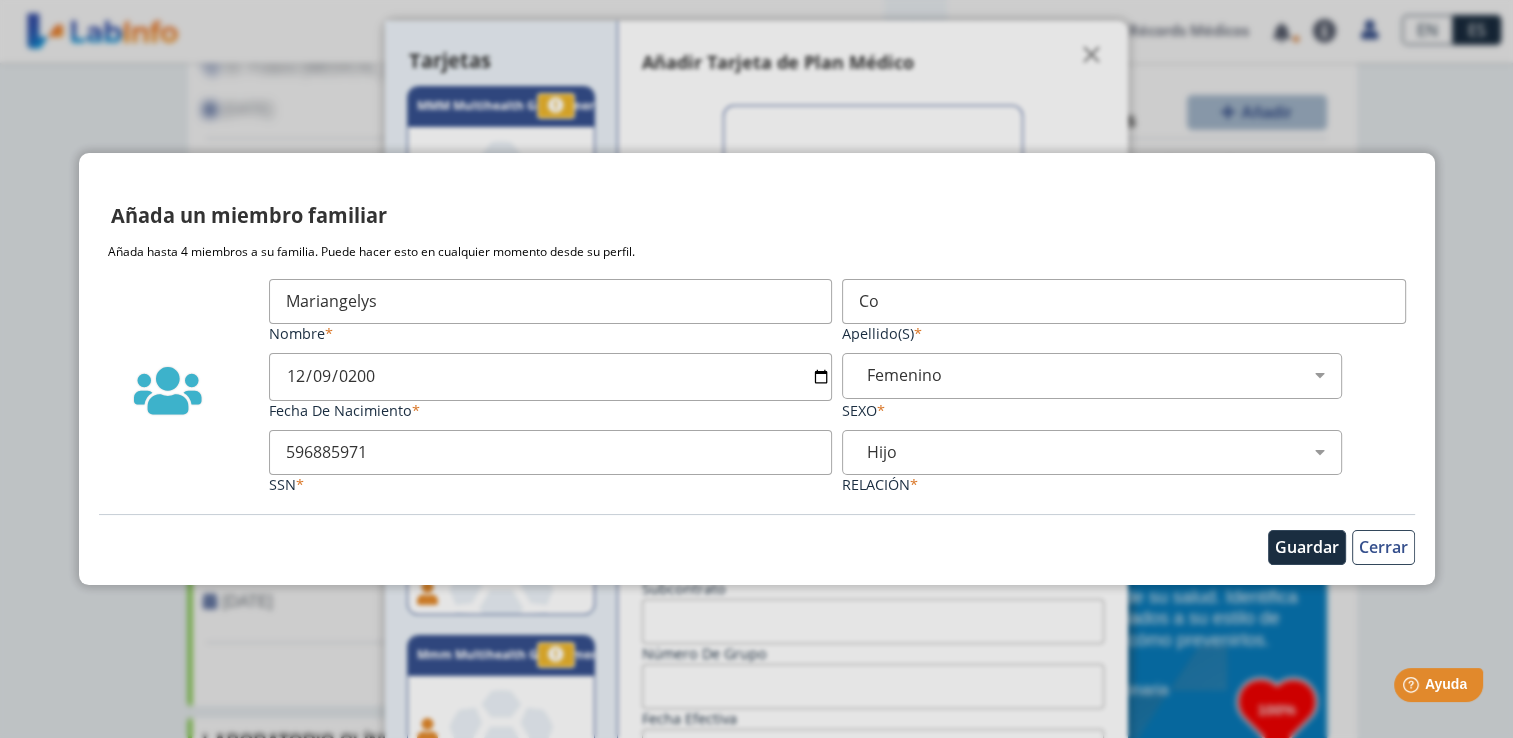 type on "C" 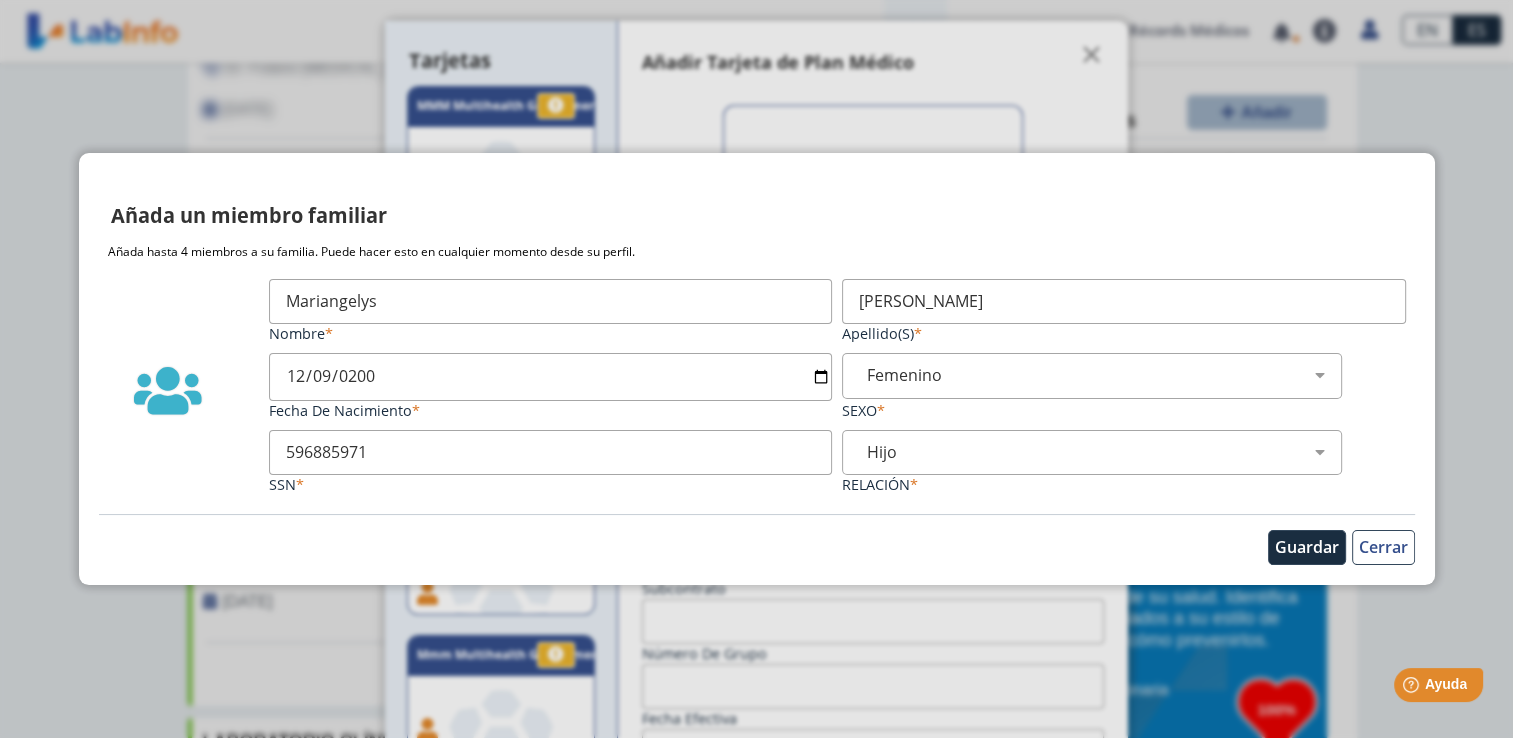 type on "[PERSON_NAME]" 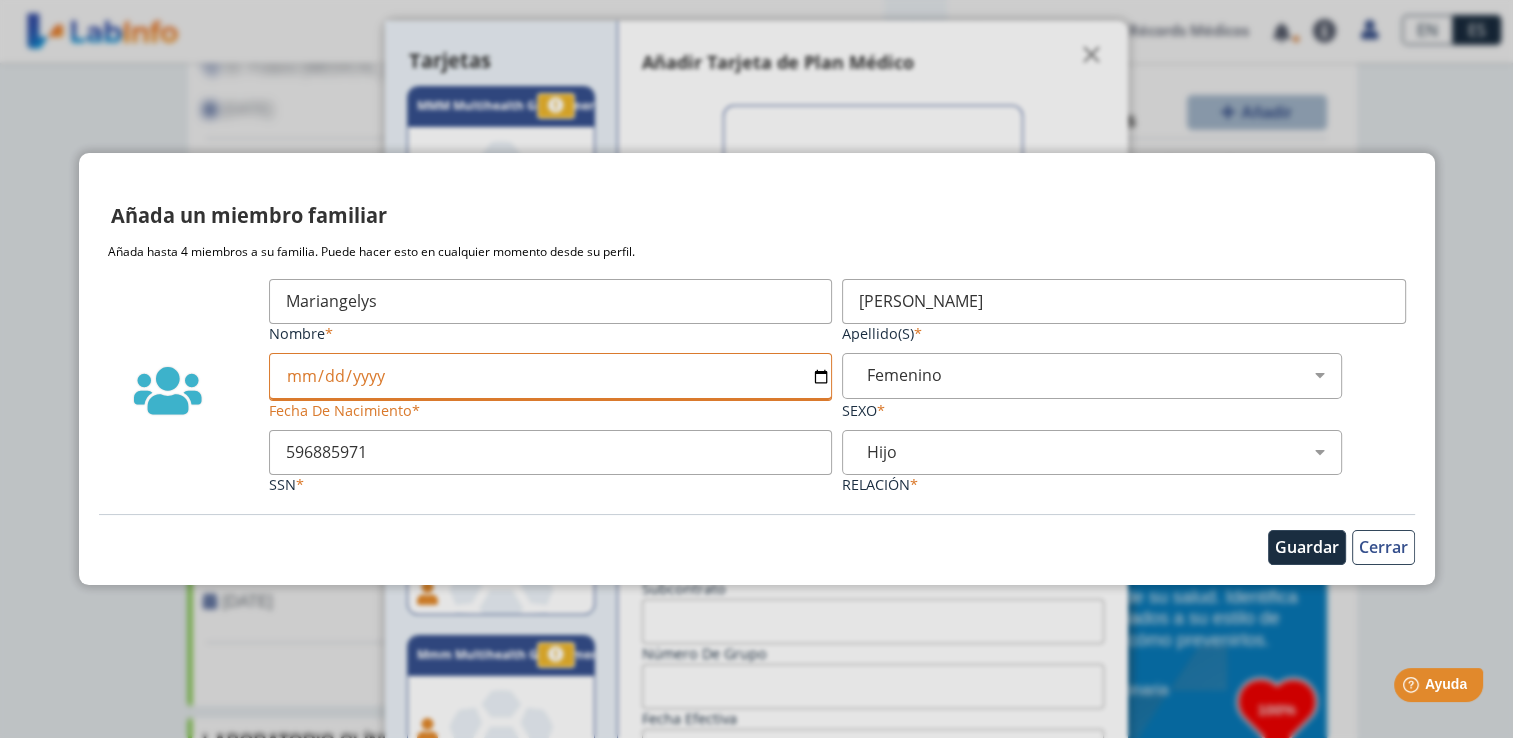 click on "Fecha de Nacimiento" at bounding box center (551, 376) 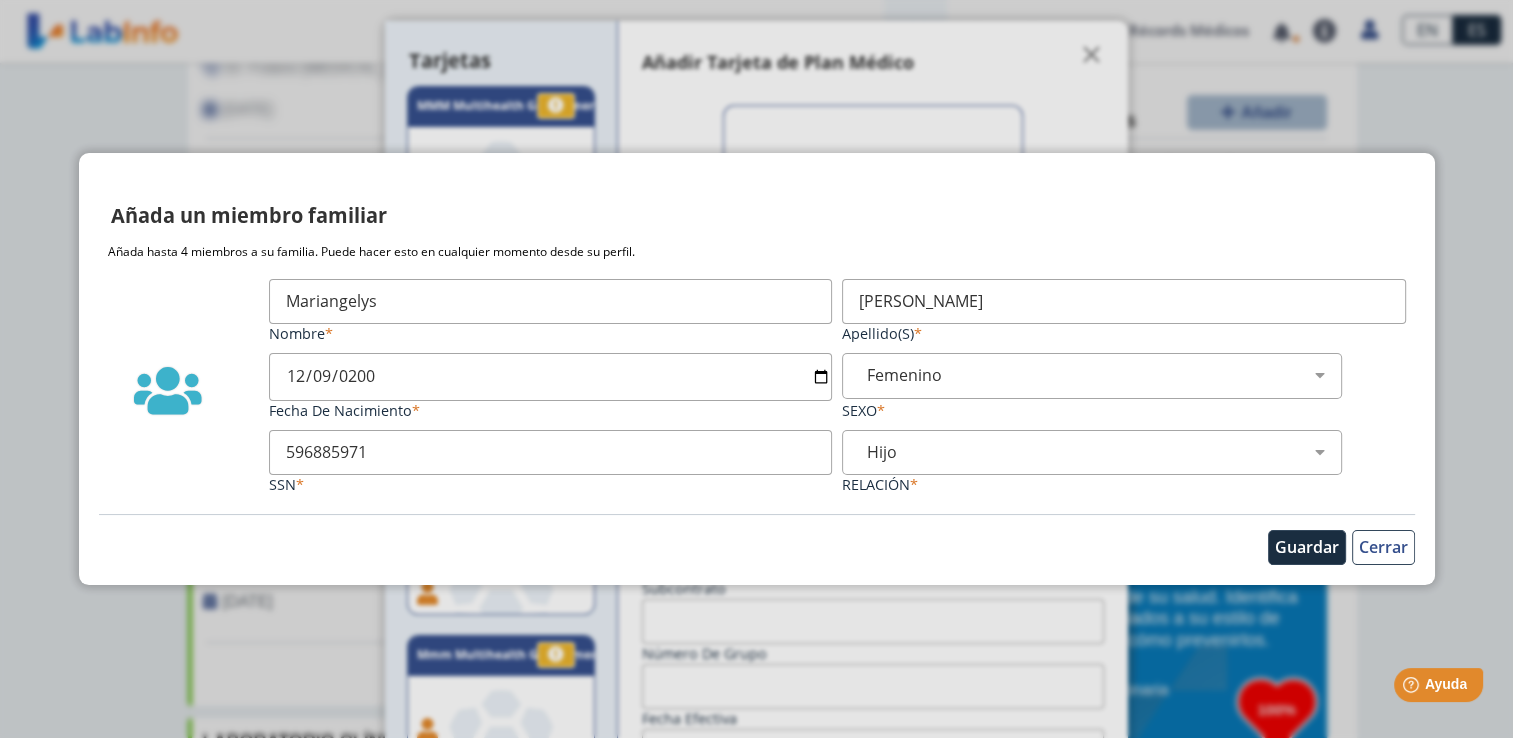 type on "[DATE]" 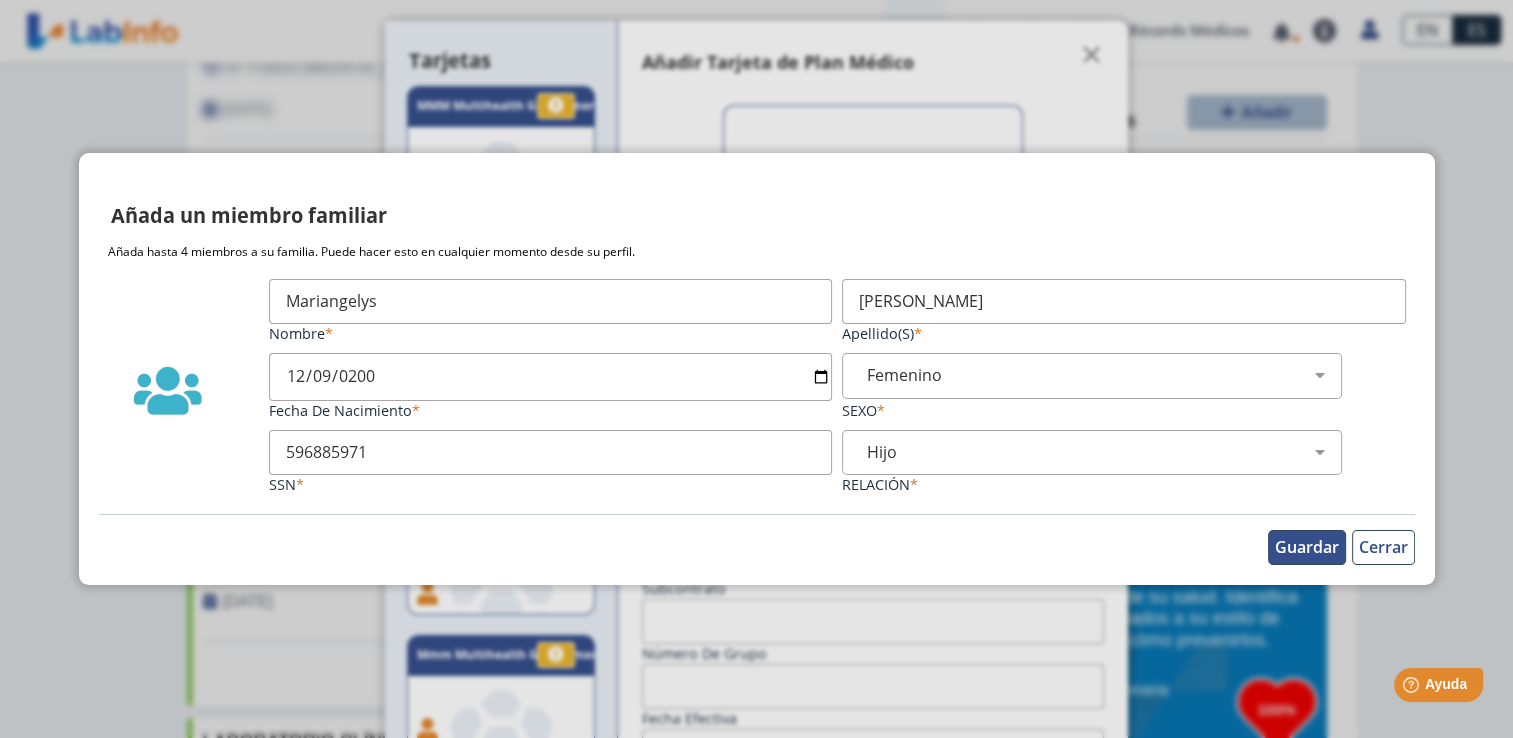 click on "Guardar" 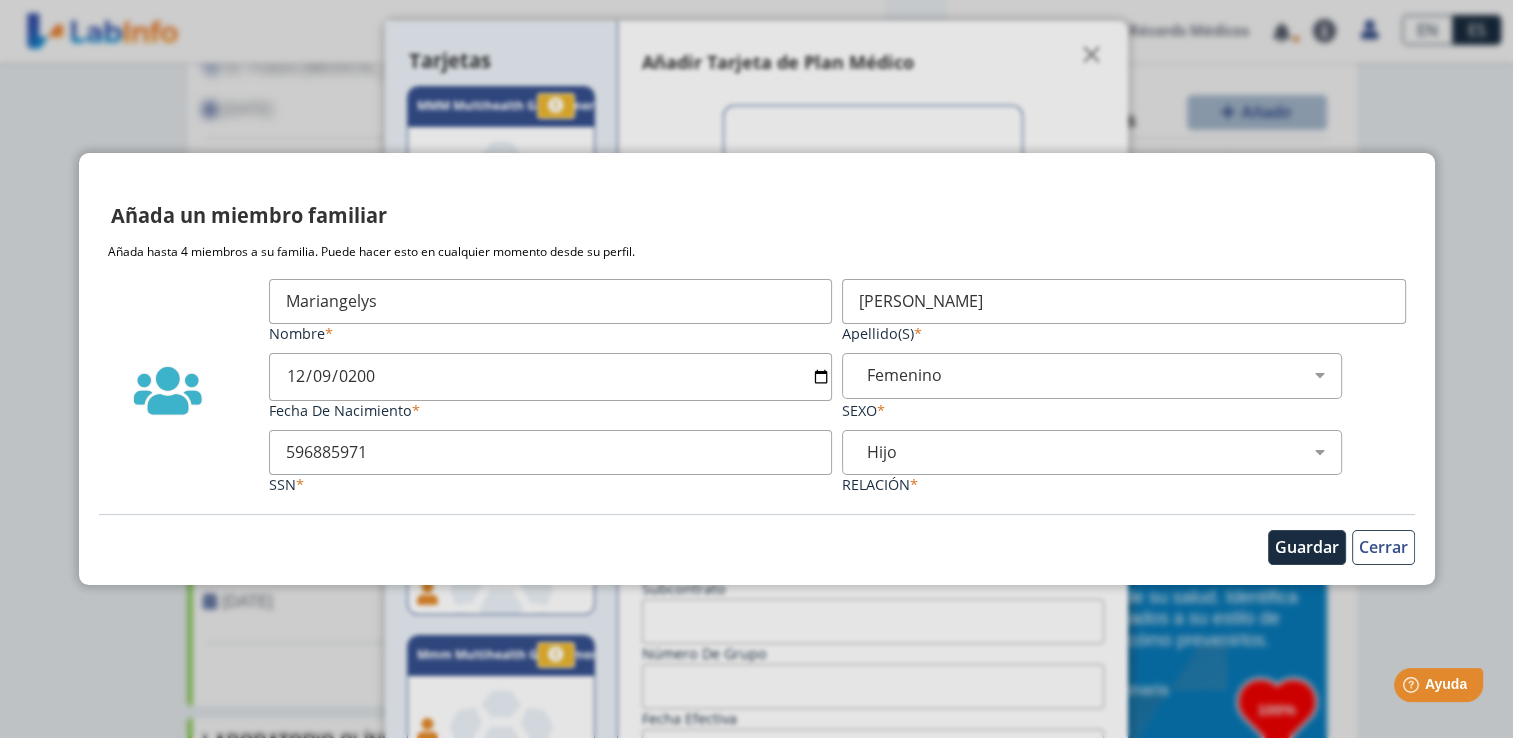 drag, startPoint x: 480, startPoint y: 298, endPoint x: 0, endPoint y: 301, distance: 480.00937 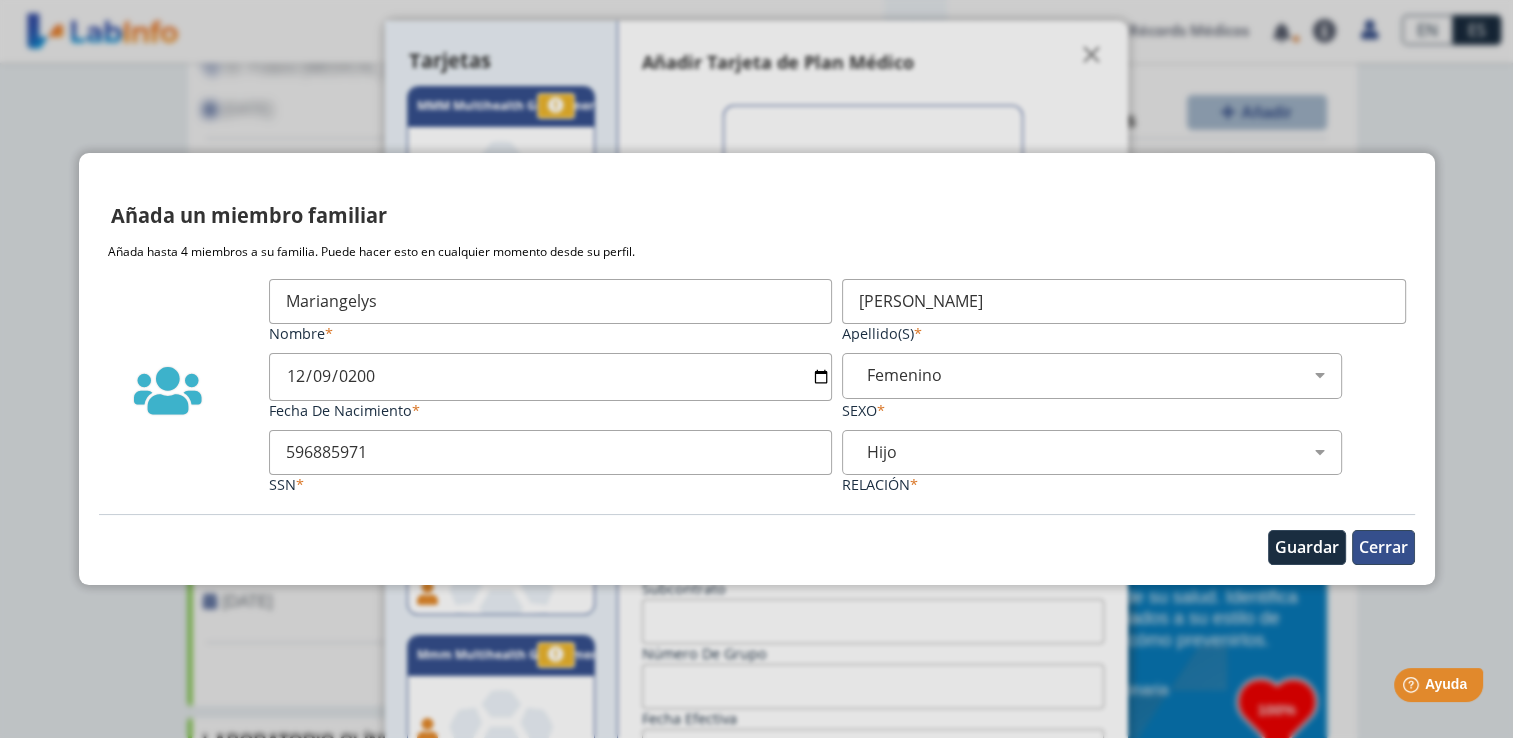 click on "Cerrar" 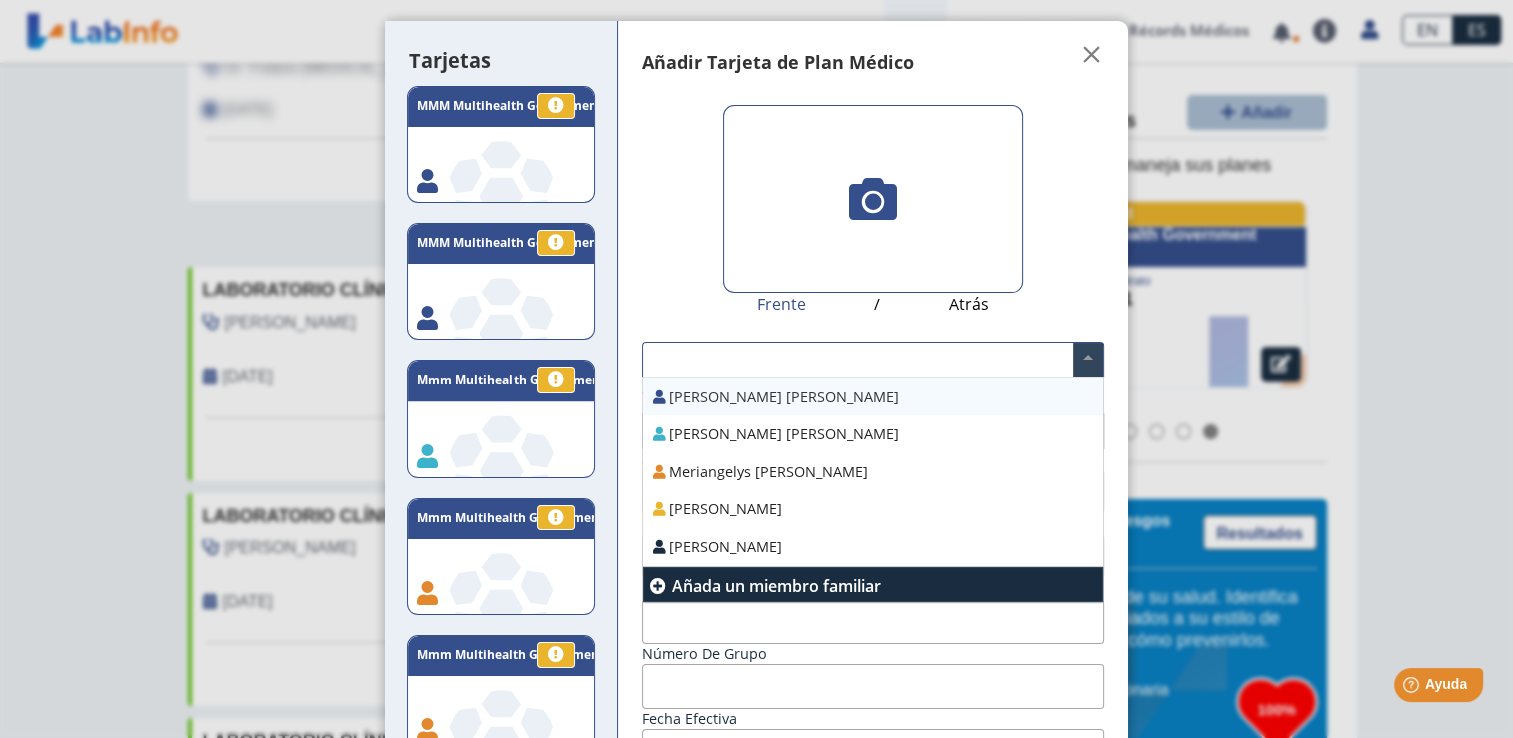 click at bounding box center (1088, 360) 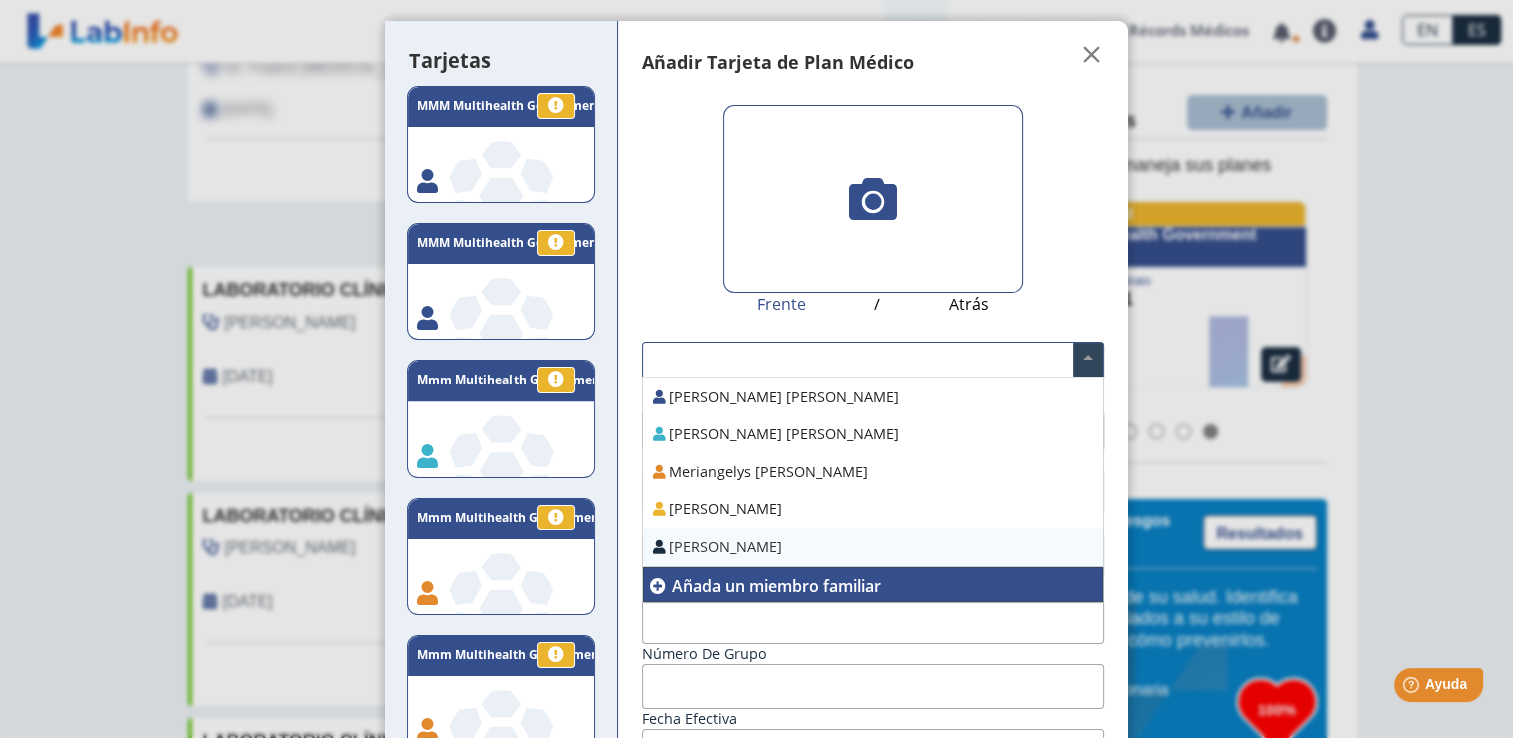 click on "Añada un miembro familiar" at bounding box center [776, 586] 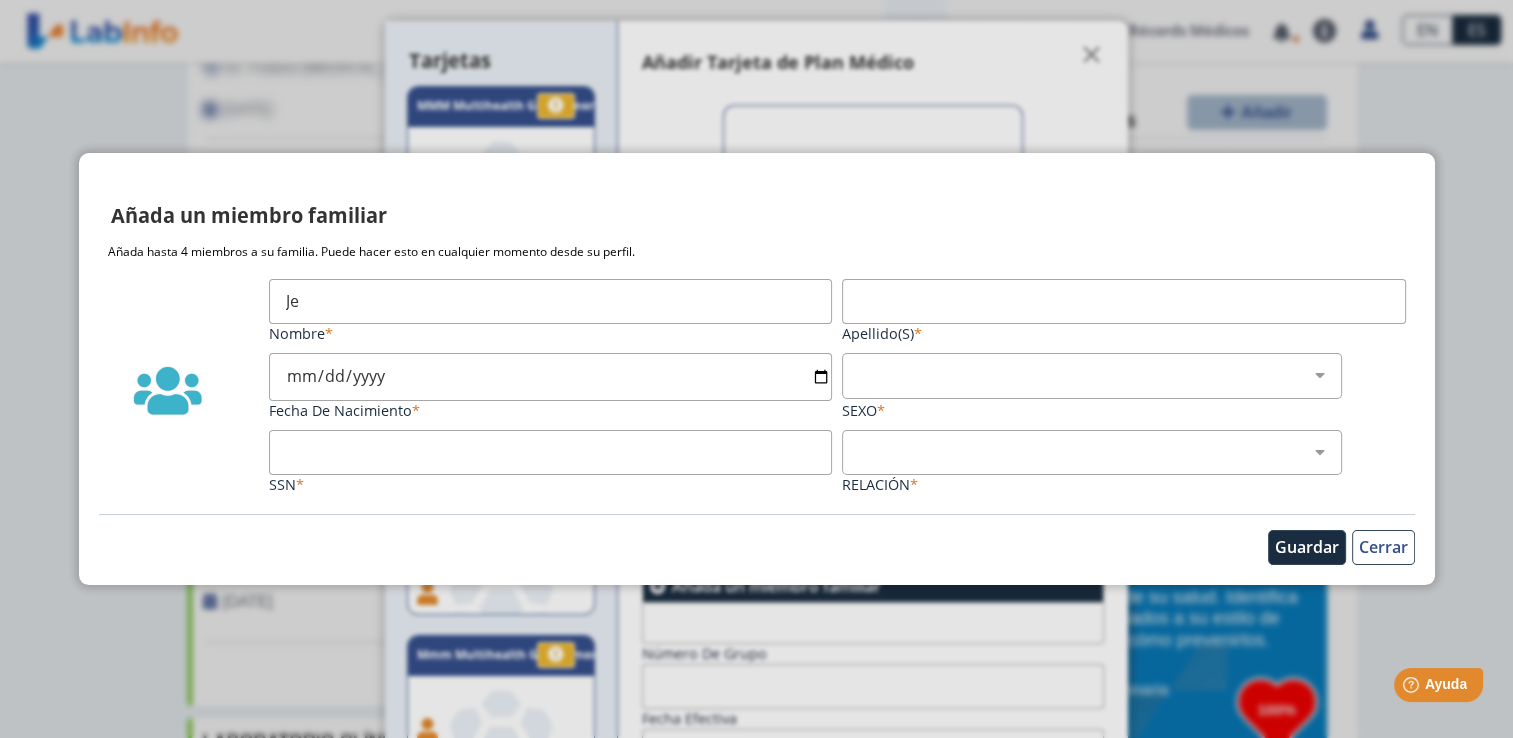 type on "J" 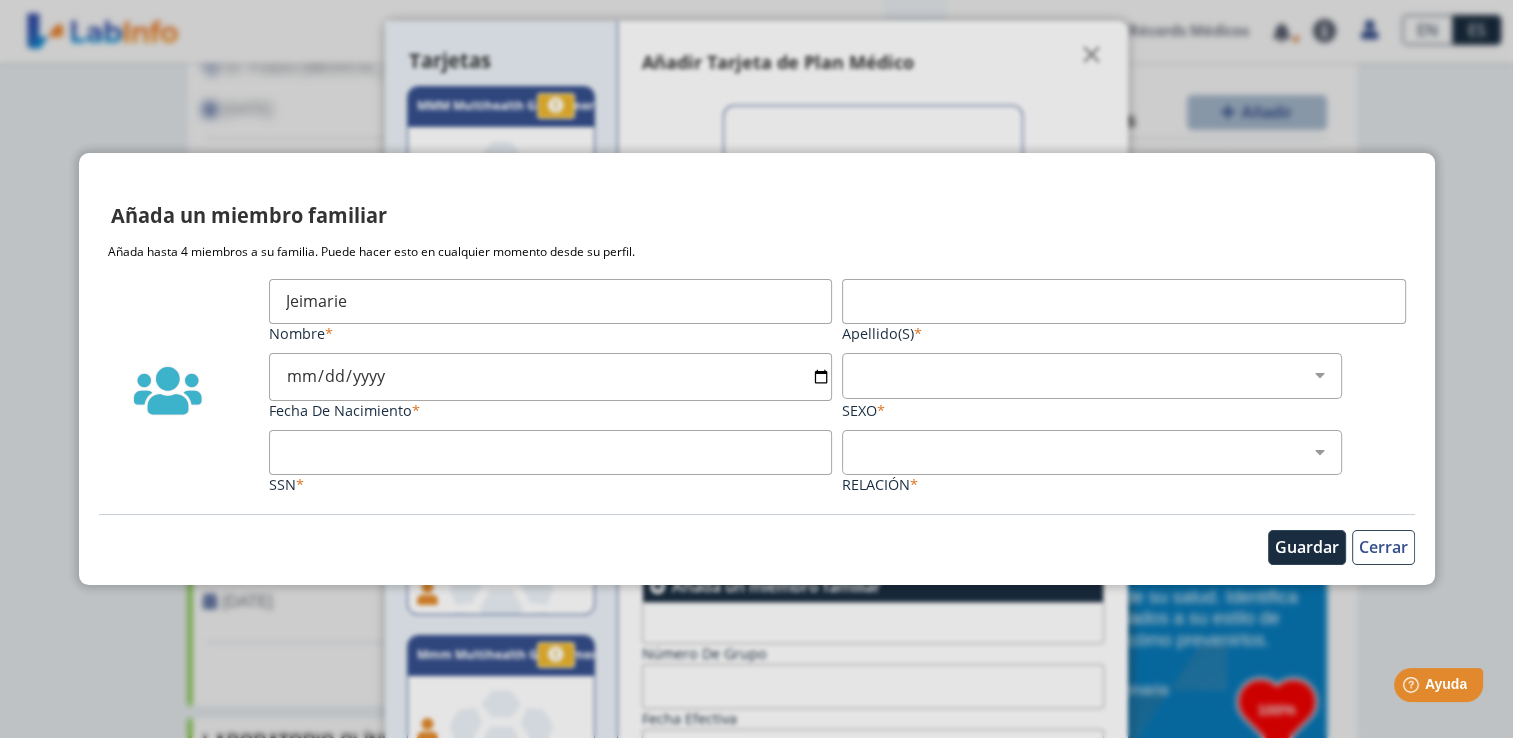 type on "Jeimarie" 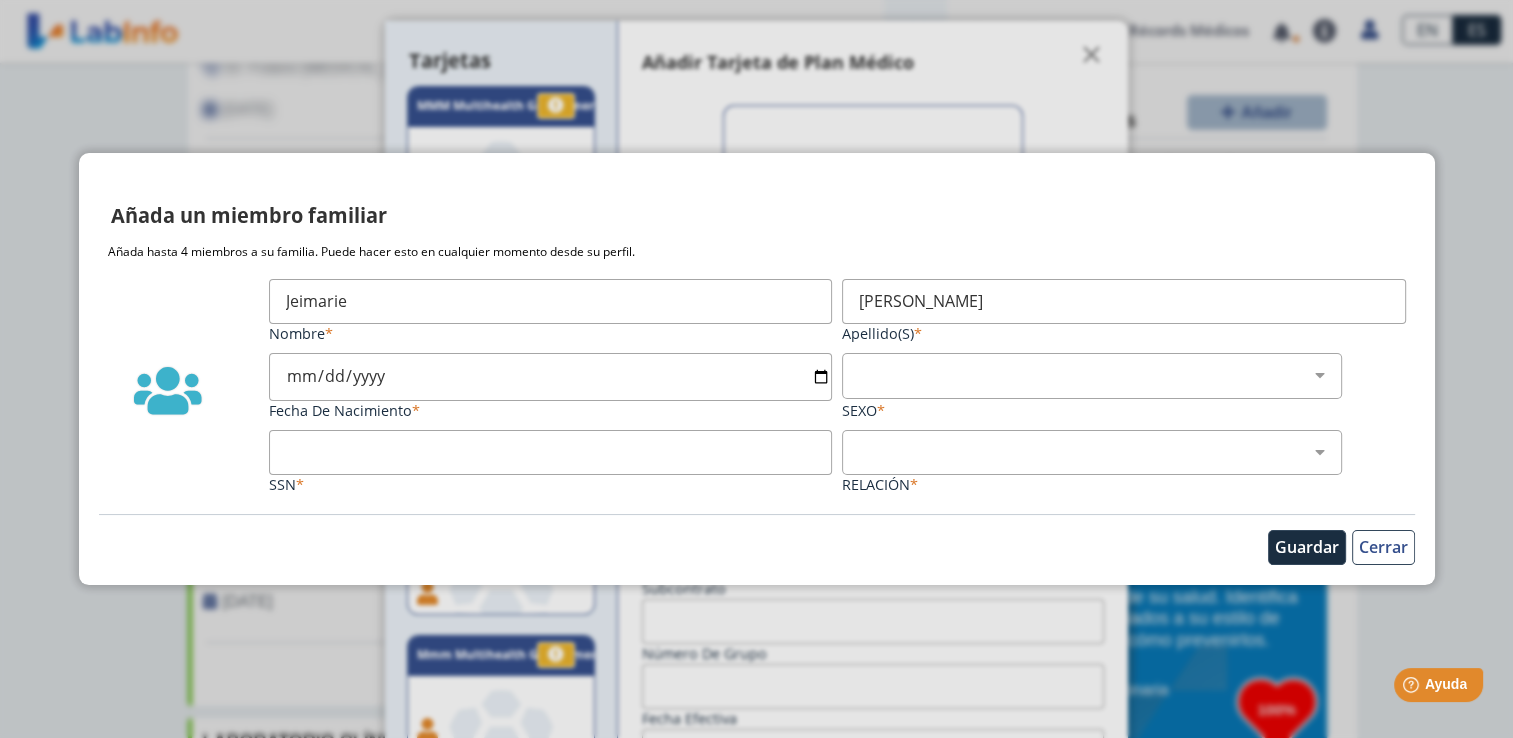 type on "[PERSON_NAME]" 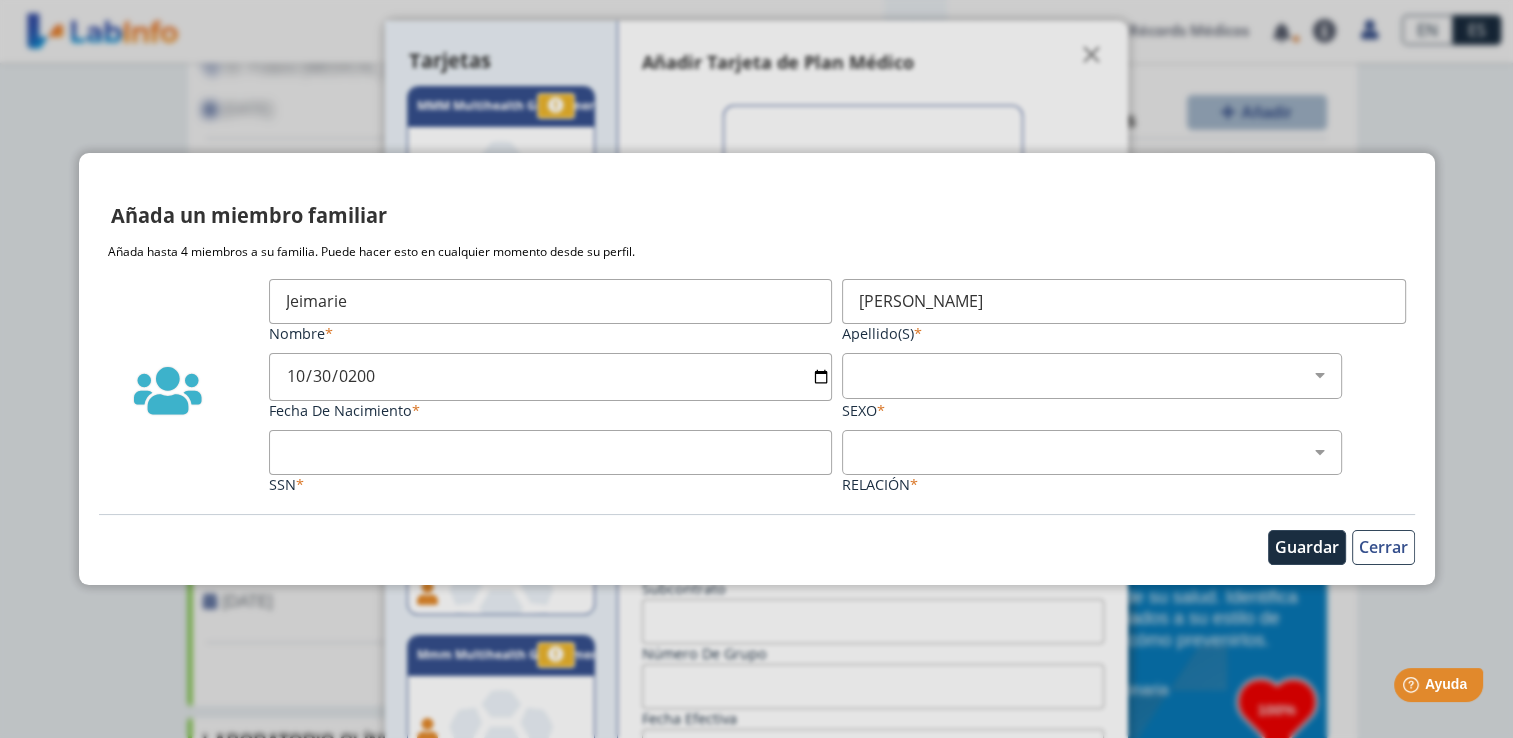 type on "[DATE]" 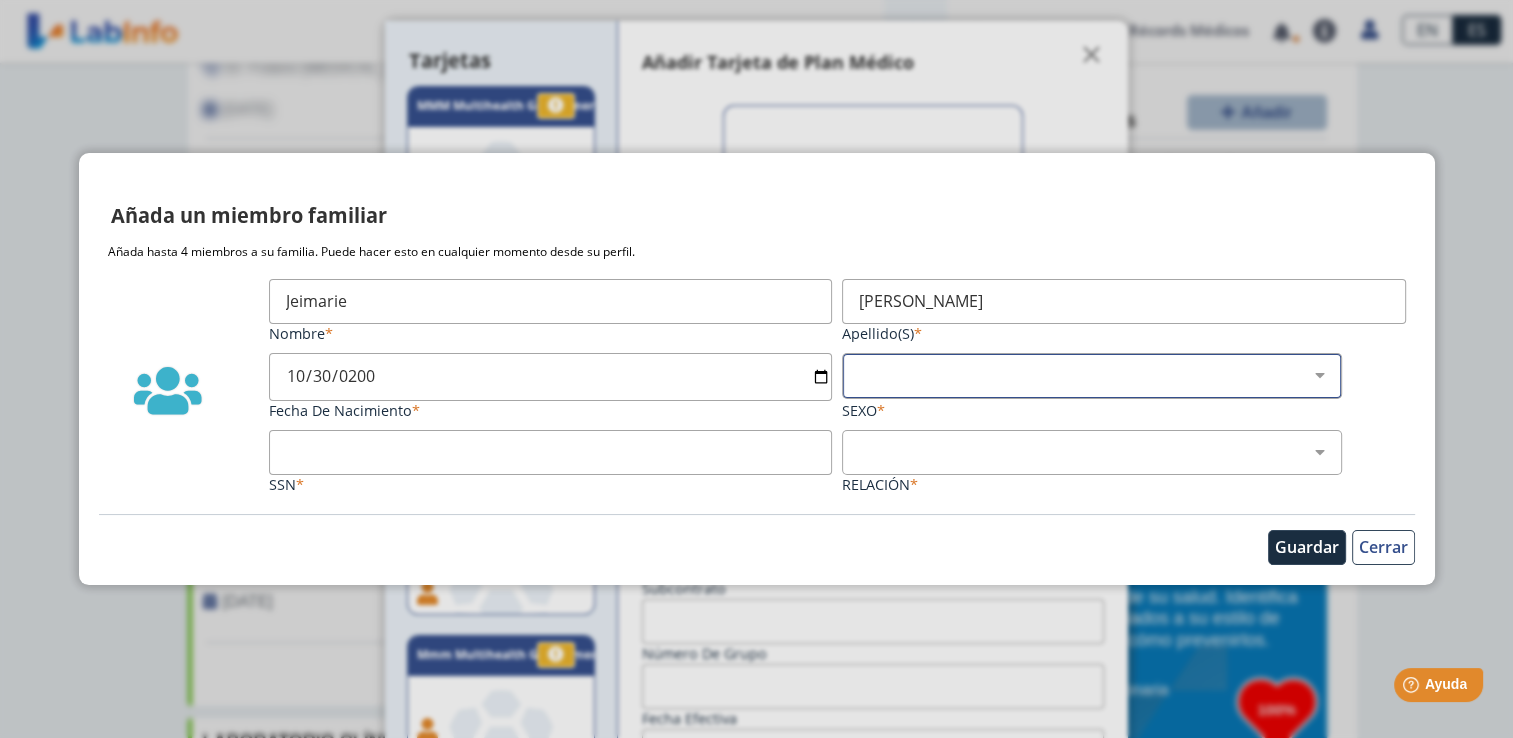 click on "Masculino Femenino" at bounding box center (1100, 375) 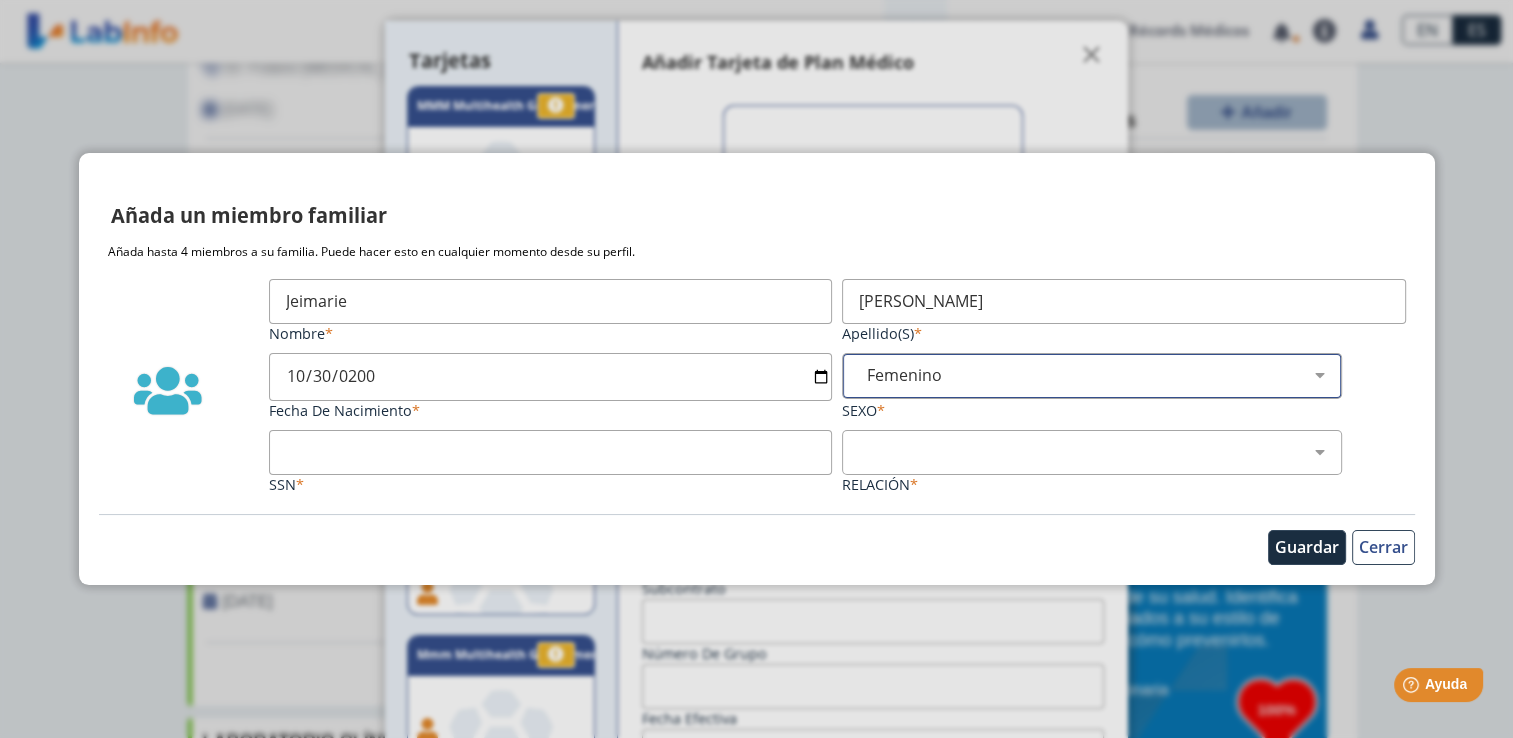 click on "Masculino Femenino" at bounding box center (1100, 375) 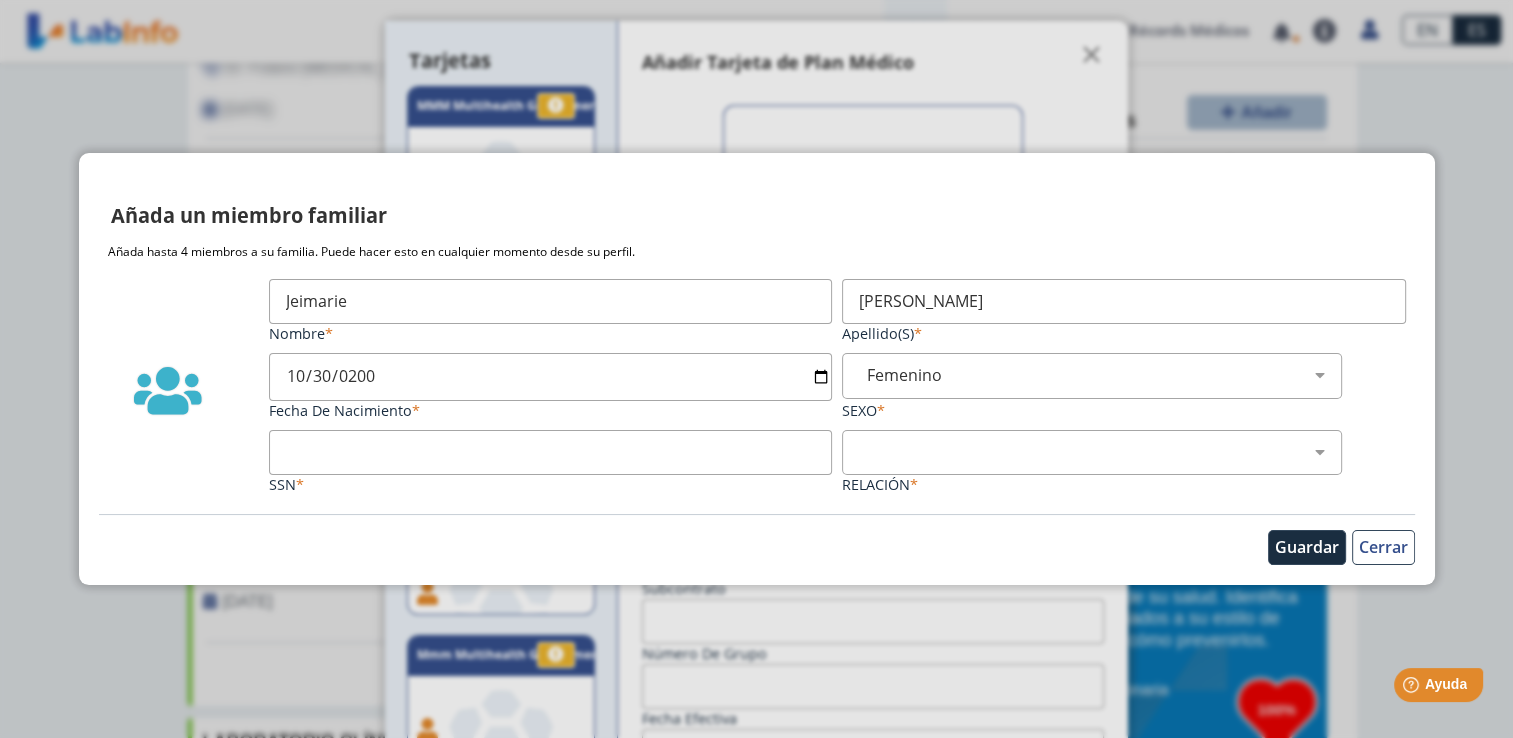 click on "SSN" at bounding box center [551, 452] 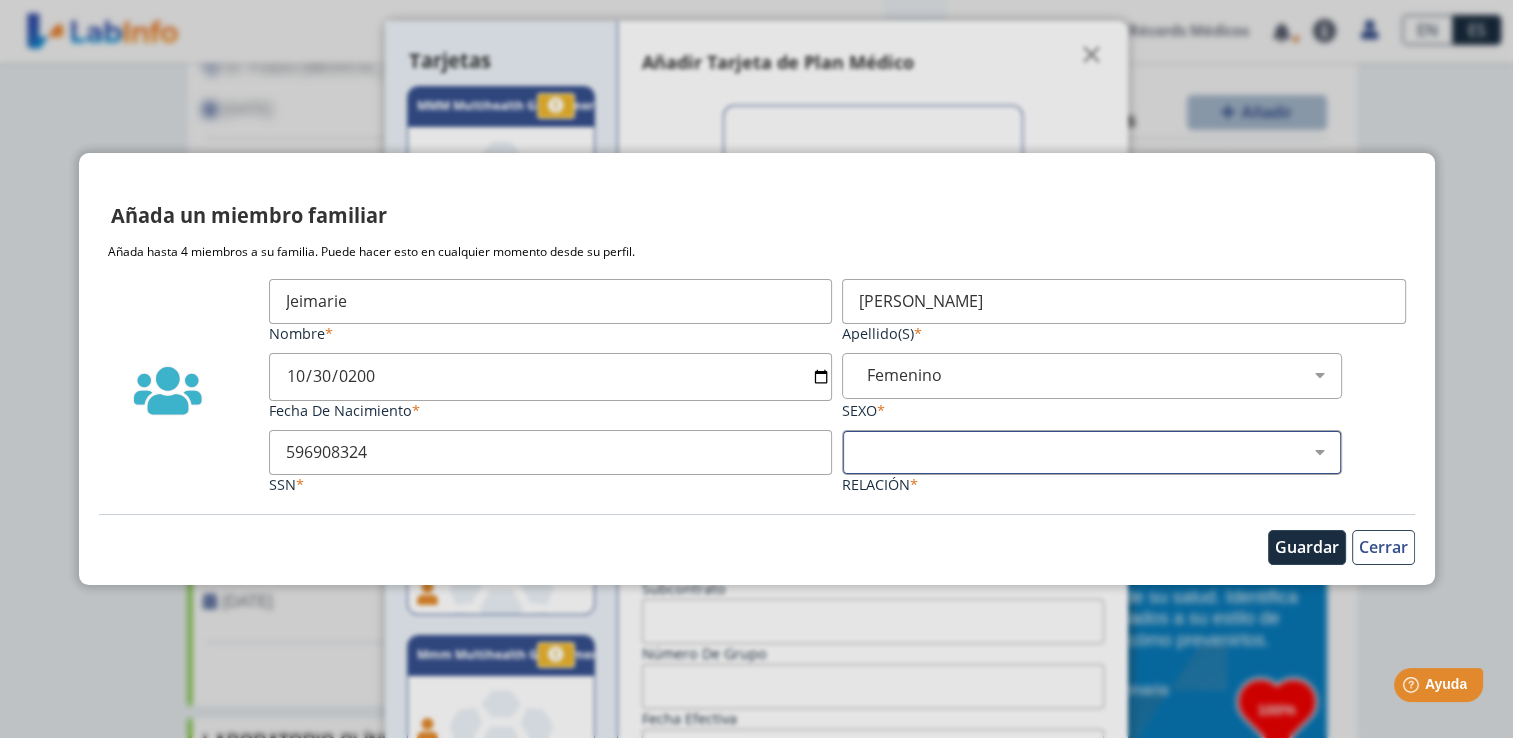 type on "596908324" 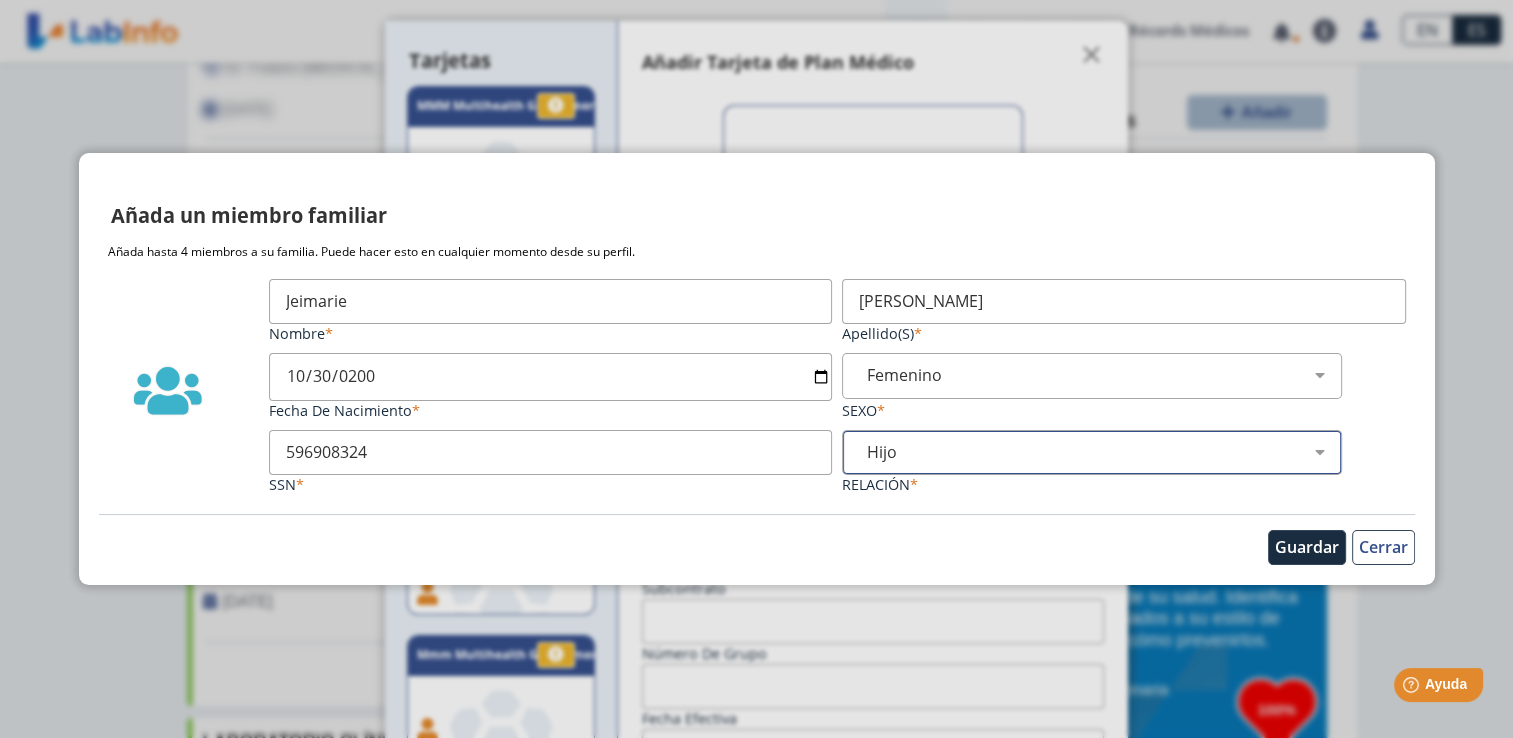 click on "Hijo   Padre   Pareja   Otro" at bounding box center (1100, 452) 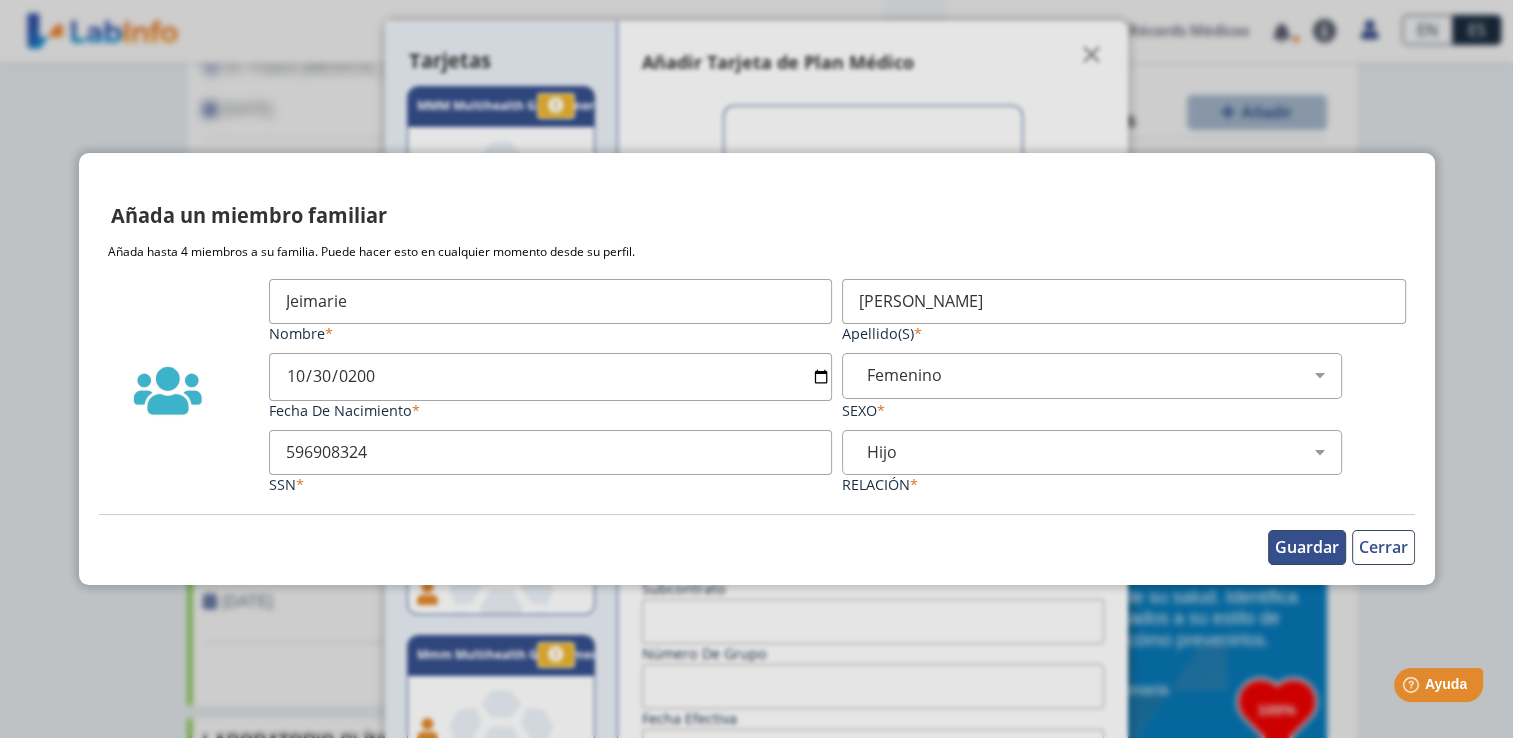 click on "Guardar" 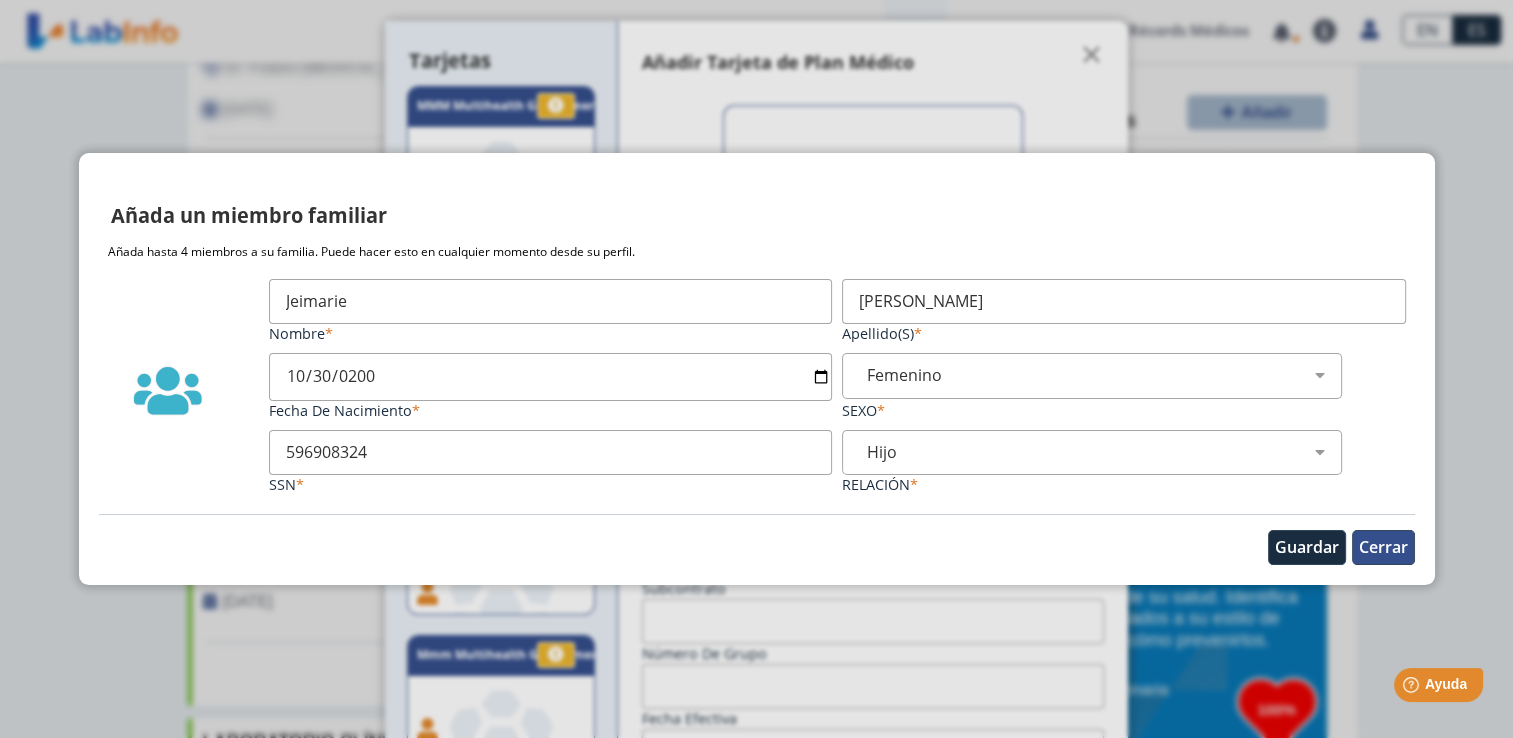 click on "Cerrar" 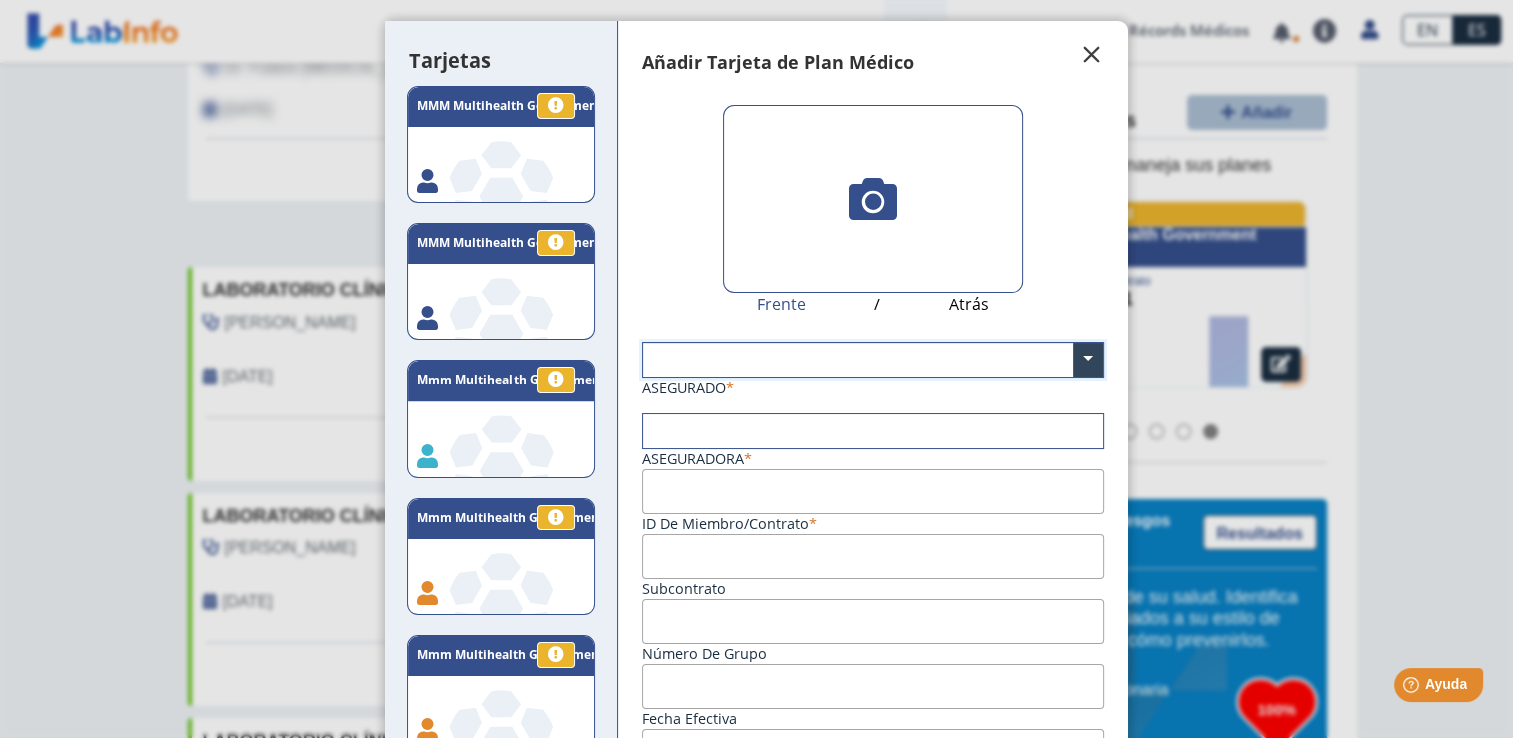 click on "" 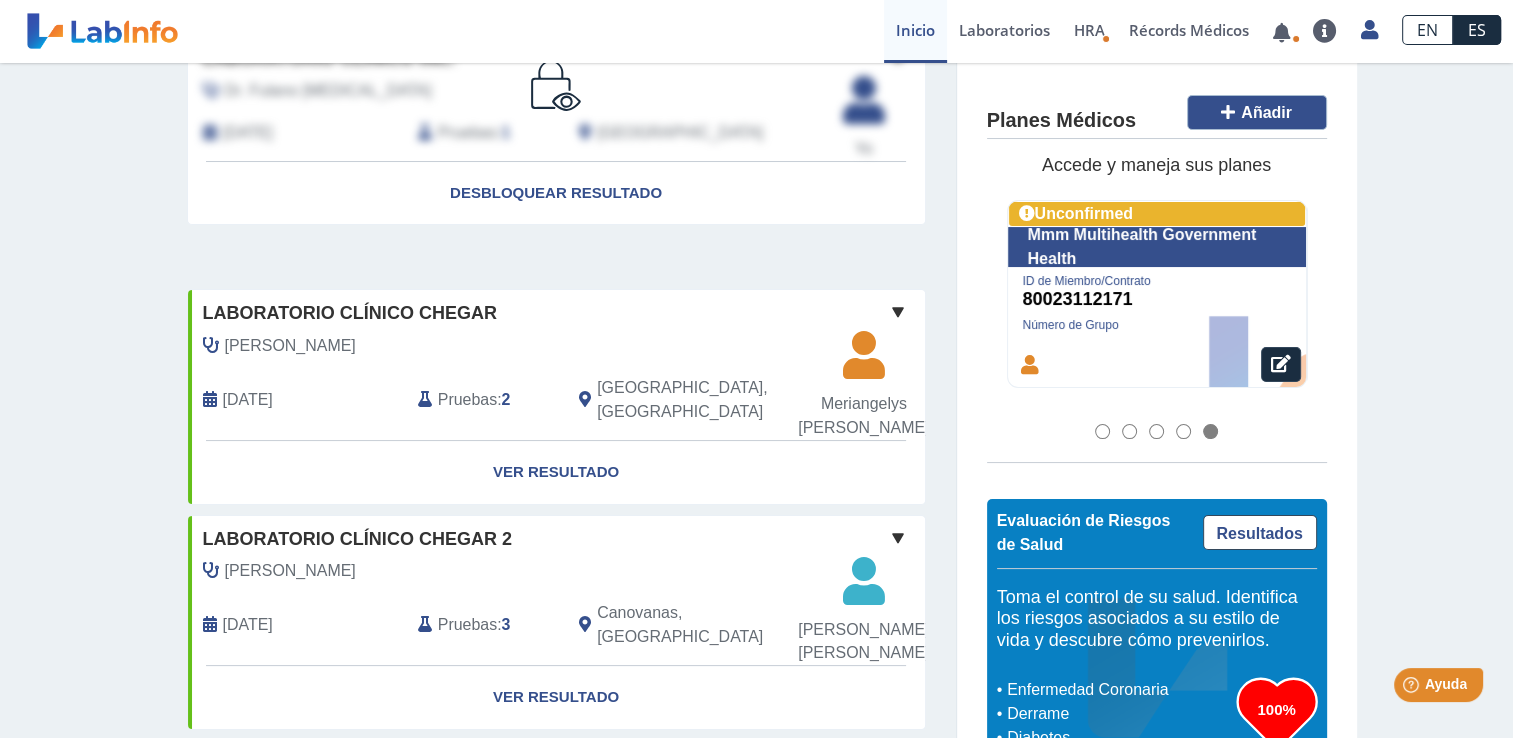 scroll, scrollTop: 0, scrollLeft: 0, axis: both 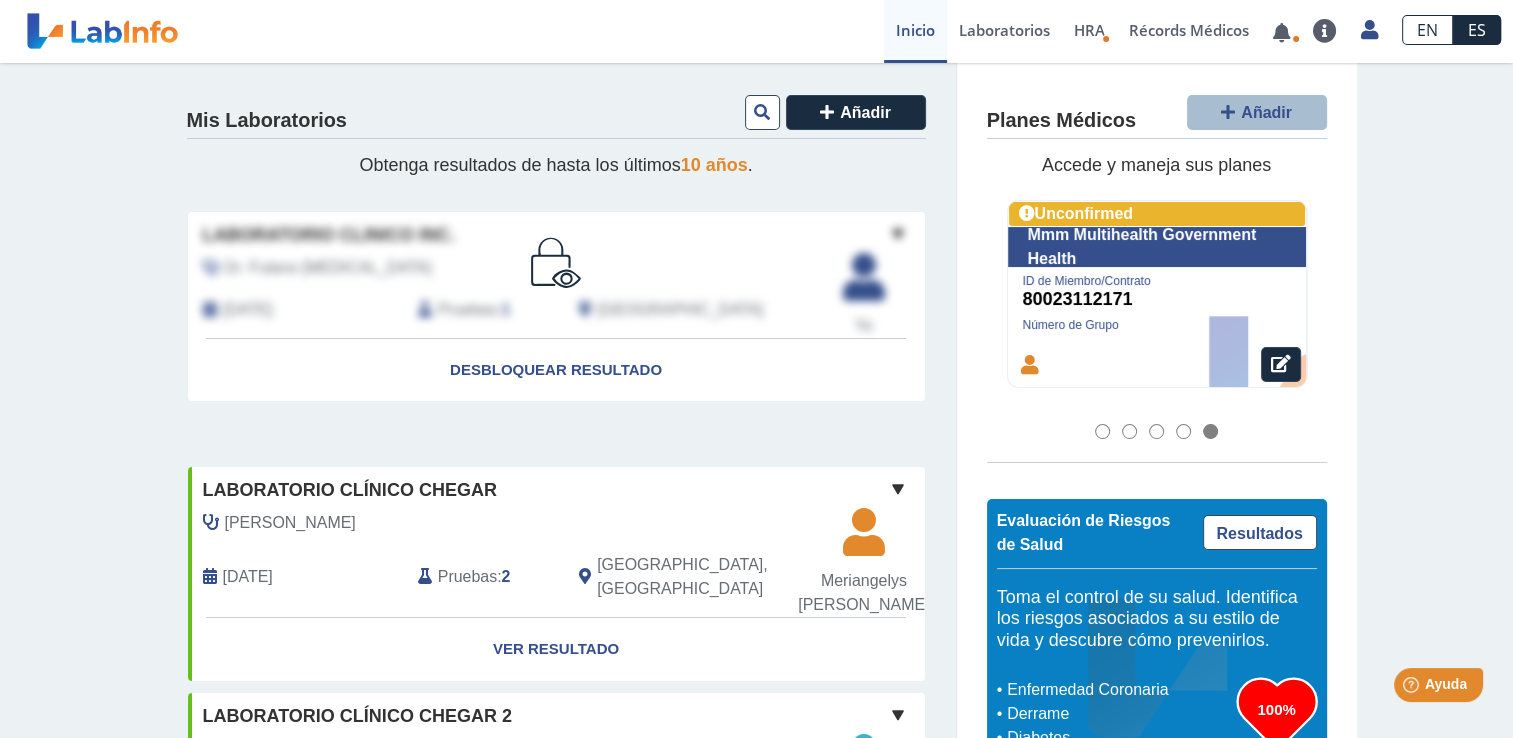 drag, startPoint x: 1371, startPoint y: 36, endPoint x: 1428, endPoint y: 110, distance: 93.40771 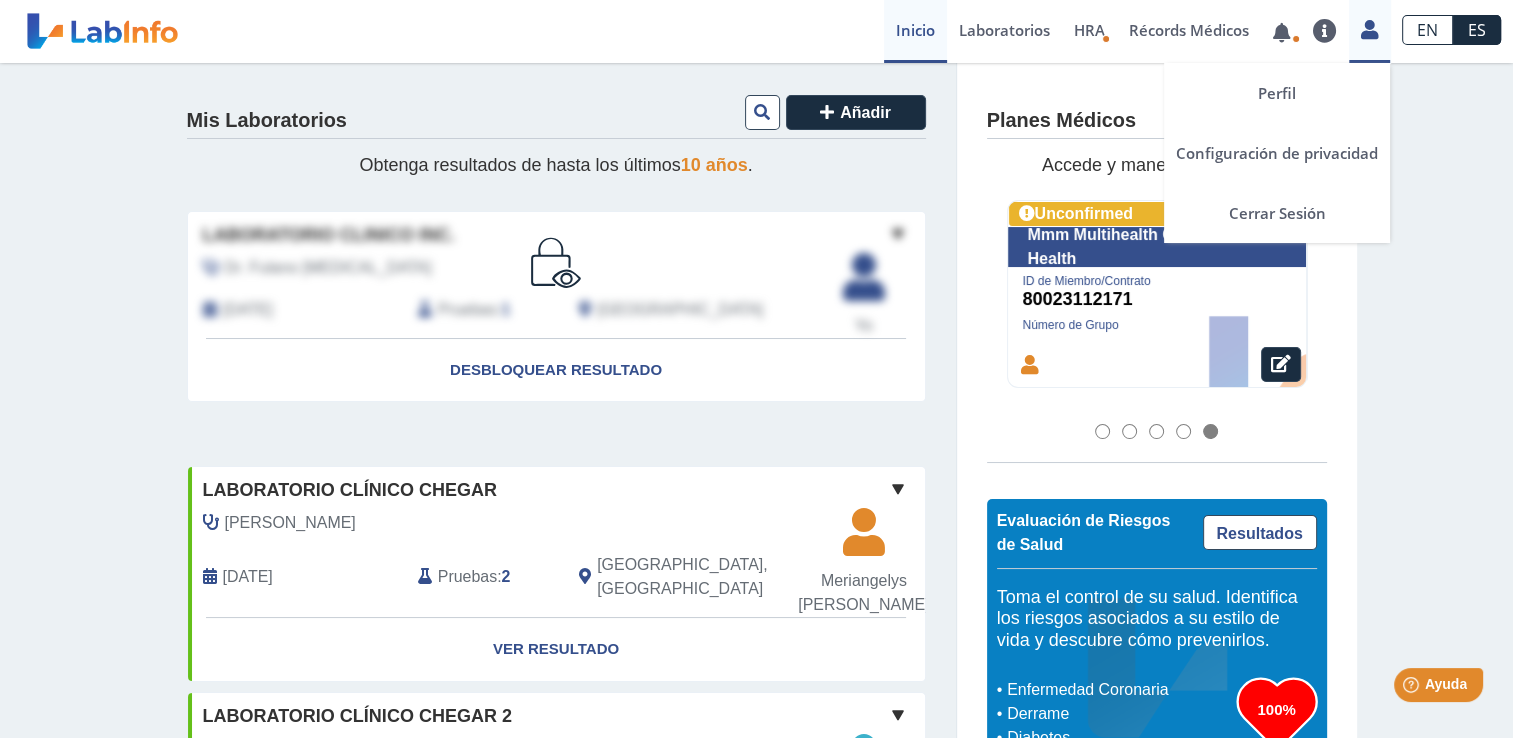 click at bounding box center [1369, 29] 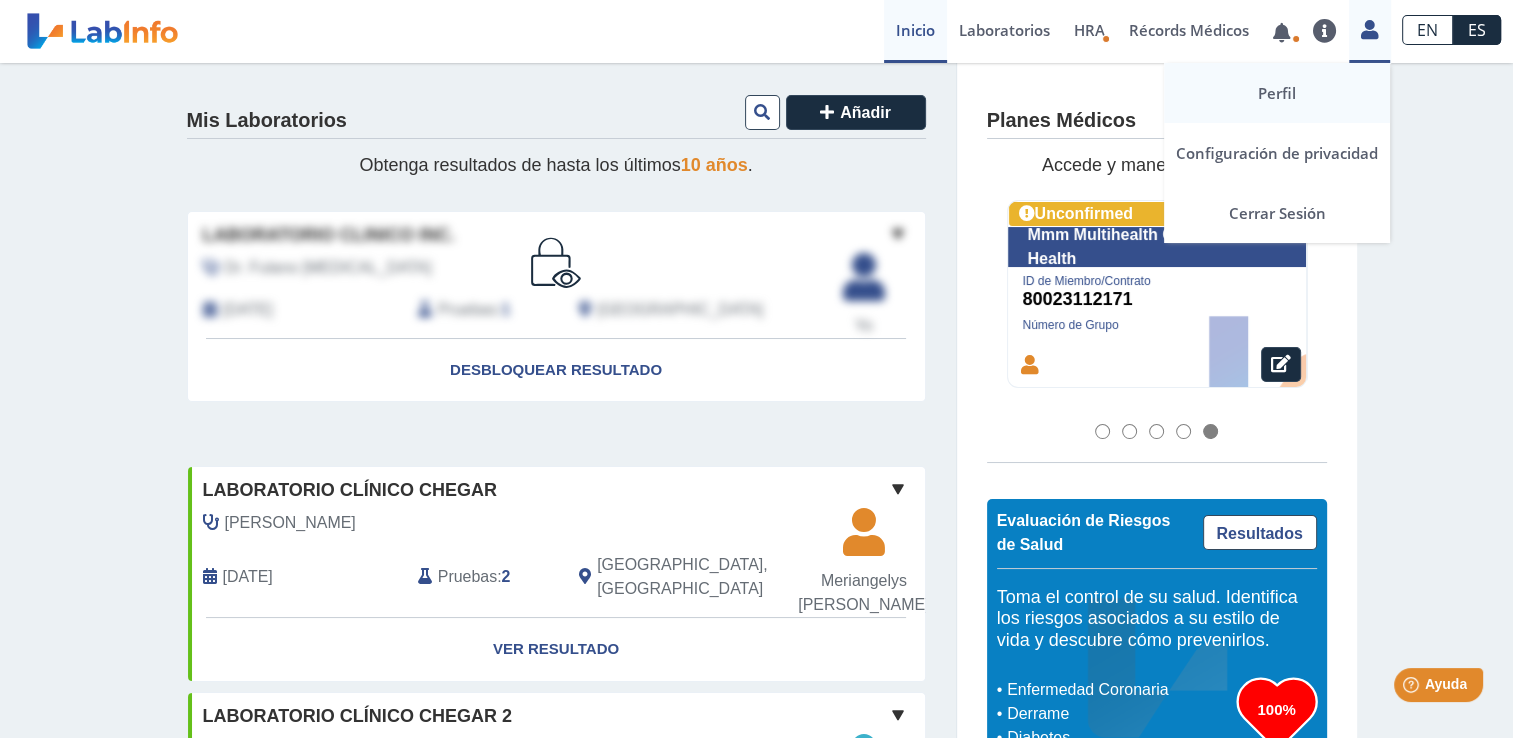 click on "Perfil" at bounding box center (1277, 93) 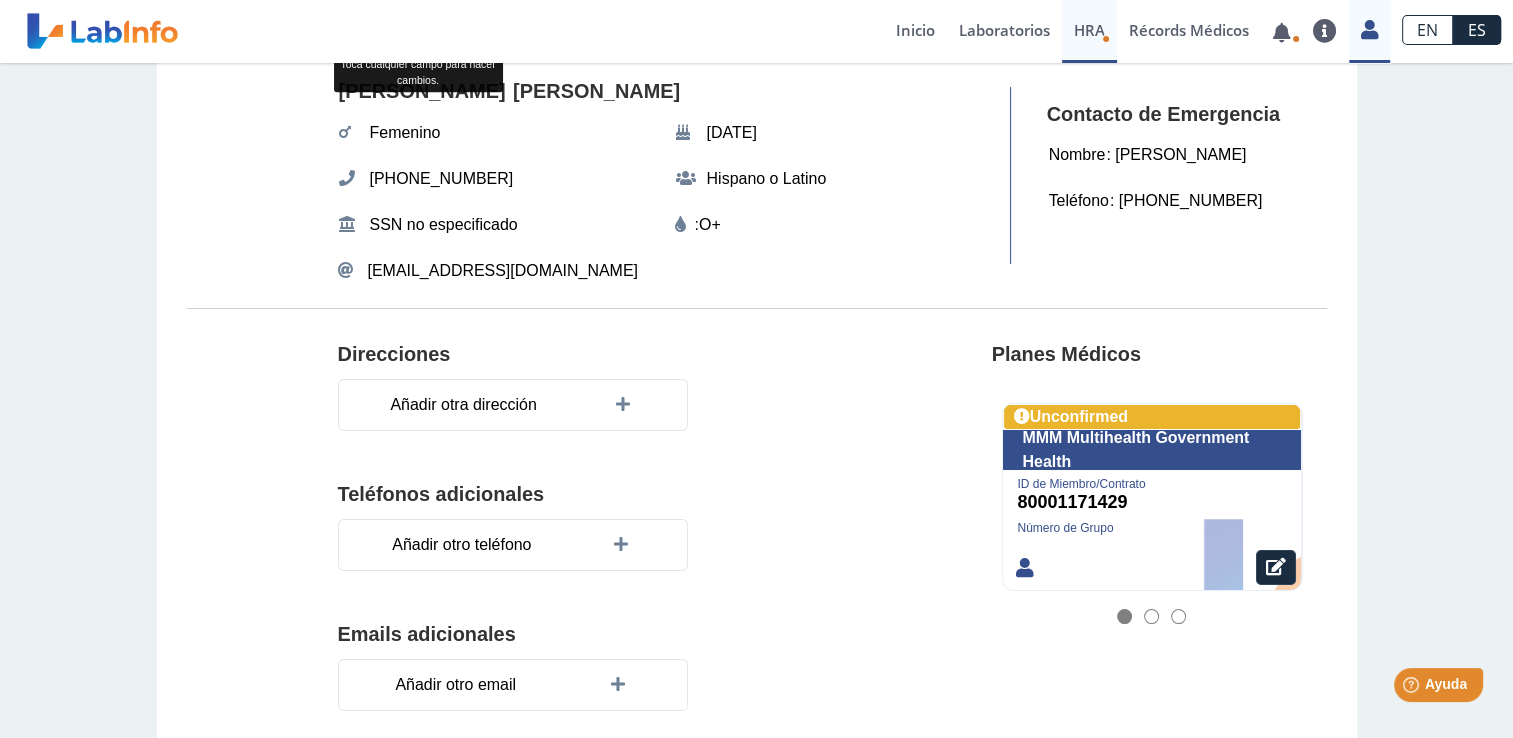 scroll, scrollTop: 0, scrollLeft: 0, axis: both 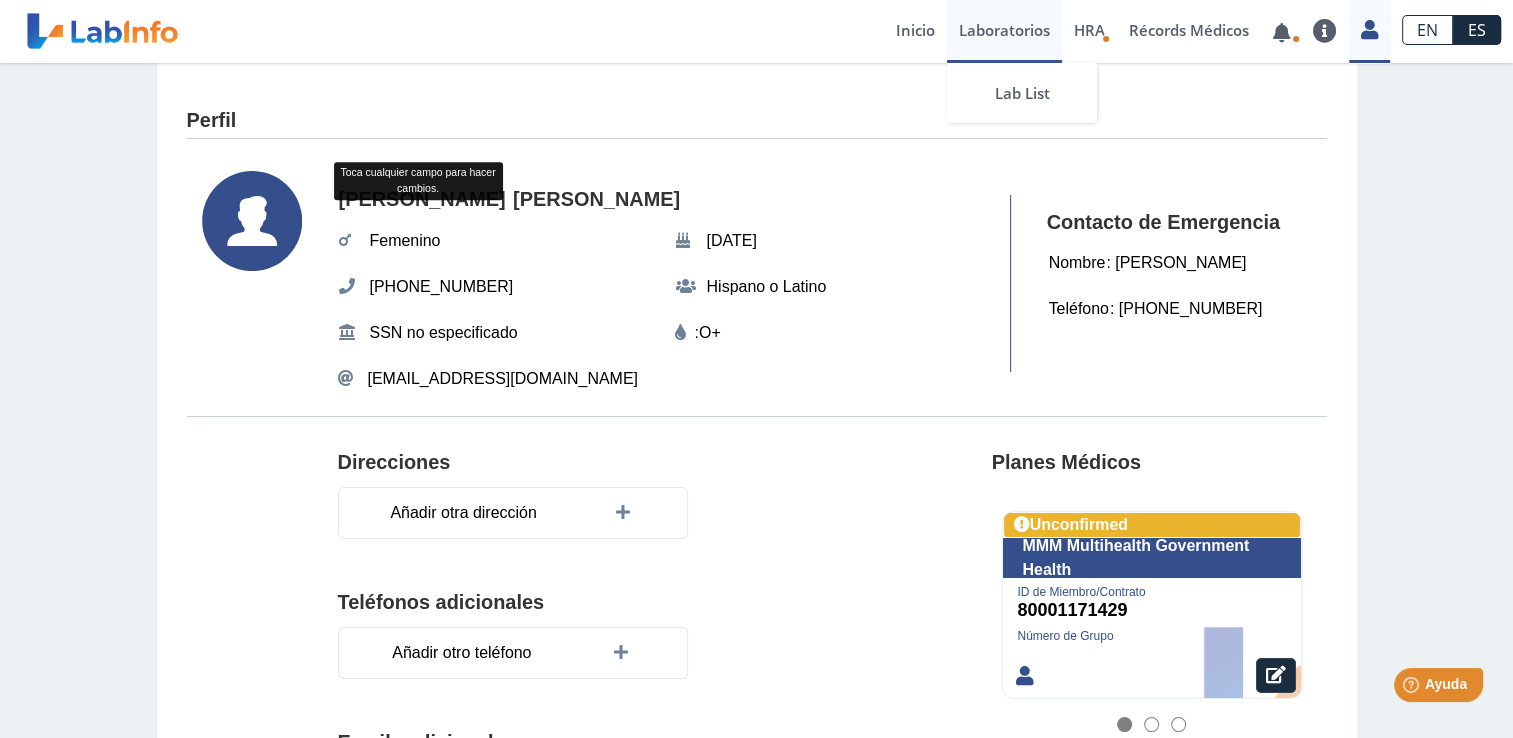 click on "Laboratorios" at bounding box center [1004, 31] 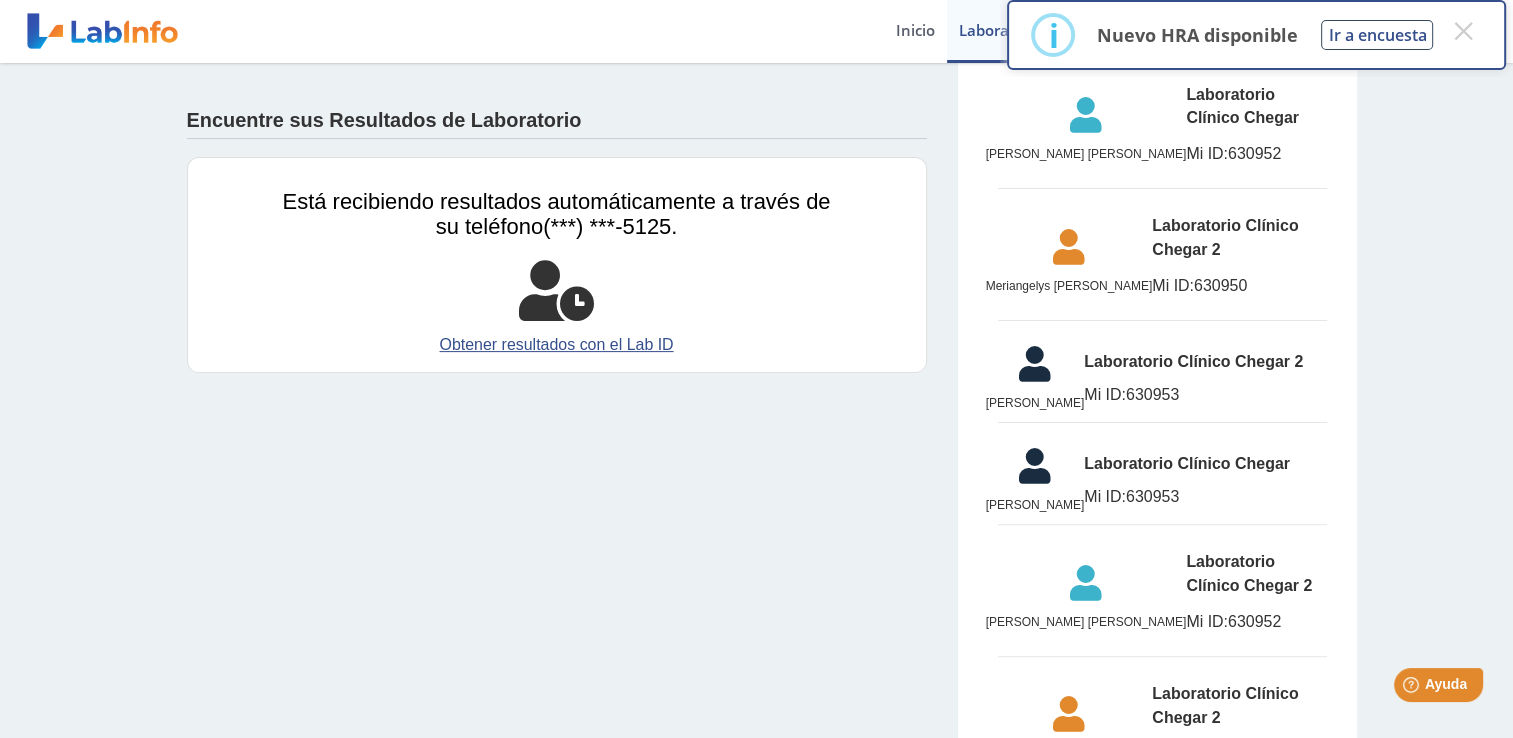 scroll, scrollTop: 500, scrollLeft: 0, axis: vertical 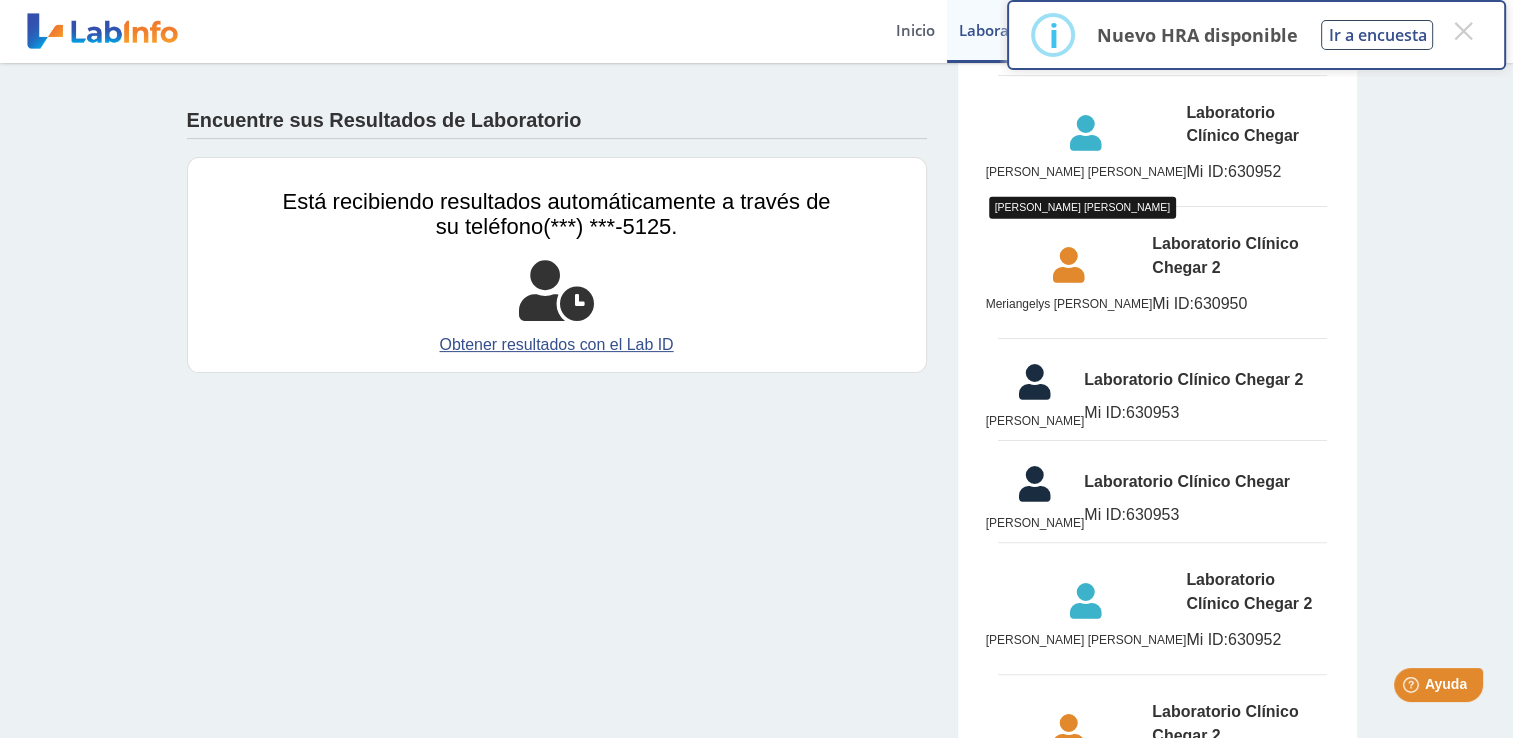 click 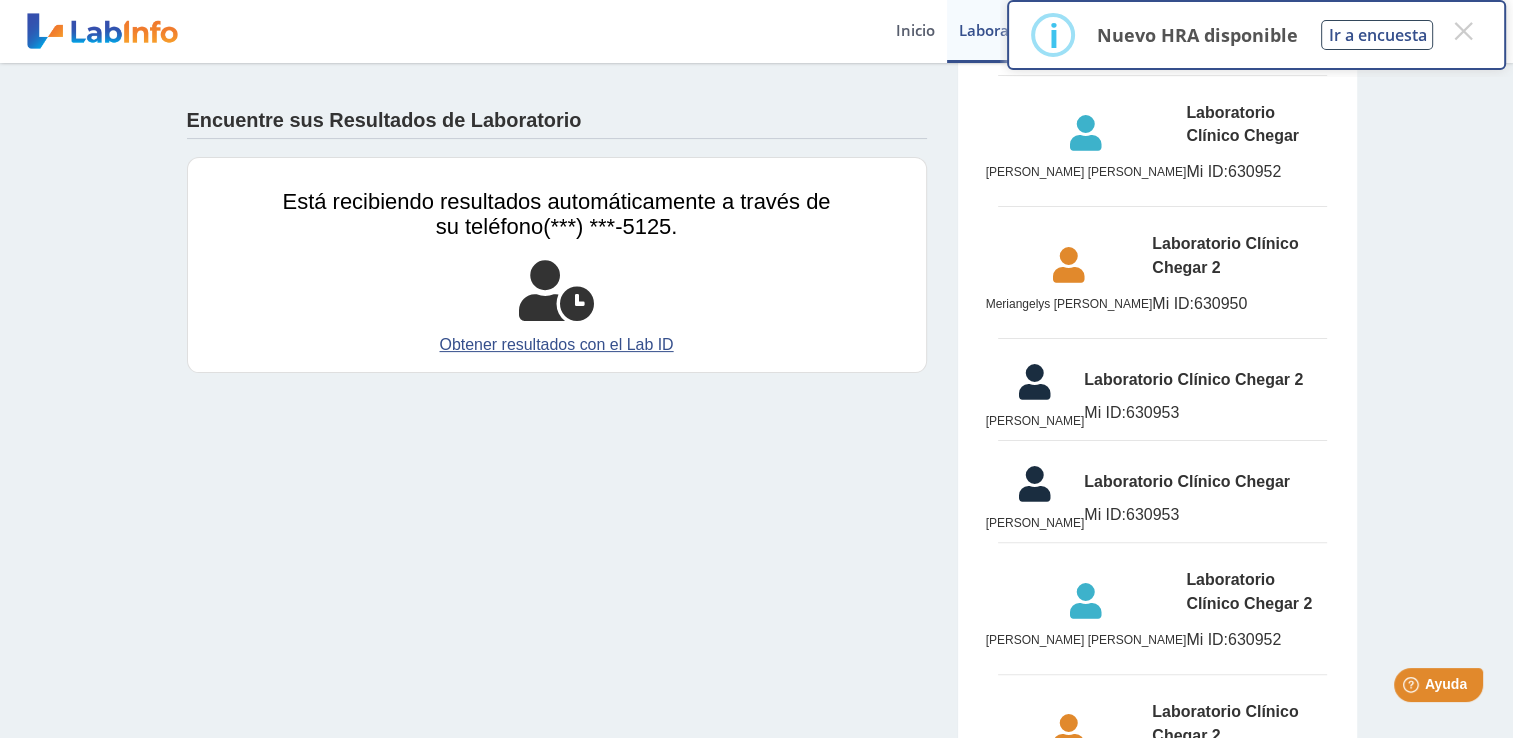 click on "[PERSON_NAME] [PERSON_NAME]" 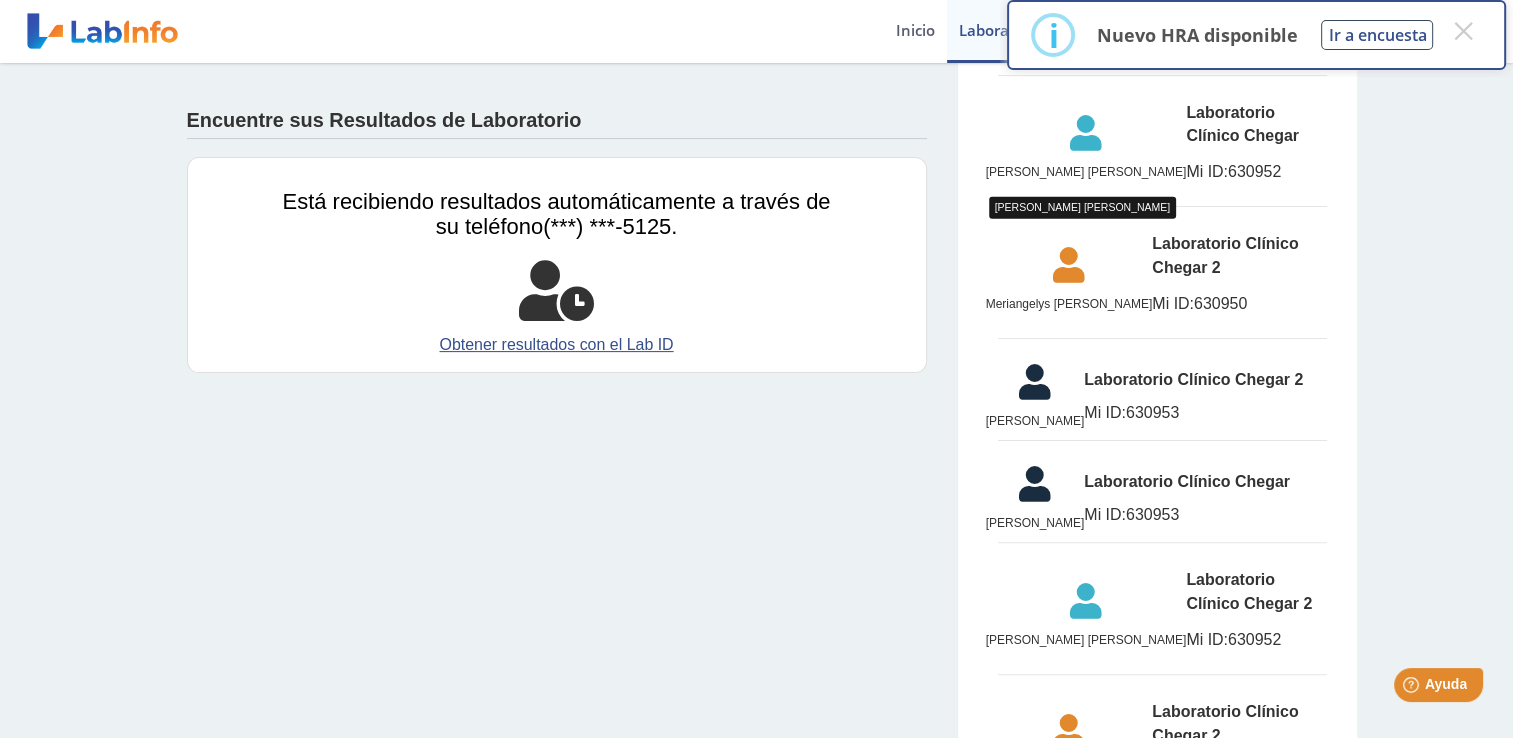 click on "[PERSON_NAME] [PERSON_NAME]" 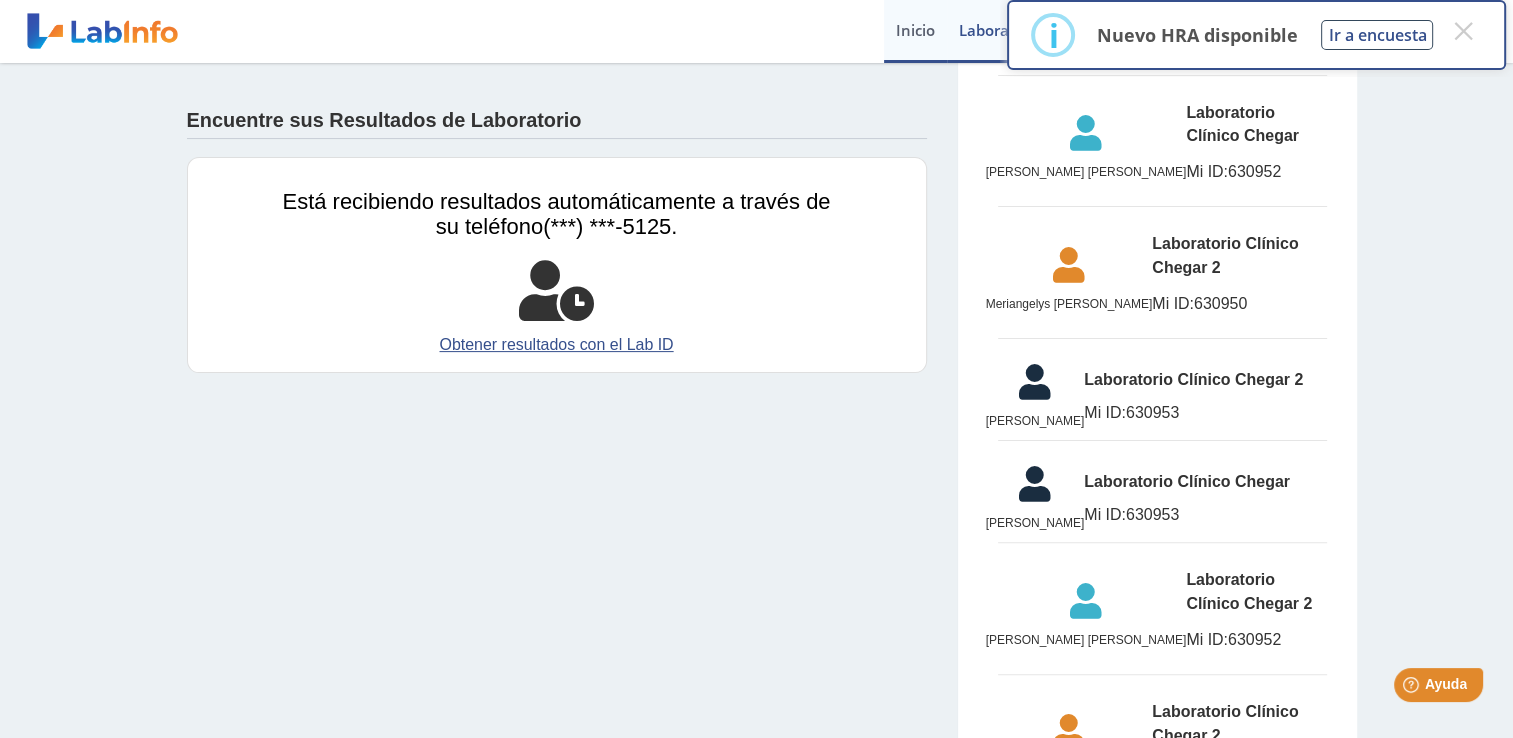 click on "Inicio" at bounding box center (915, 31) 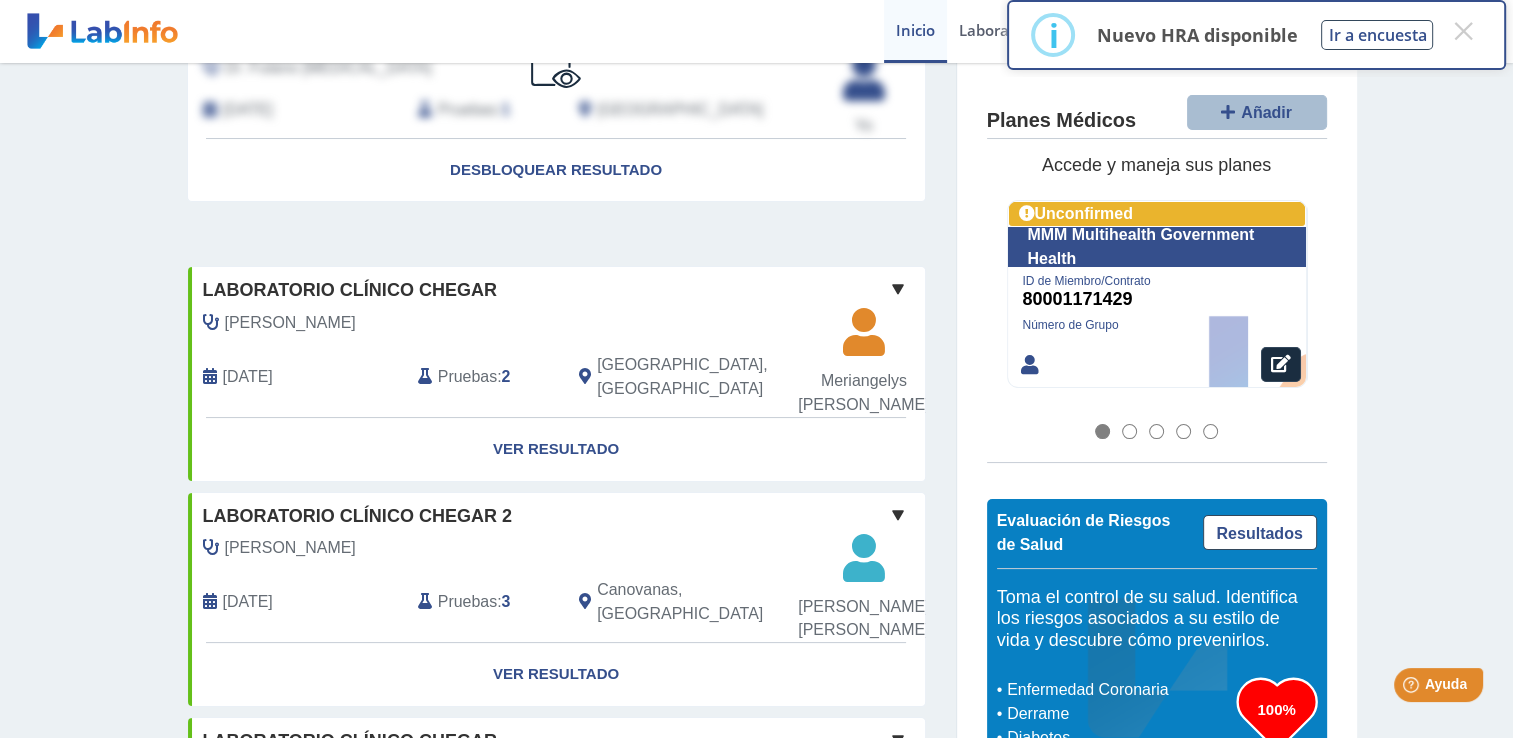 scroll, scrollTop: 0, scrollLeft: 0, axis: both 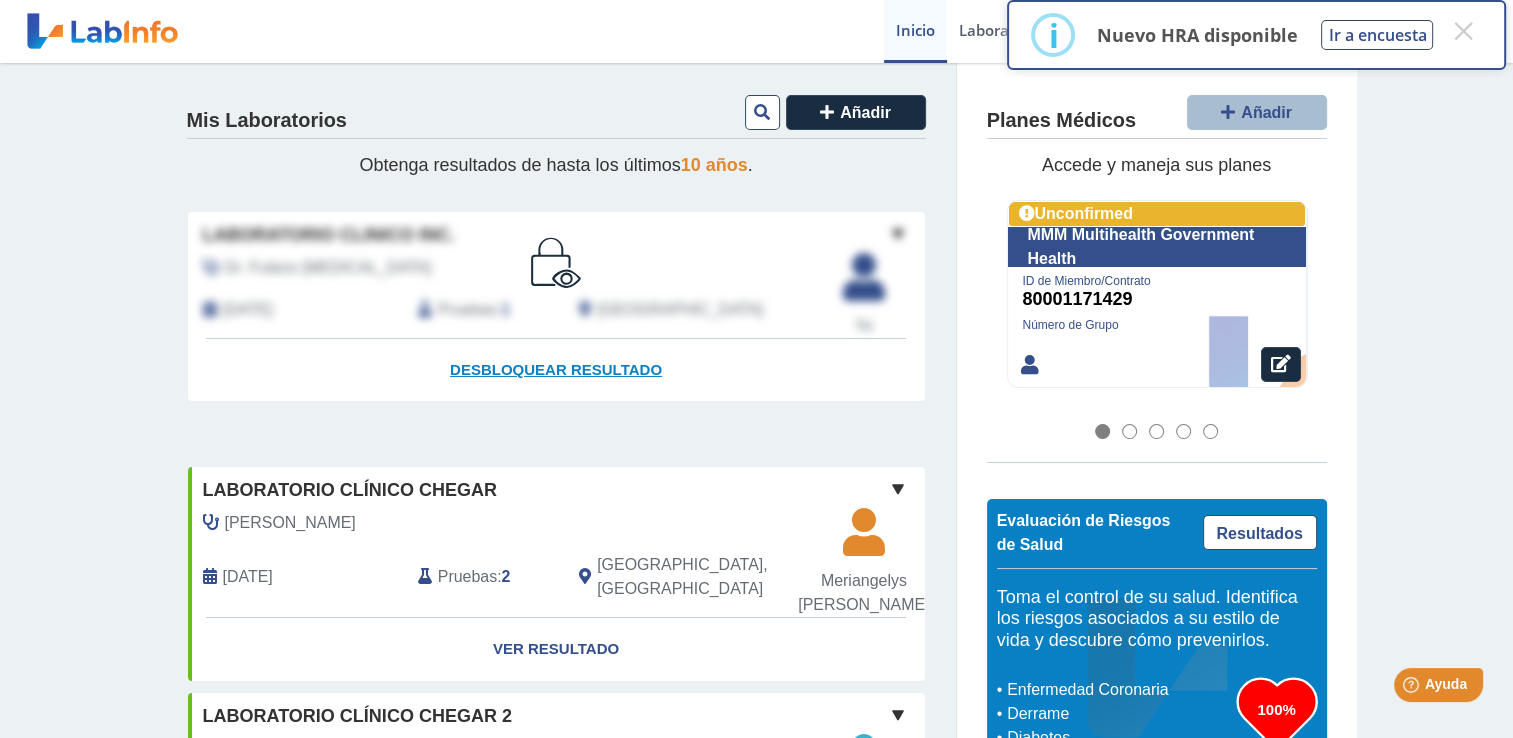 click on "Desbloquear resultado" 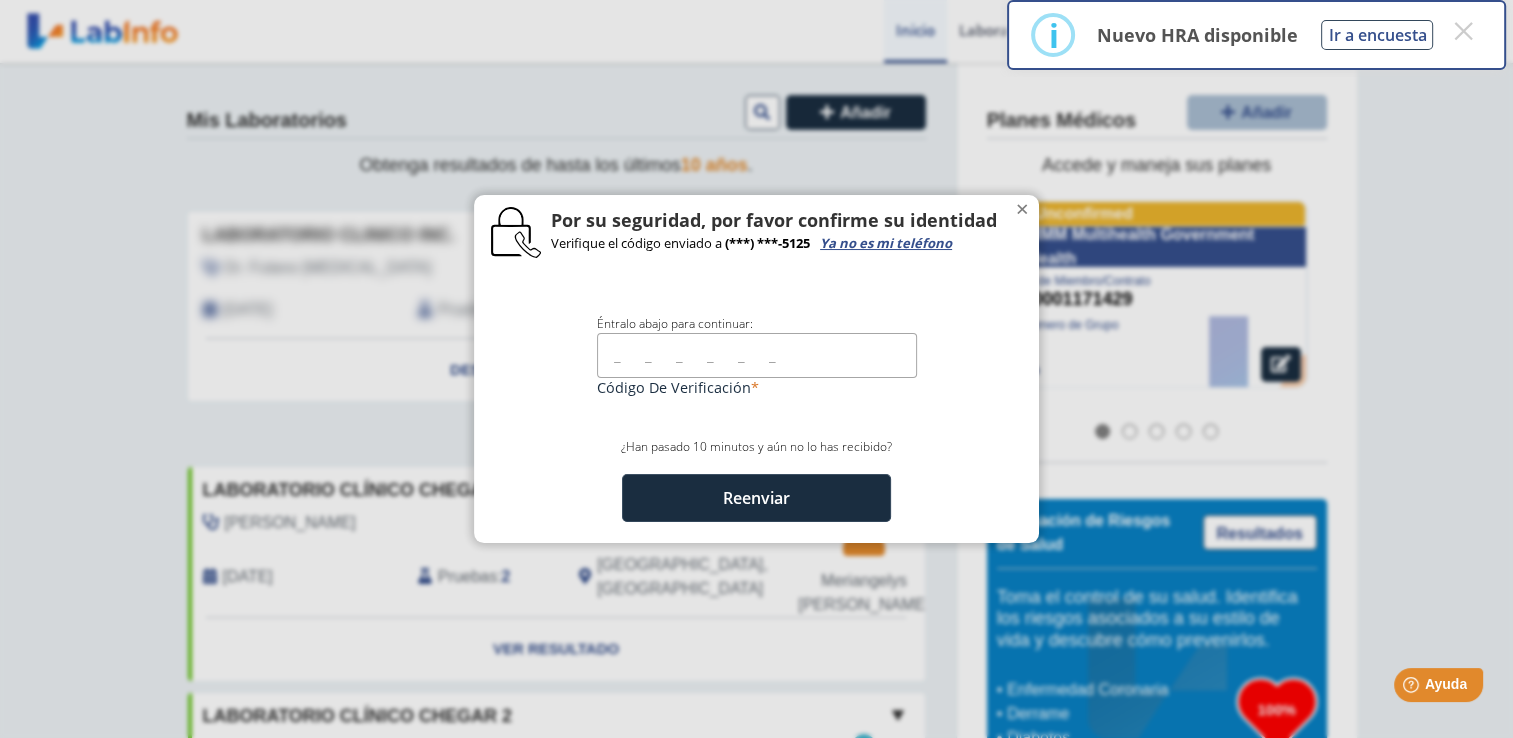 click at bounding box center [757, 355] 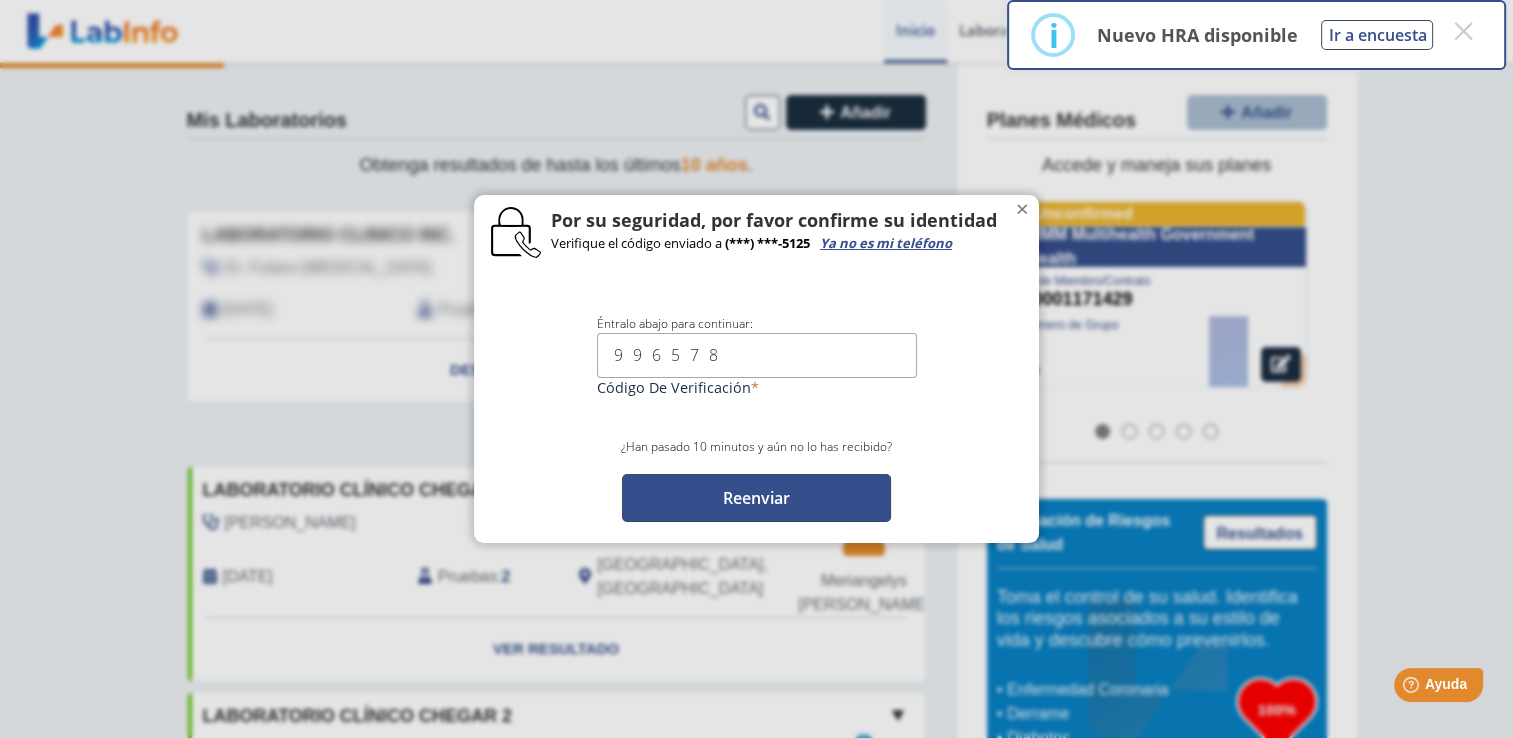 type on "996578" 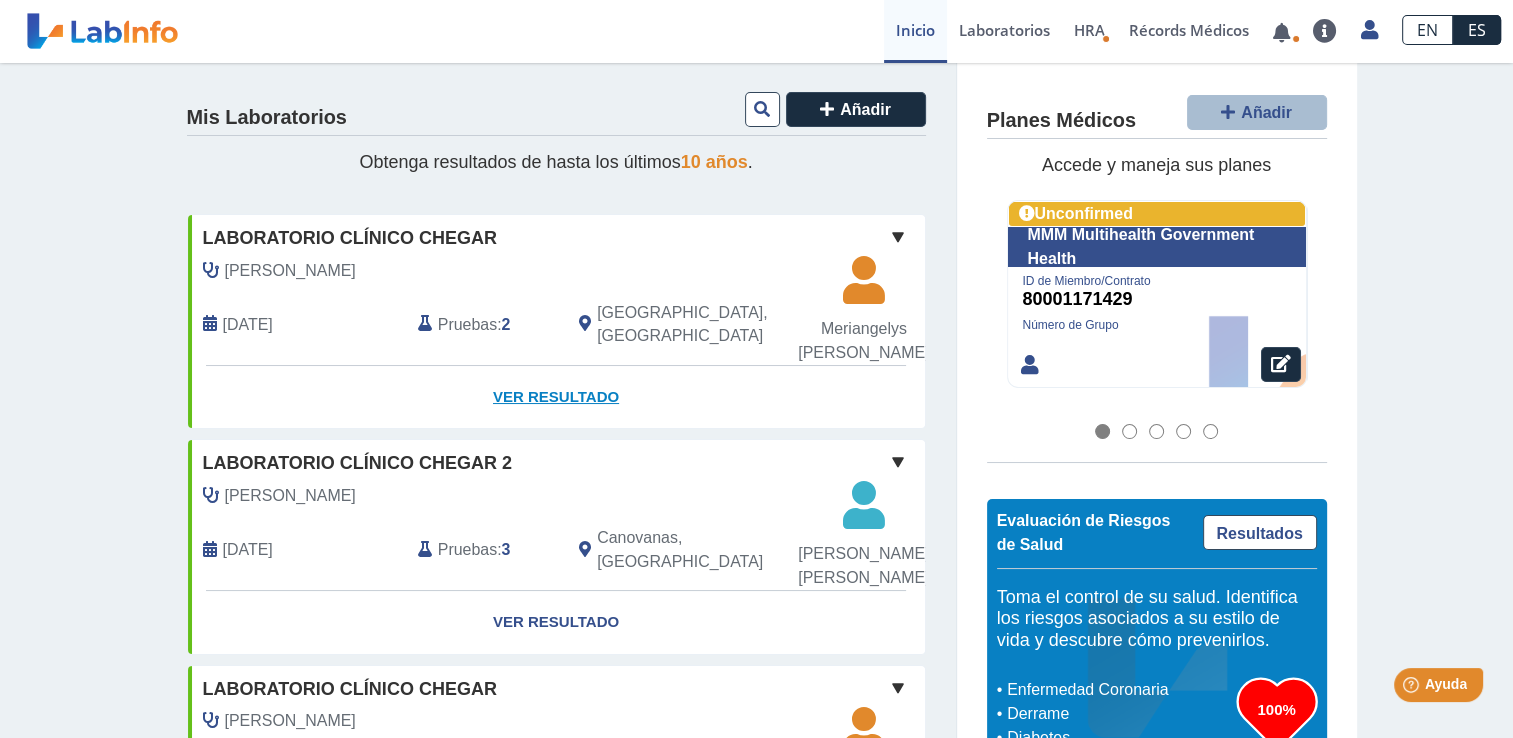 scroll, scrollTop: 0, scrollLeft: 0, axis: both 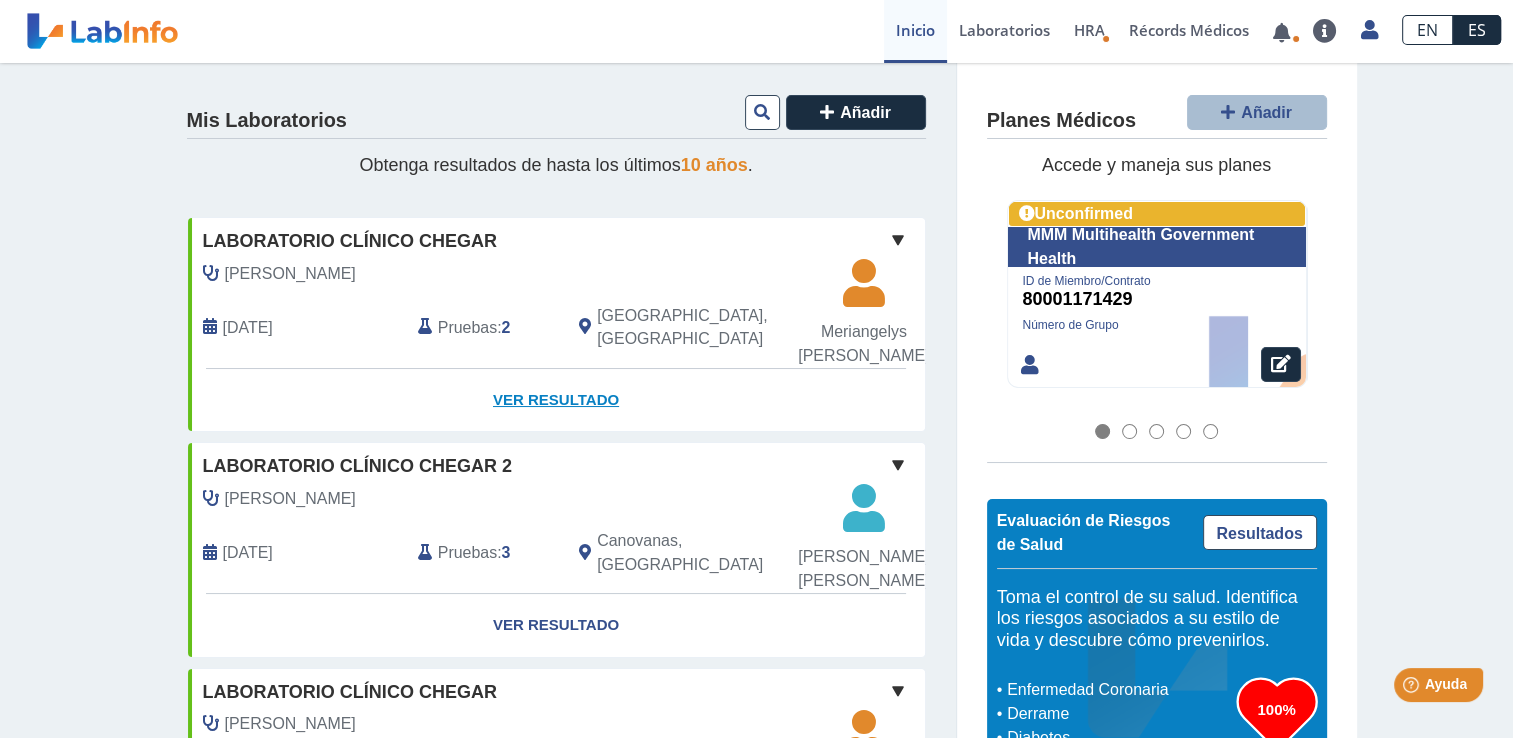 click on "Ver Resultado" 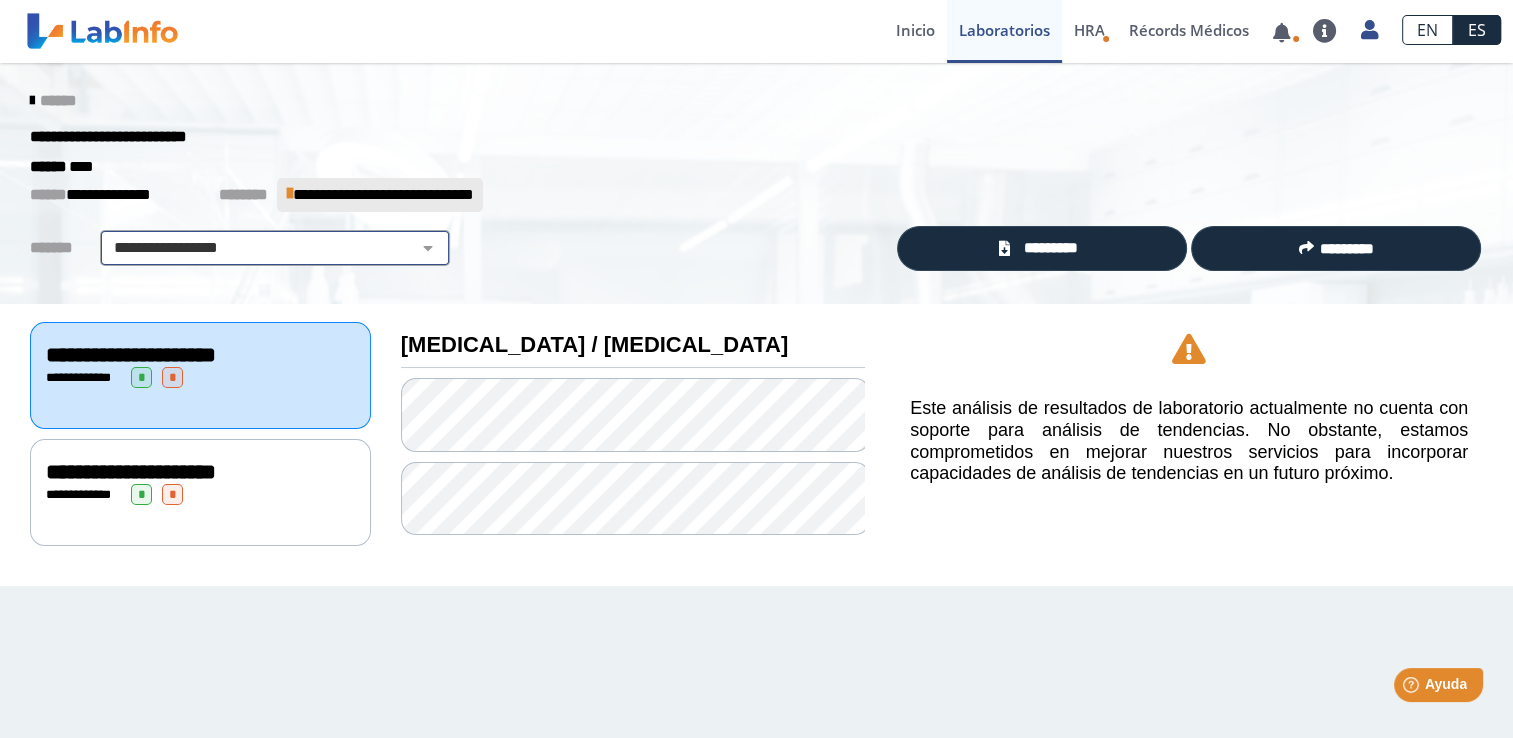 click on "**********" 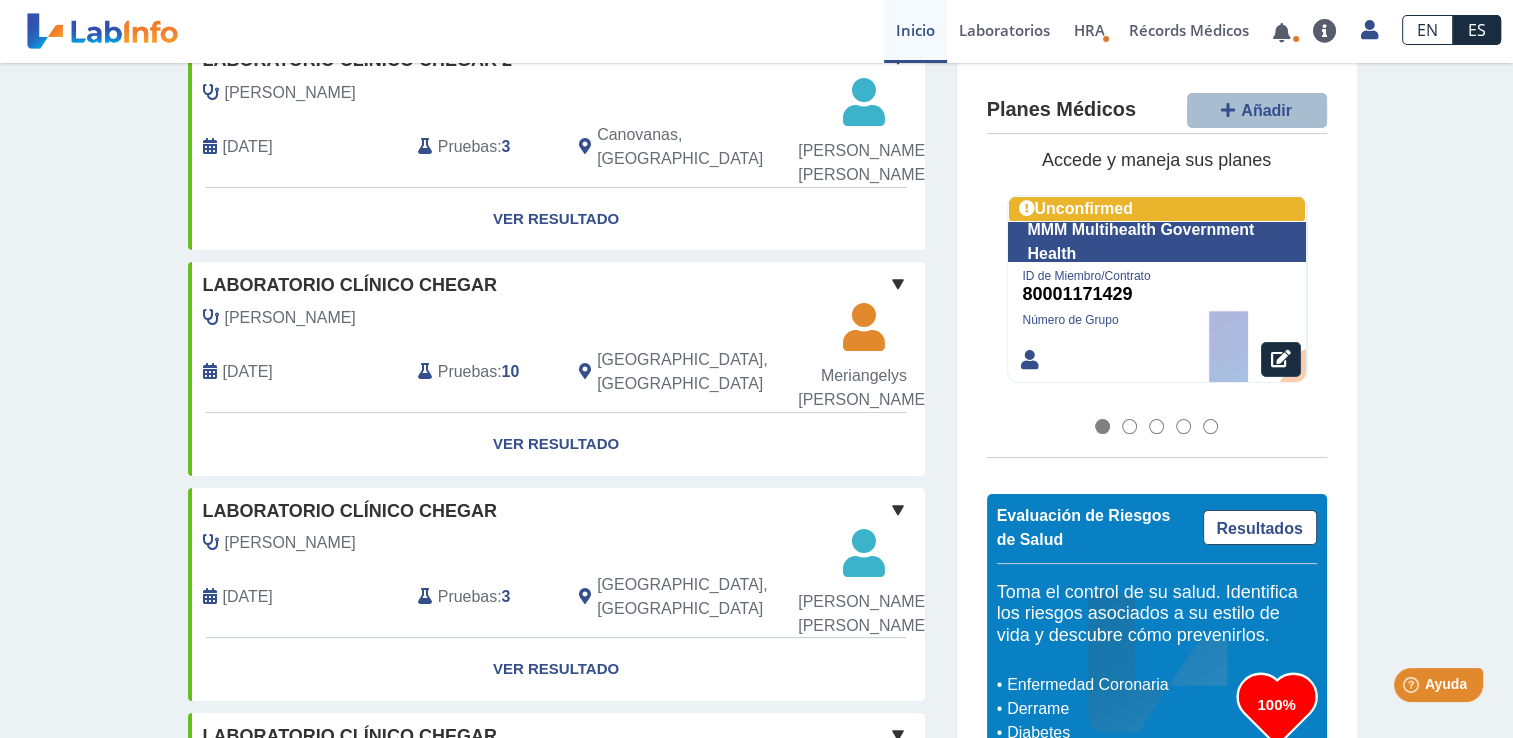 scroll, scrollTop: 200, scrollLeft: 0, axis: vertical 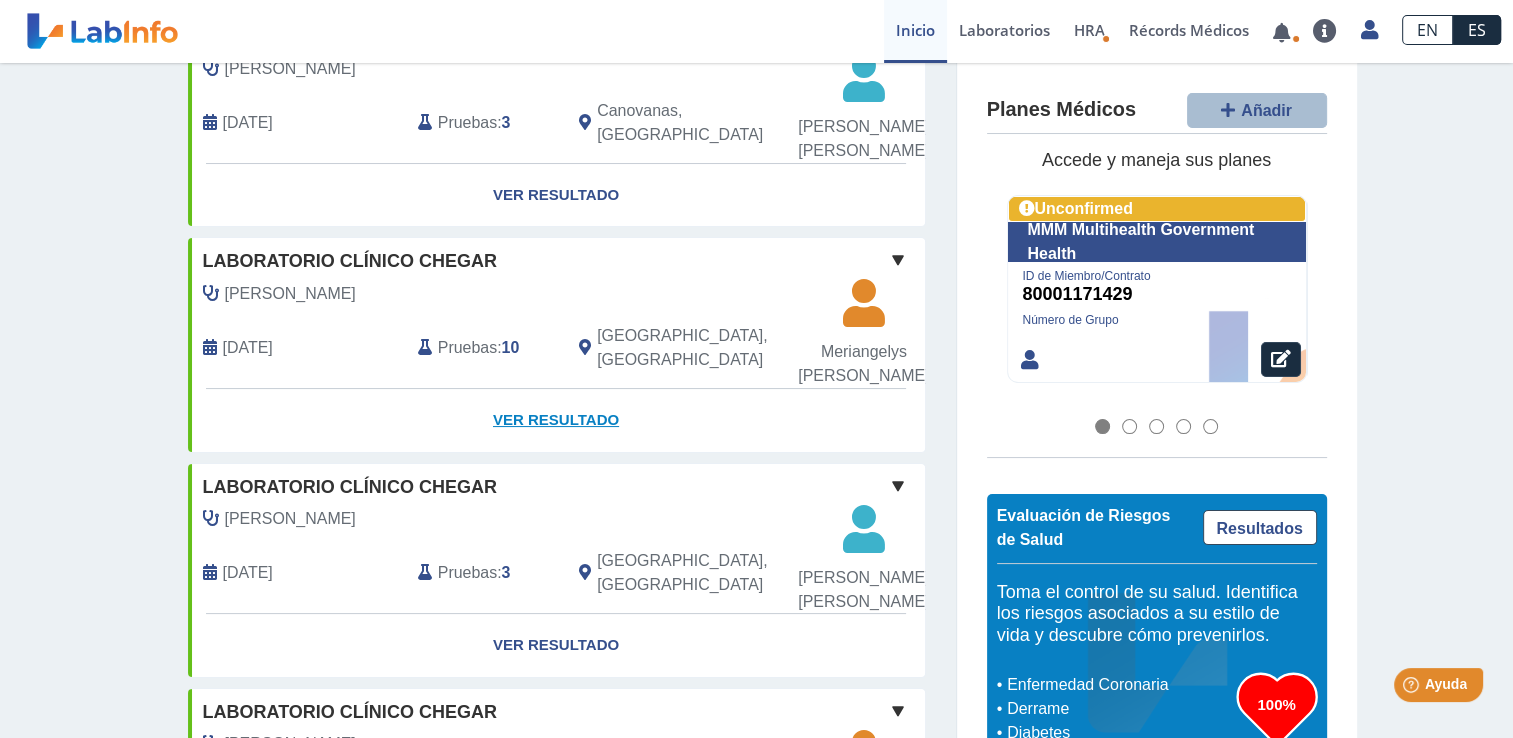 click on "Ver Resultado" 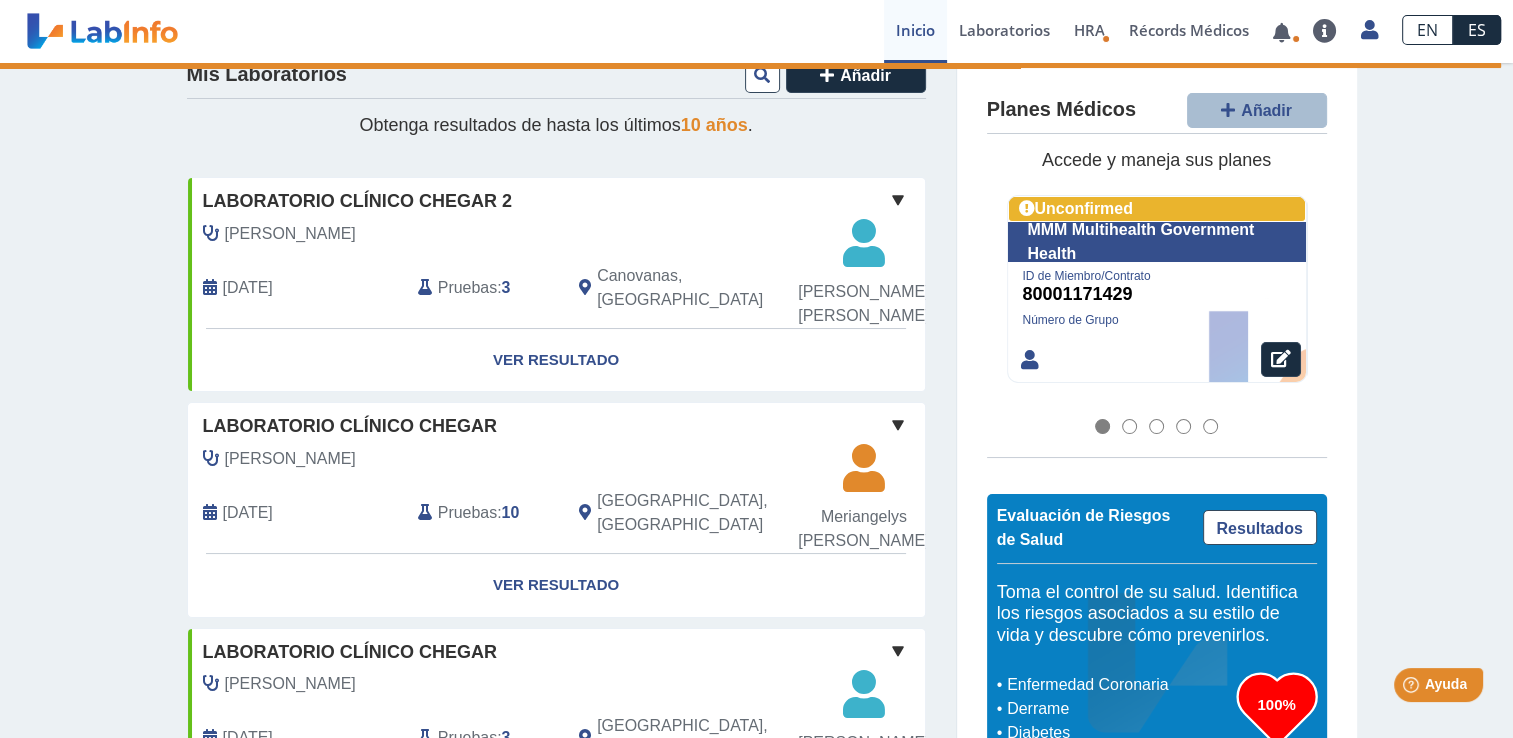 scroll, scrollTop: 0, scrollLeft: 0, axis: both 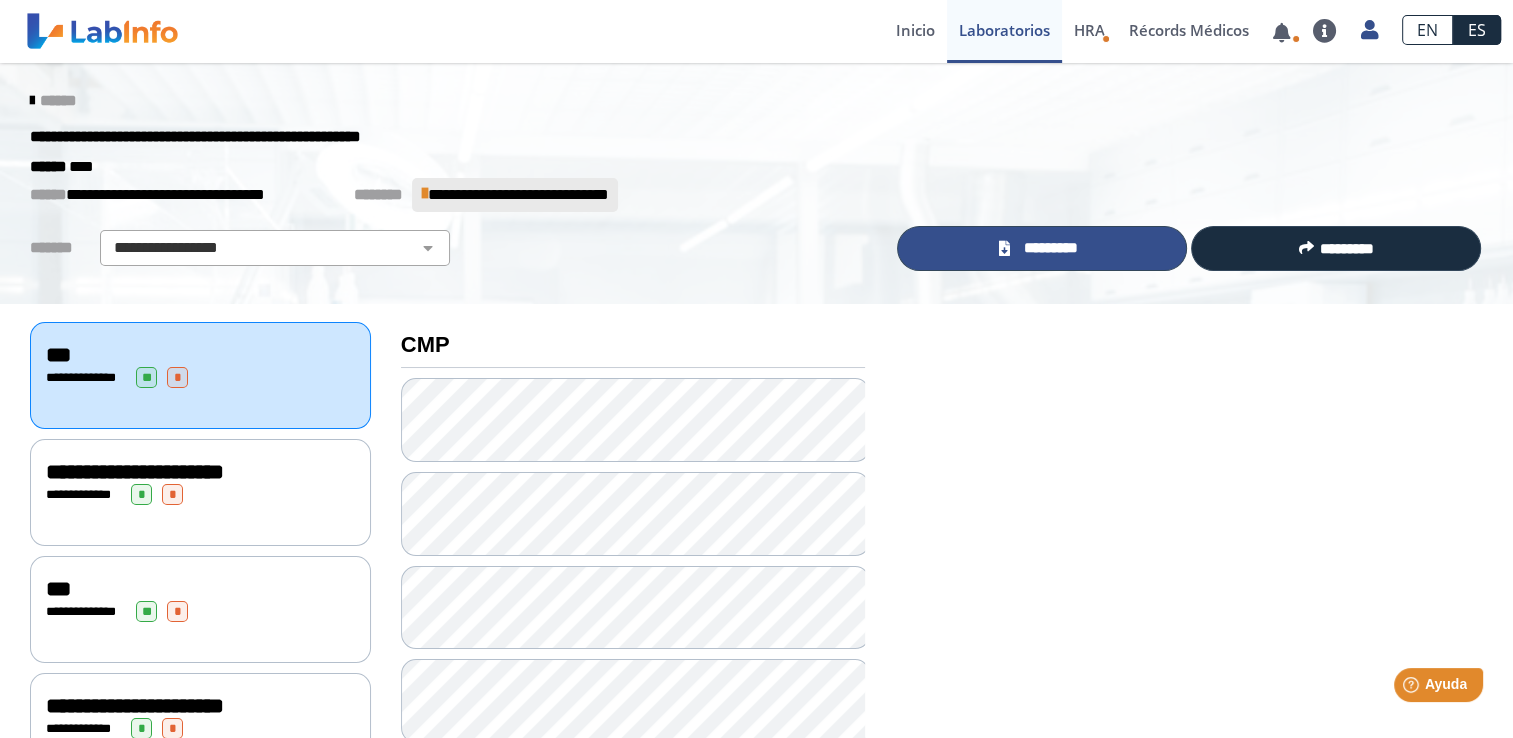 click on "*********" 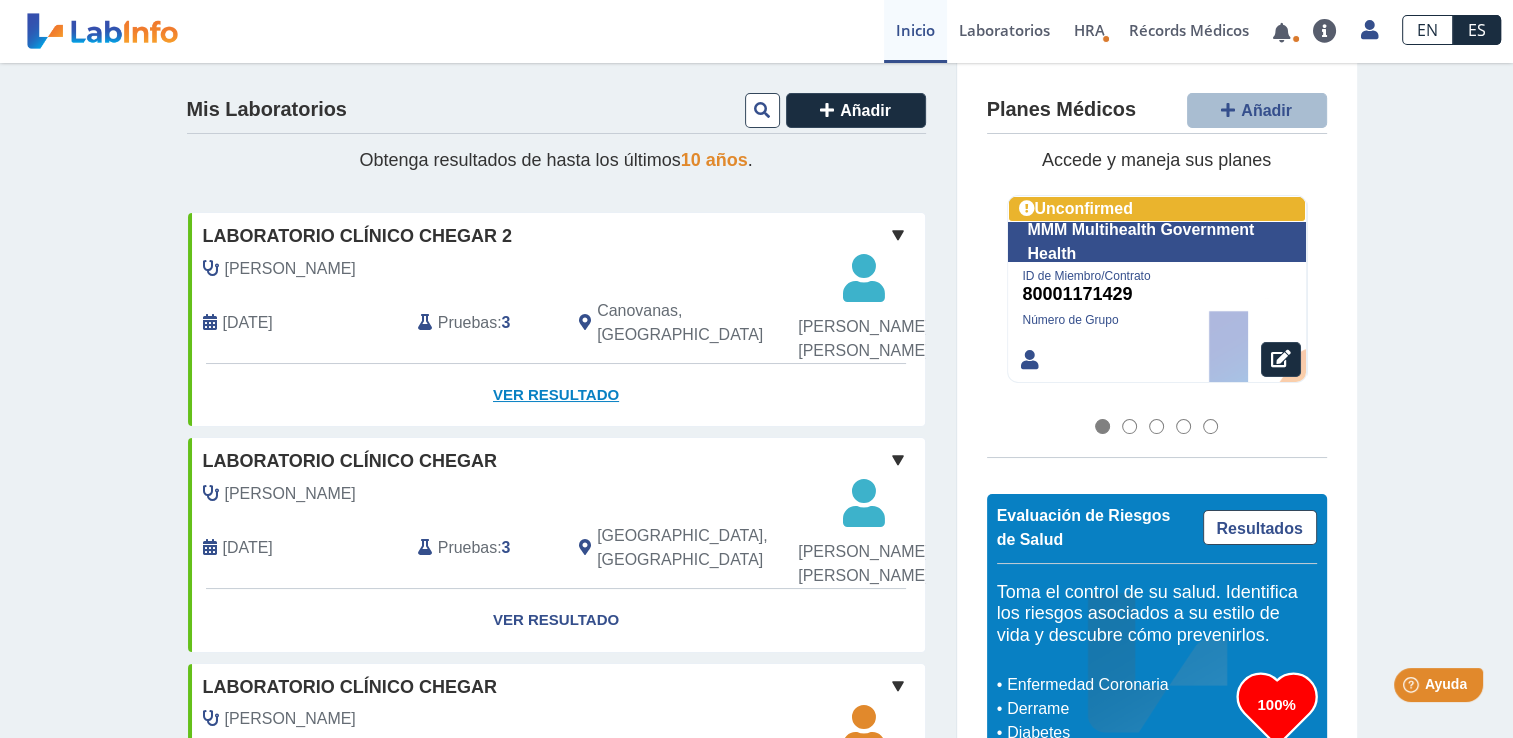 click on "Ver Resultado" 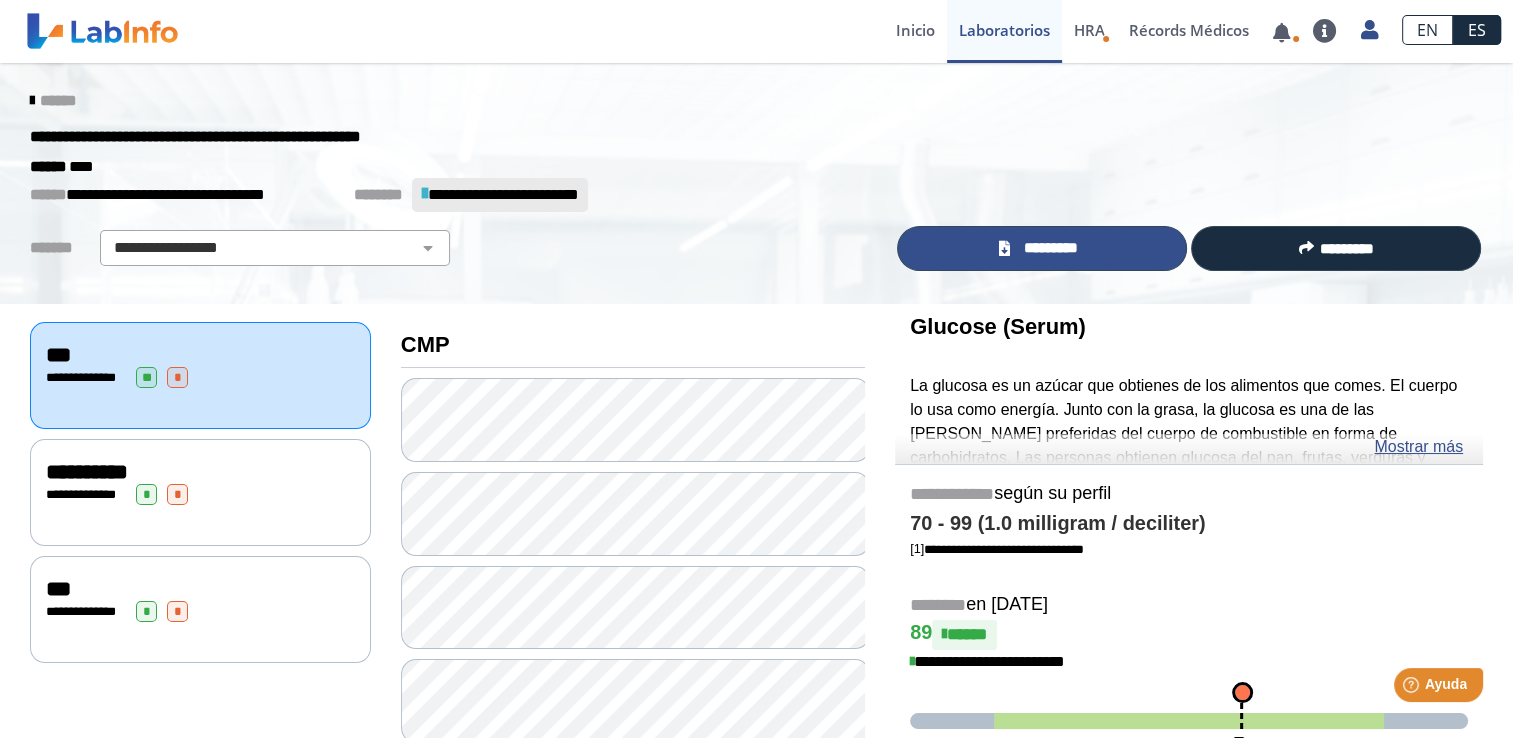 click on "*********" 